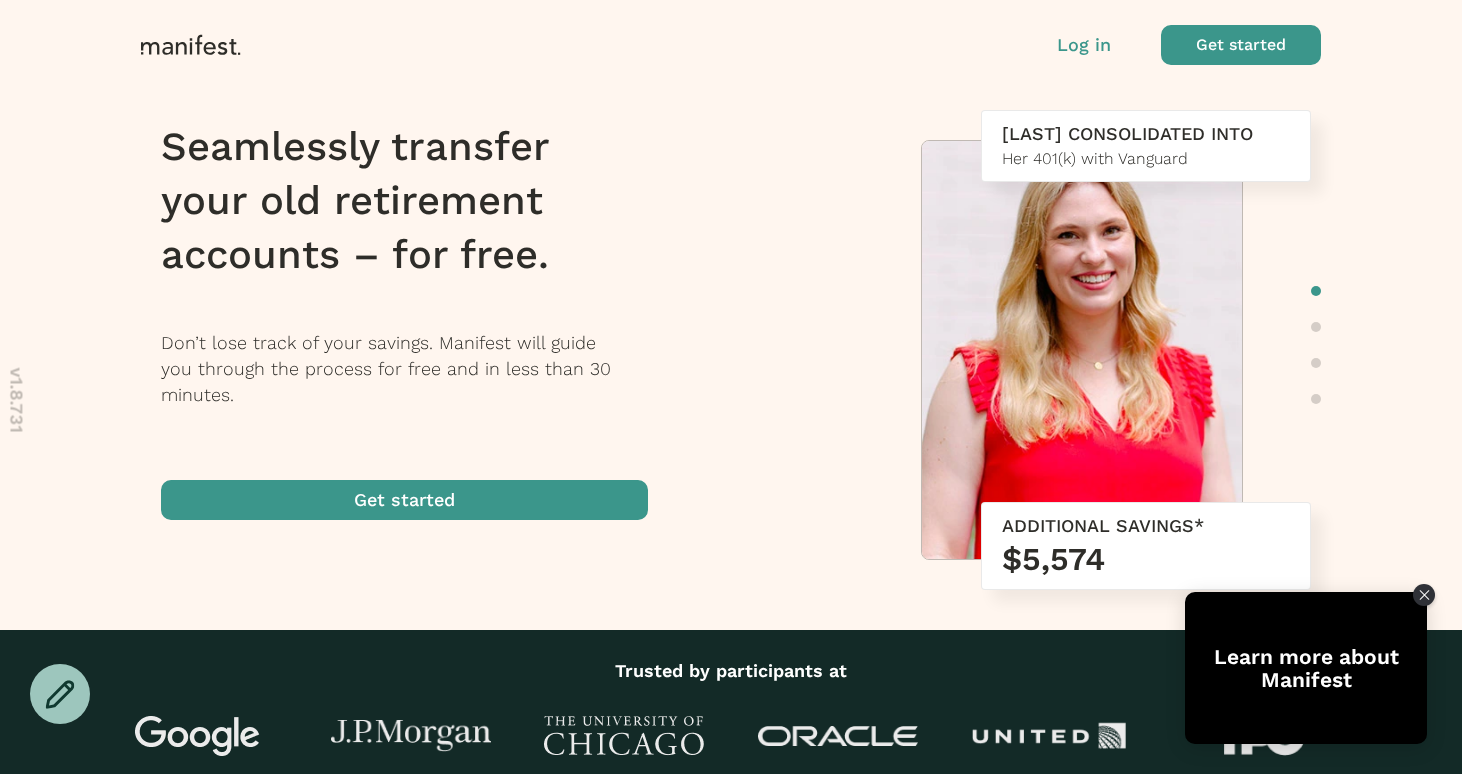 scroll, scrollTop: 0, scrollLeft: 0, axis: both 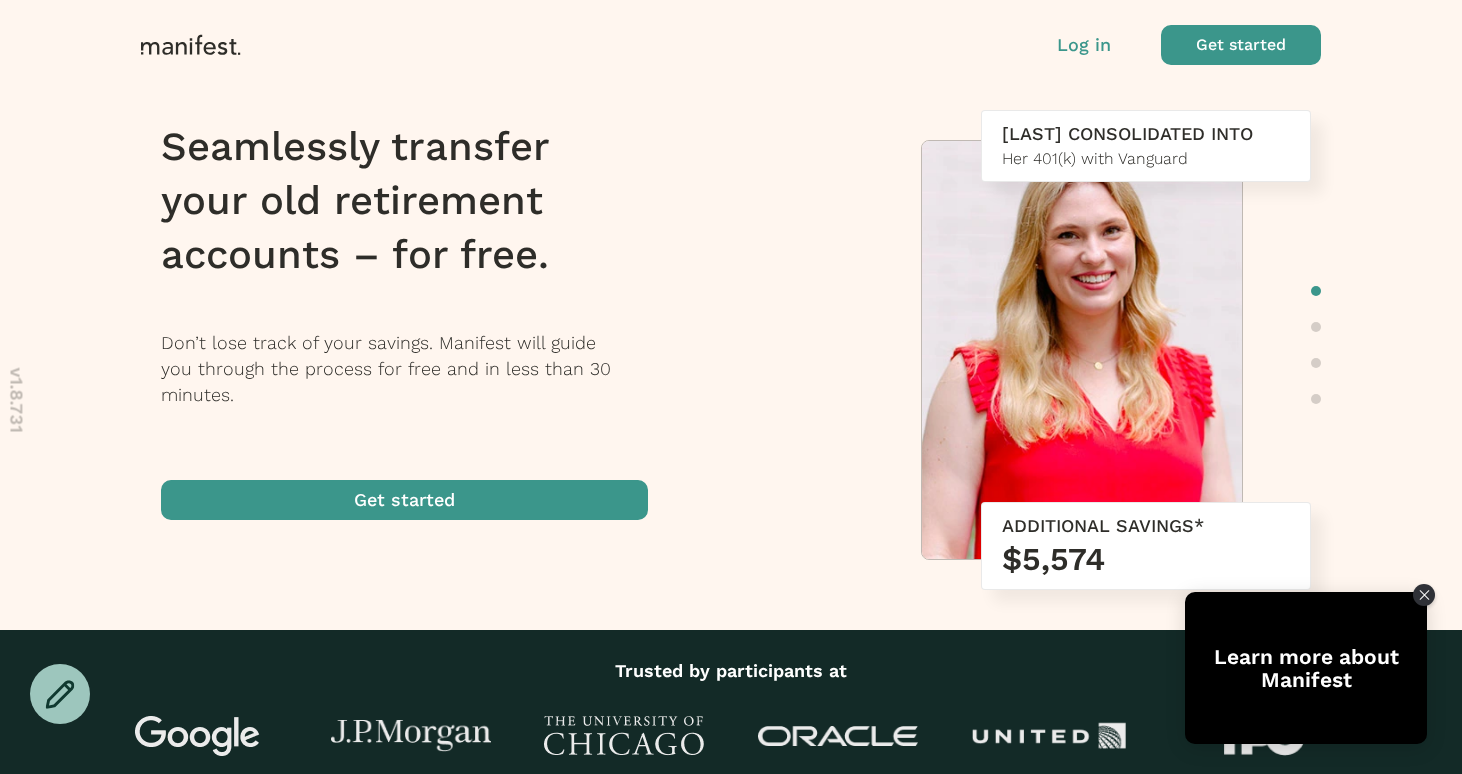 click on "Log in" at bounding box center (1084, 45) 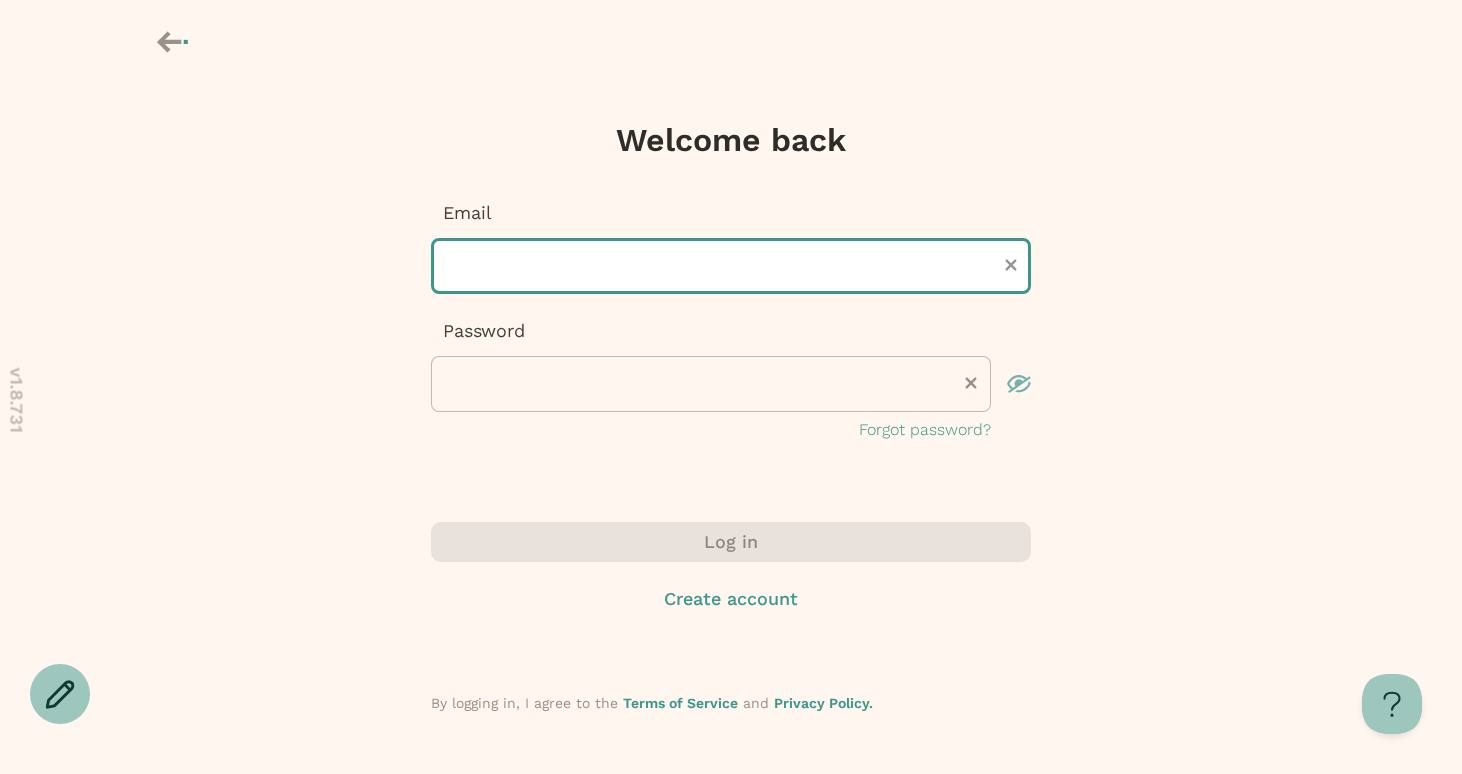 click at bounding box center (731, 266) 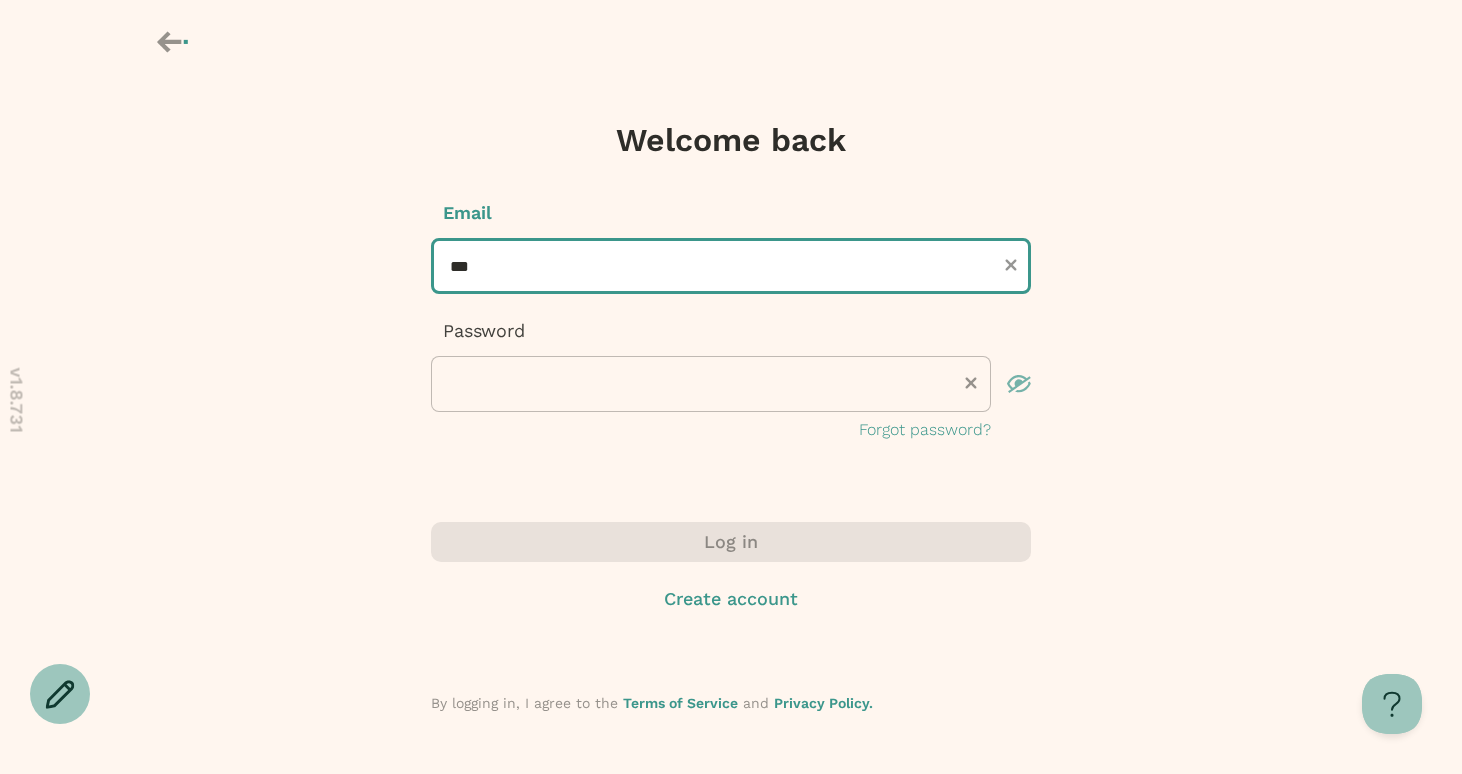 type on "**********" 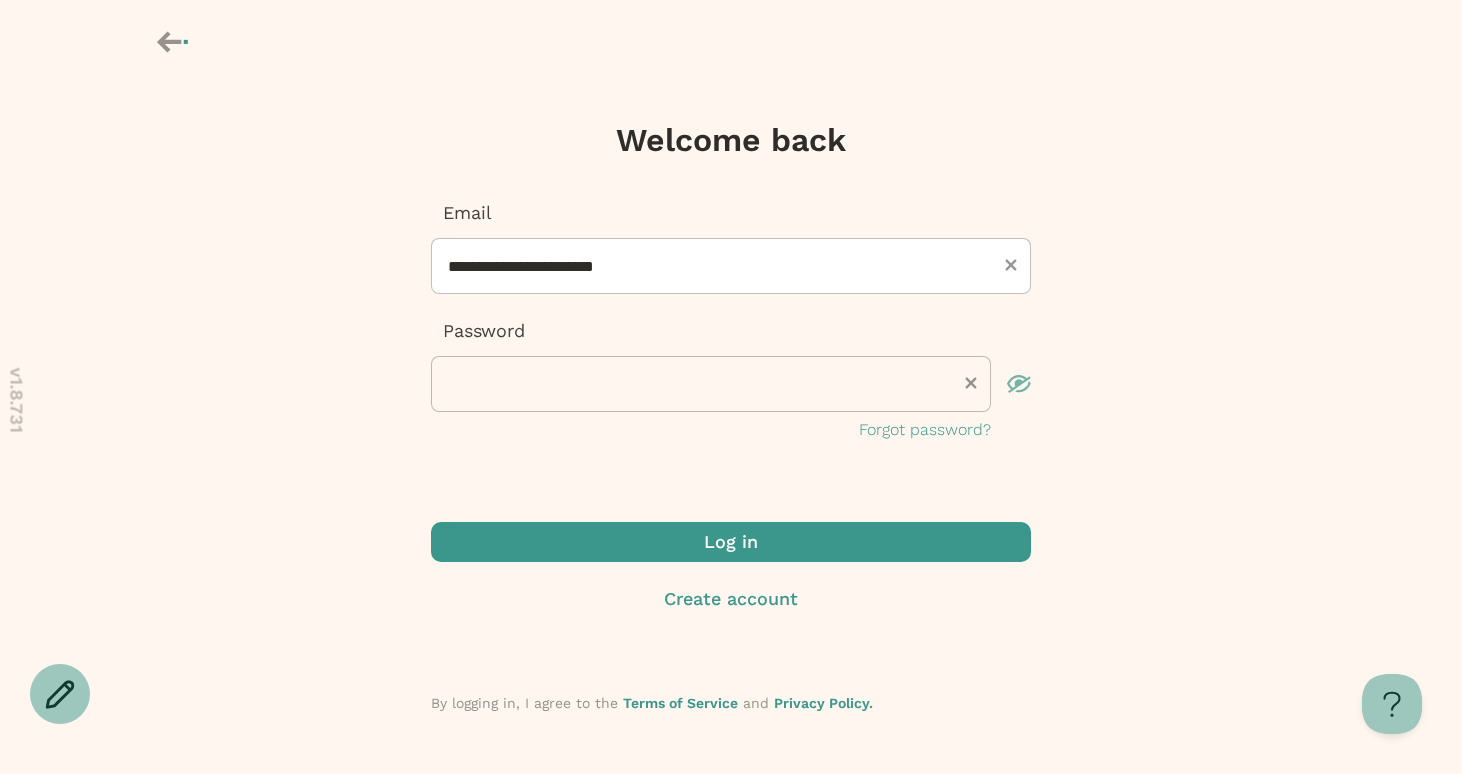 click at bounding box center [731, 542] 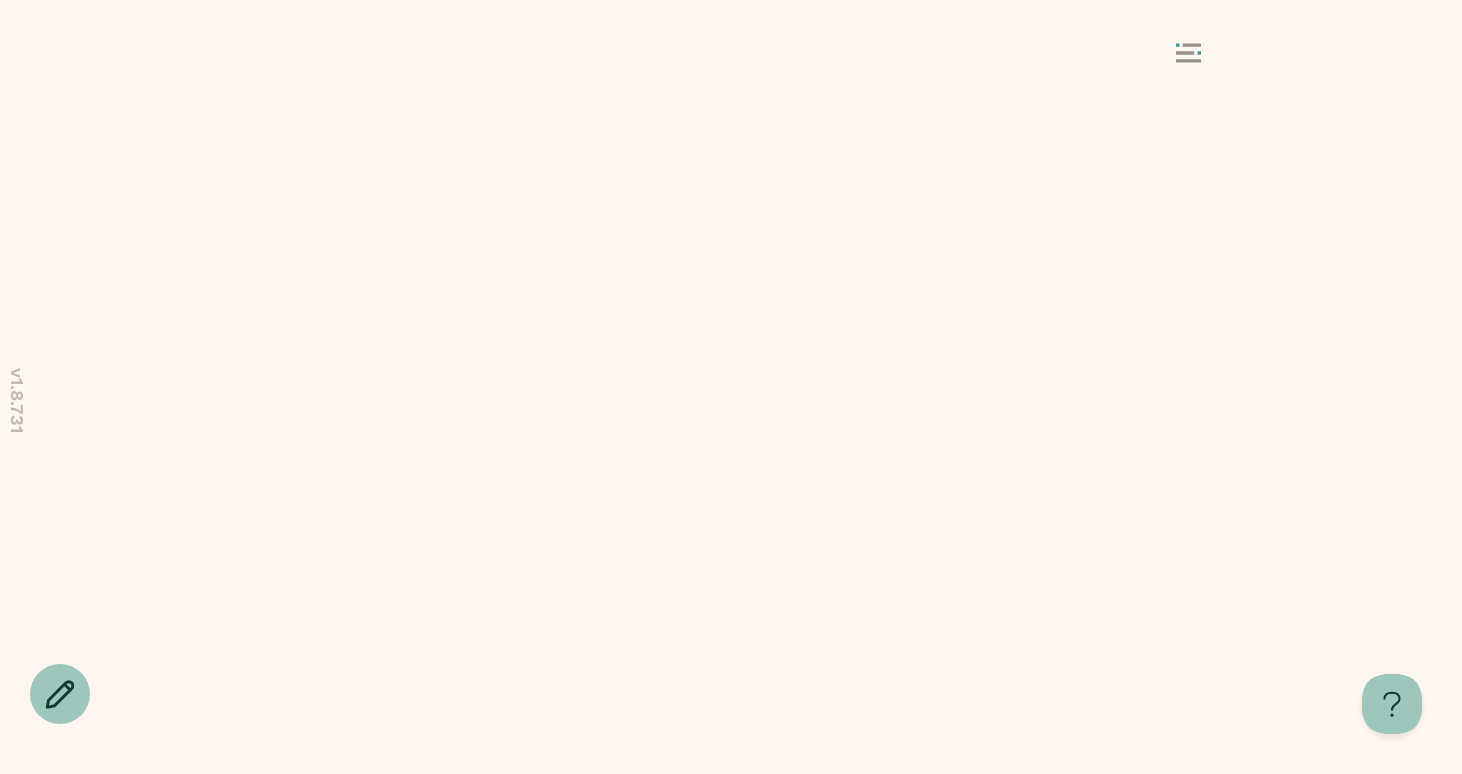 scroll, scrollTop: 0, scrollLeft: 0, axis: both 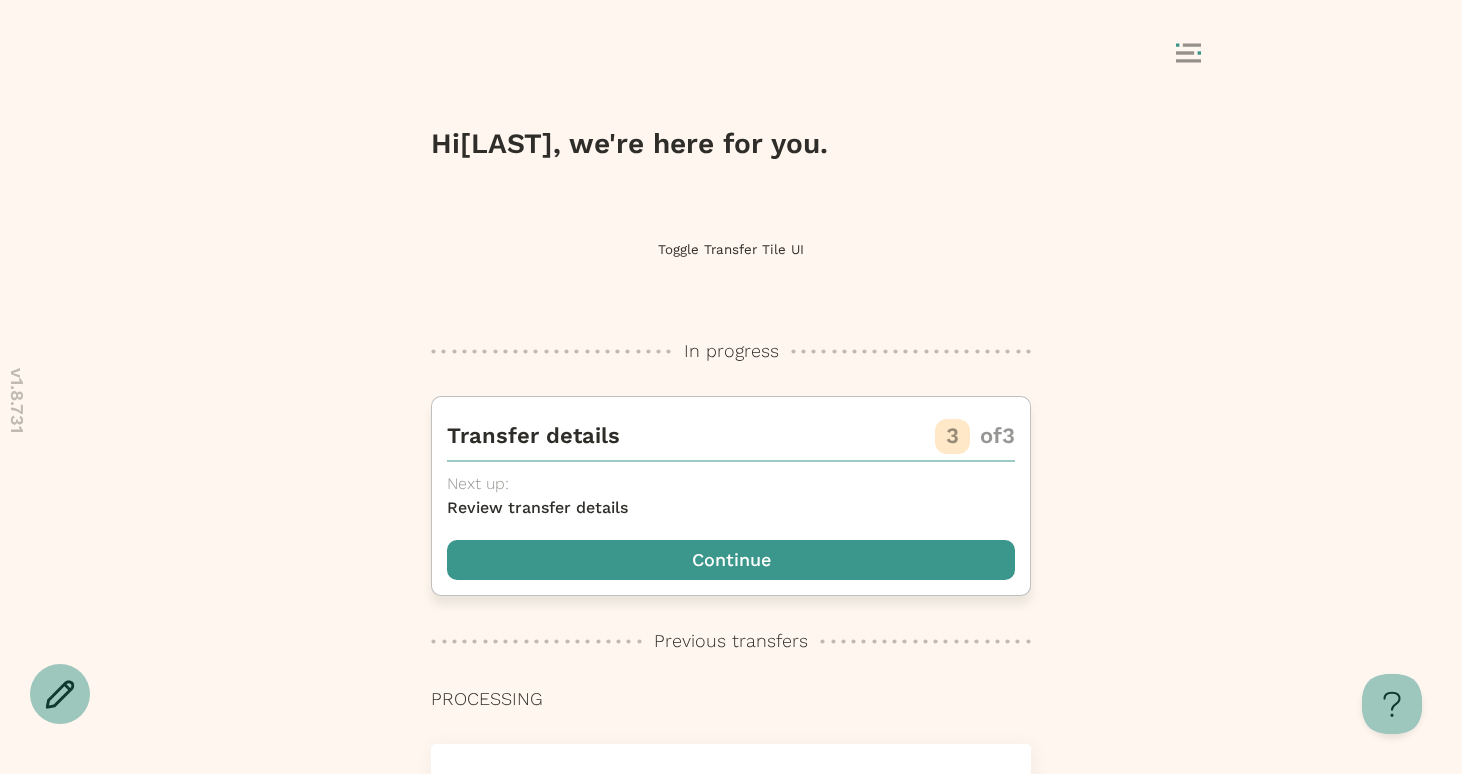 click at bounding box center (731, 560) 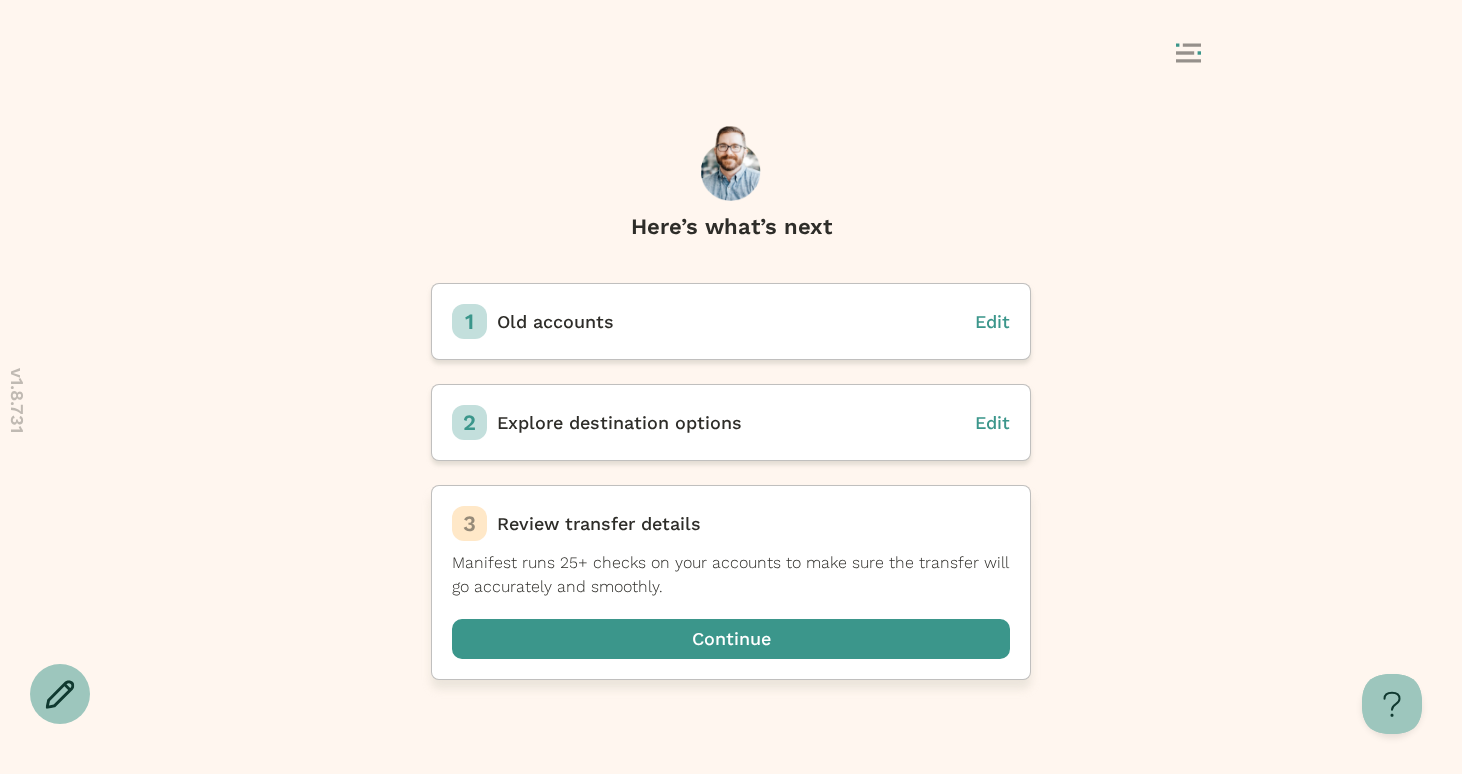 click at bounding box center (731, 639) 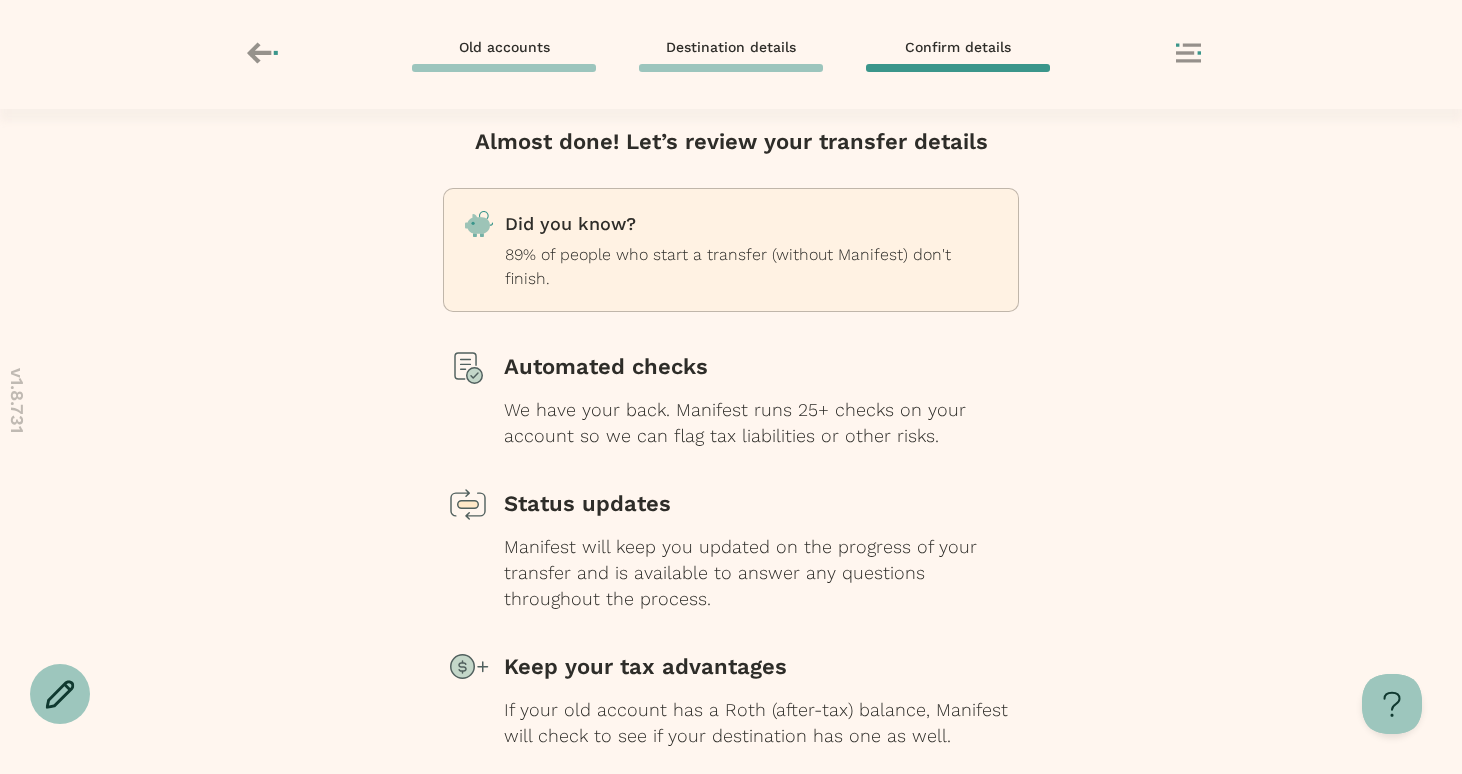 scroll, scrollTop: 149, scrollLeft: 0, axis: vertical 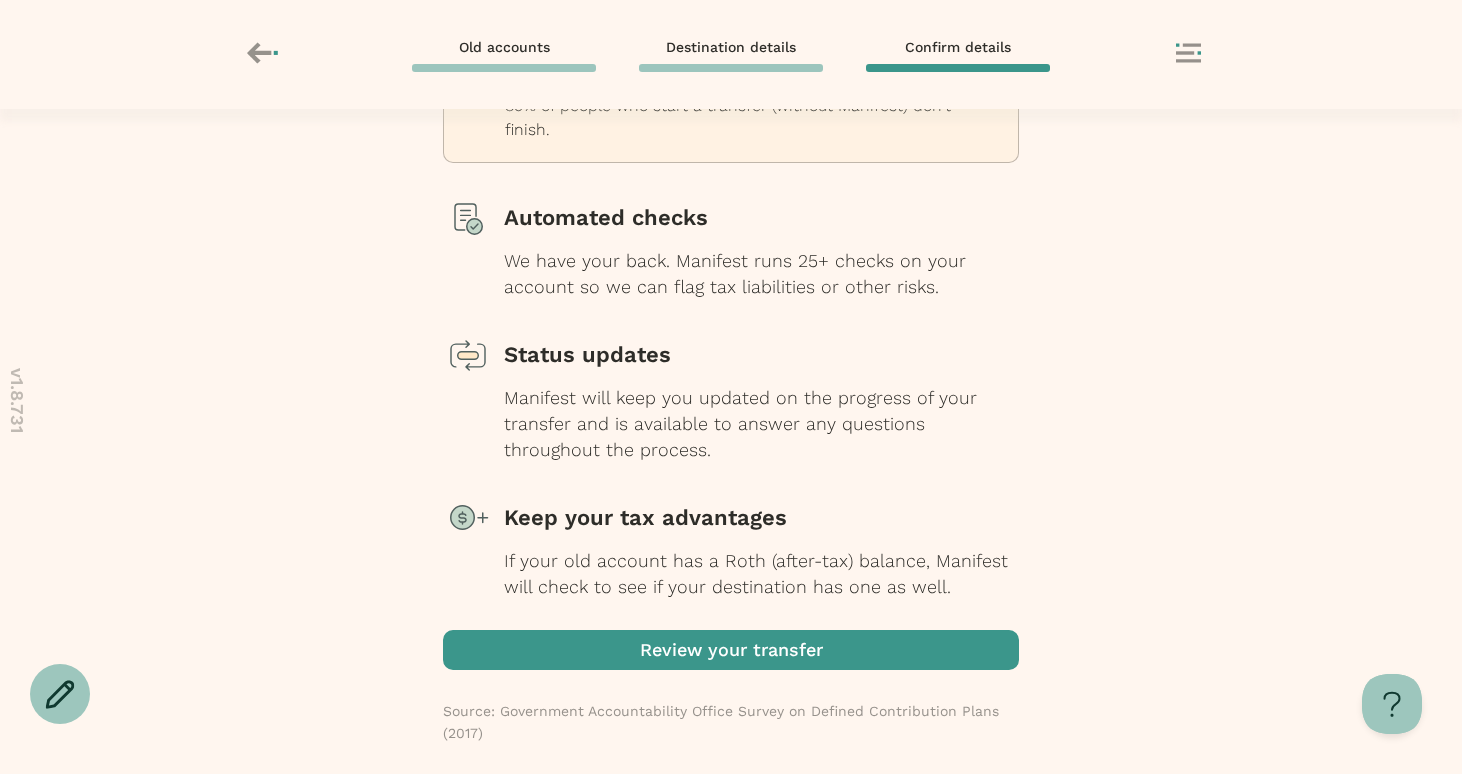 click at bounding box center (731, 650) 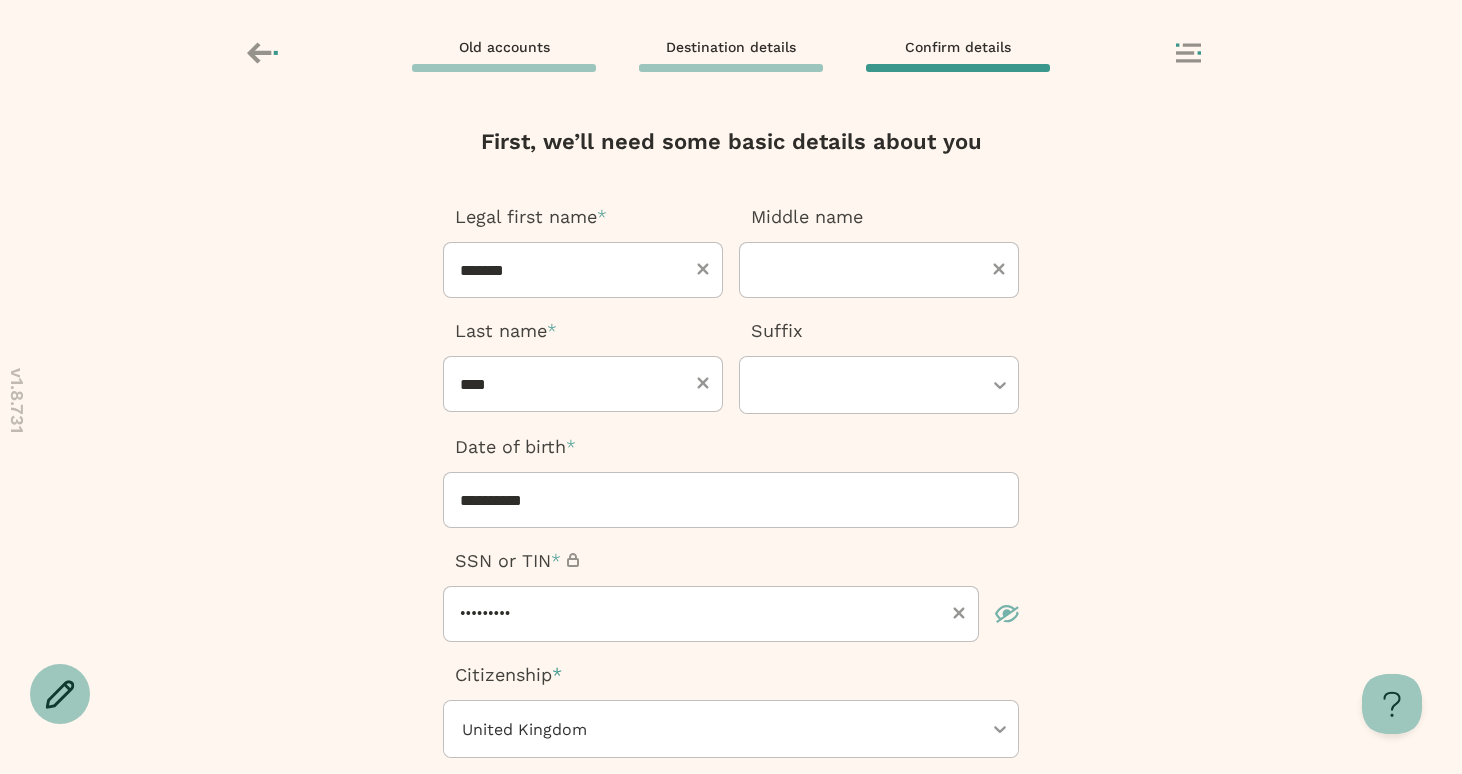 scroll, scrollTop: 316, scrollLeft: 0, axis: vertical 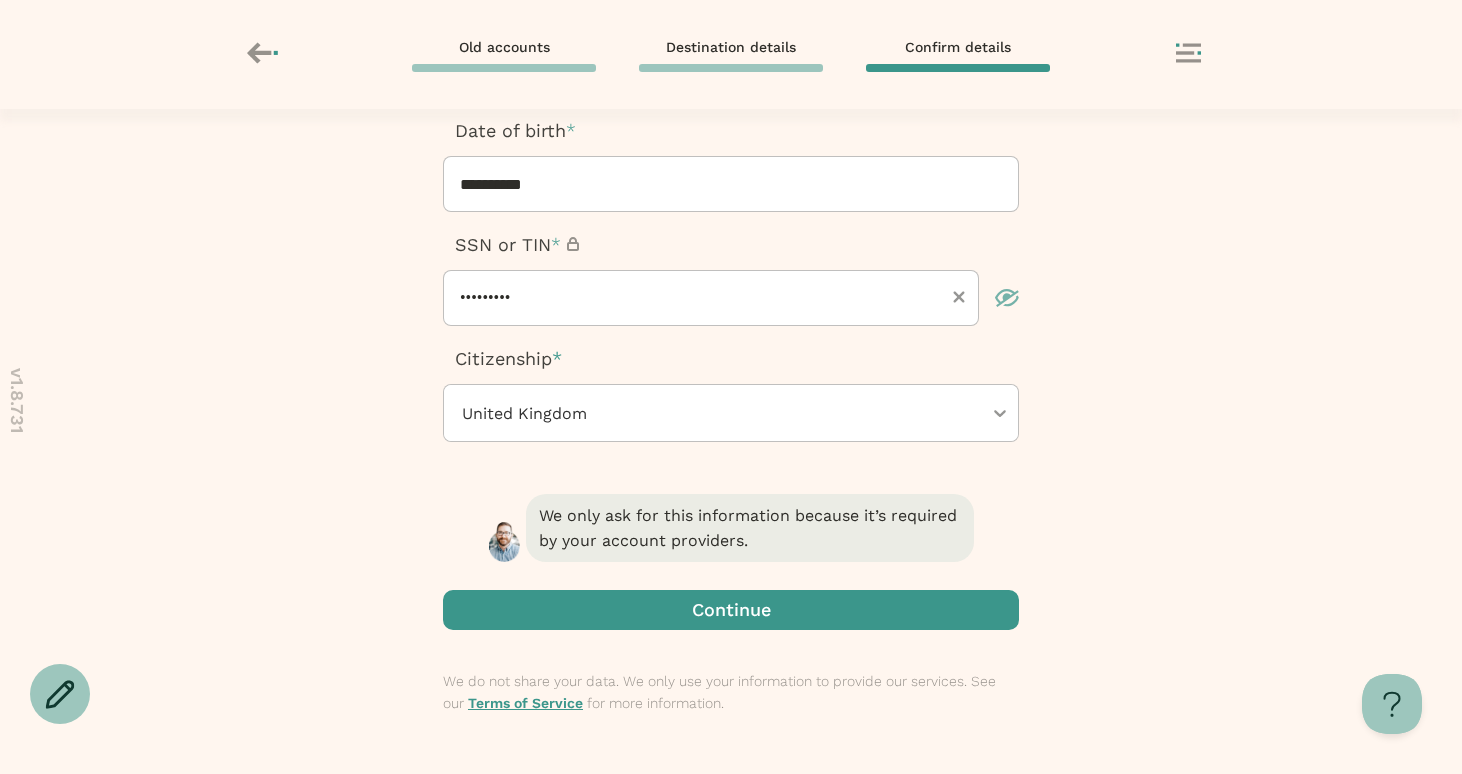 click 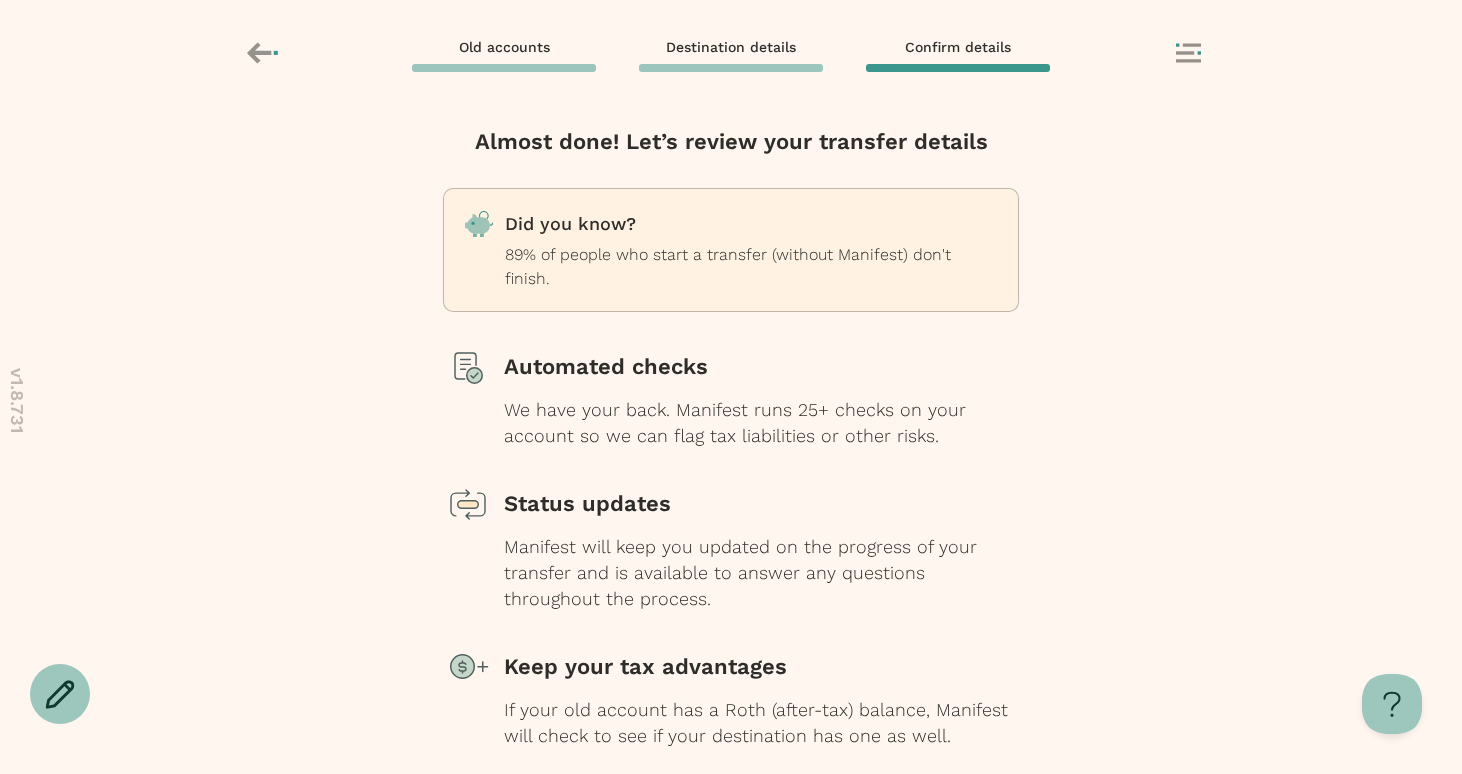click 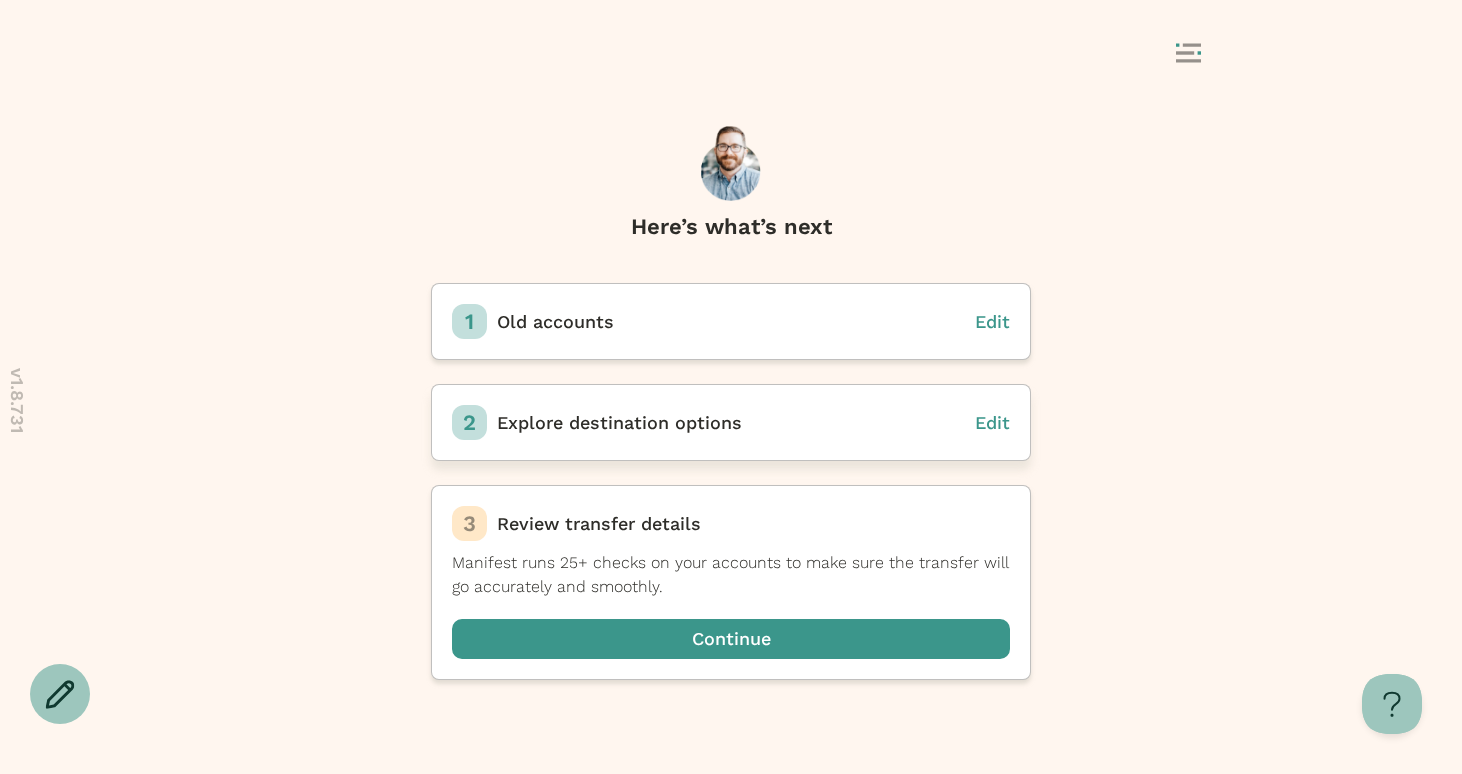 click on "Edit" at bounding box center (992, 422) 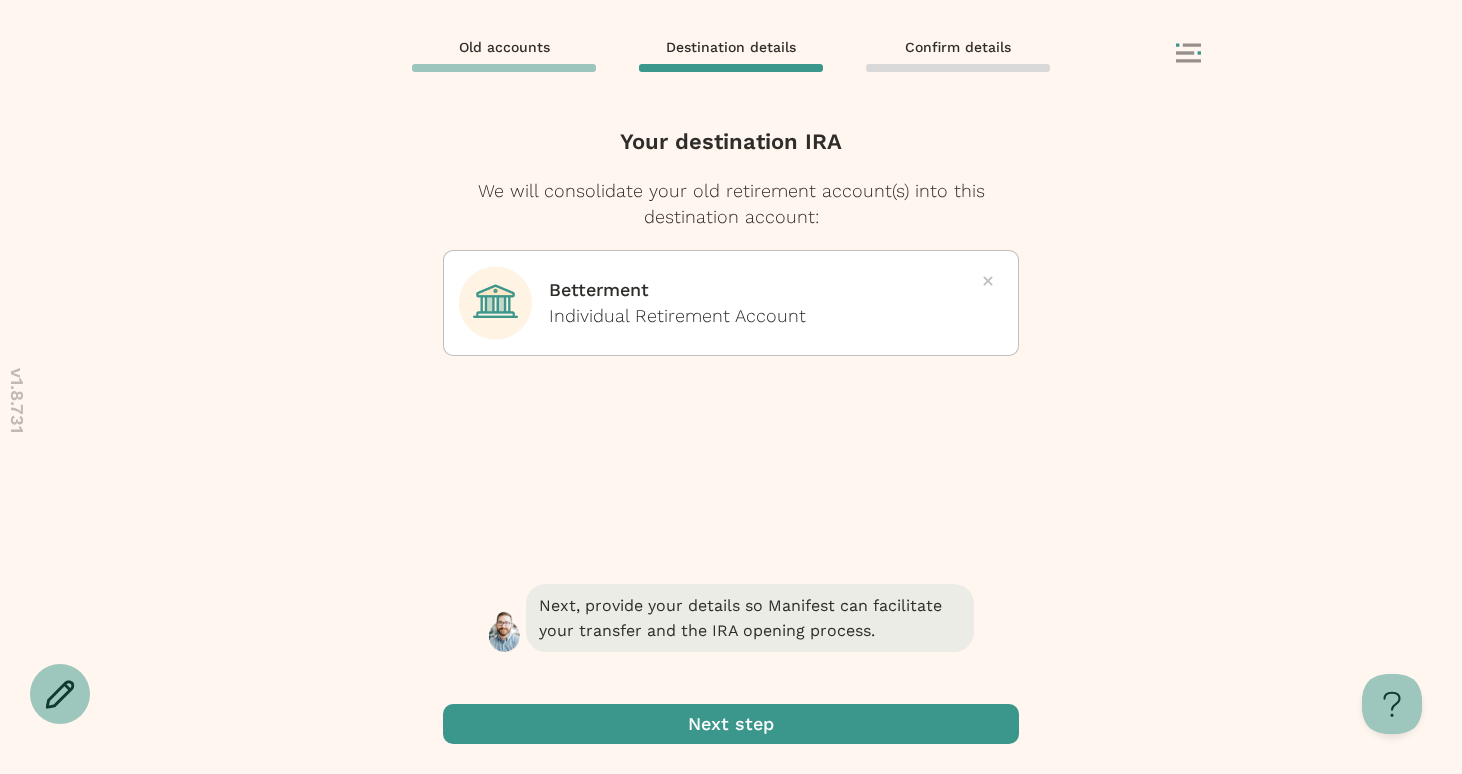 click on "Next, provide your details so Manifest can facilitate your transfer and the IRA opening process. Next step" at bounding box center [731, 677] 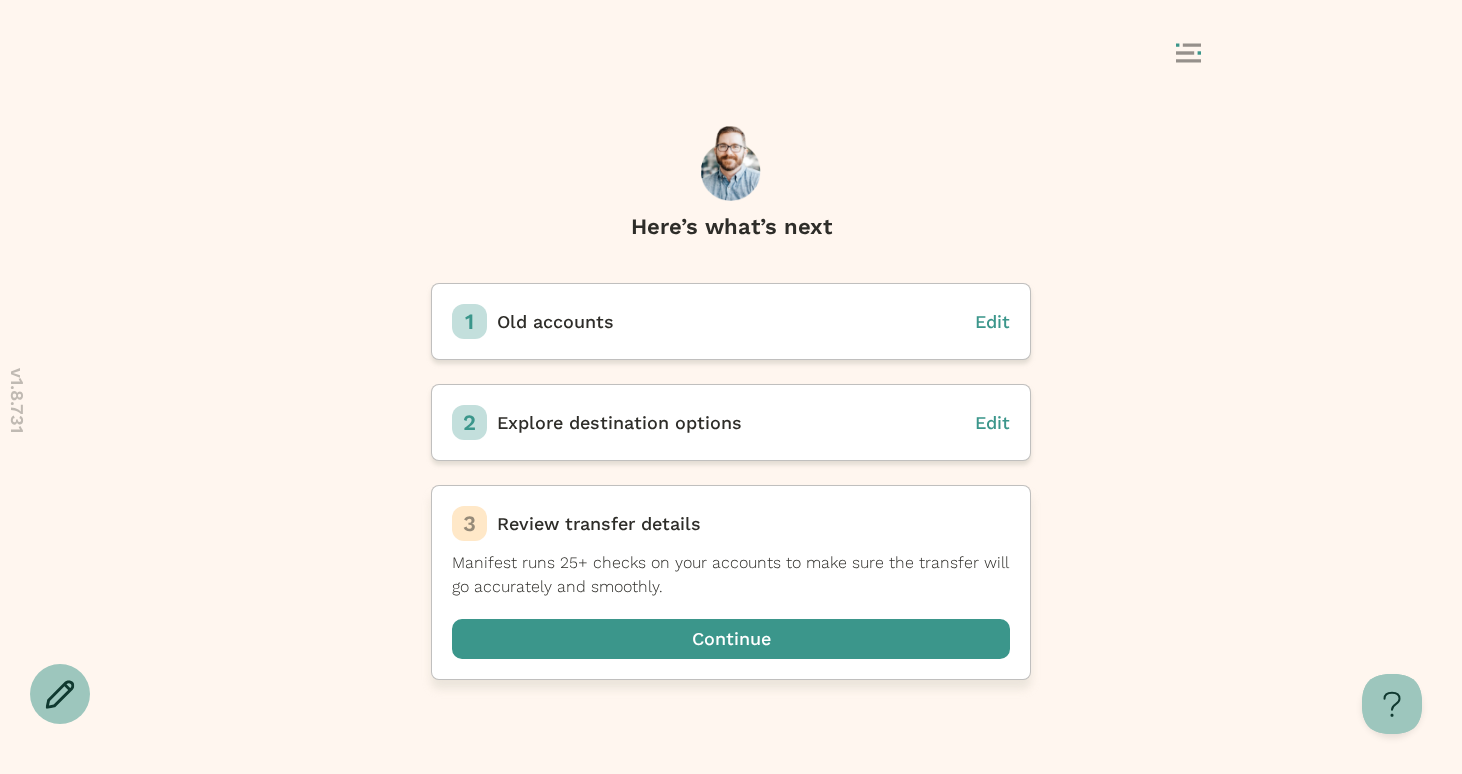 click at bounding box center (731, 639) 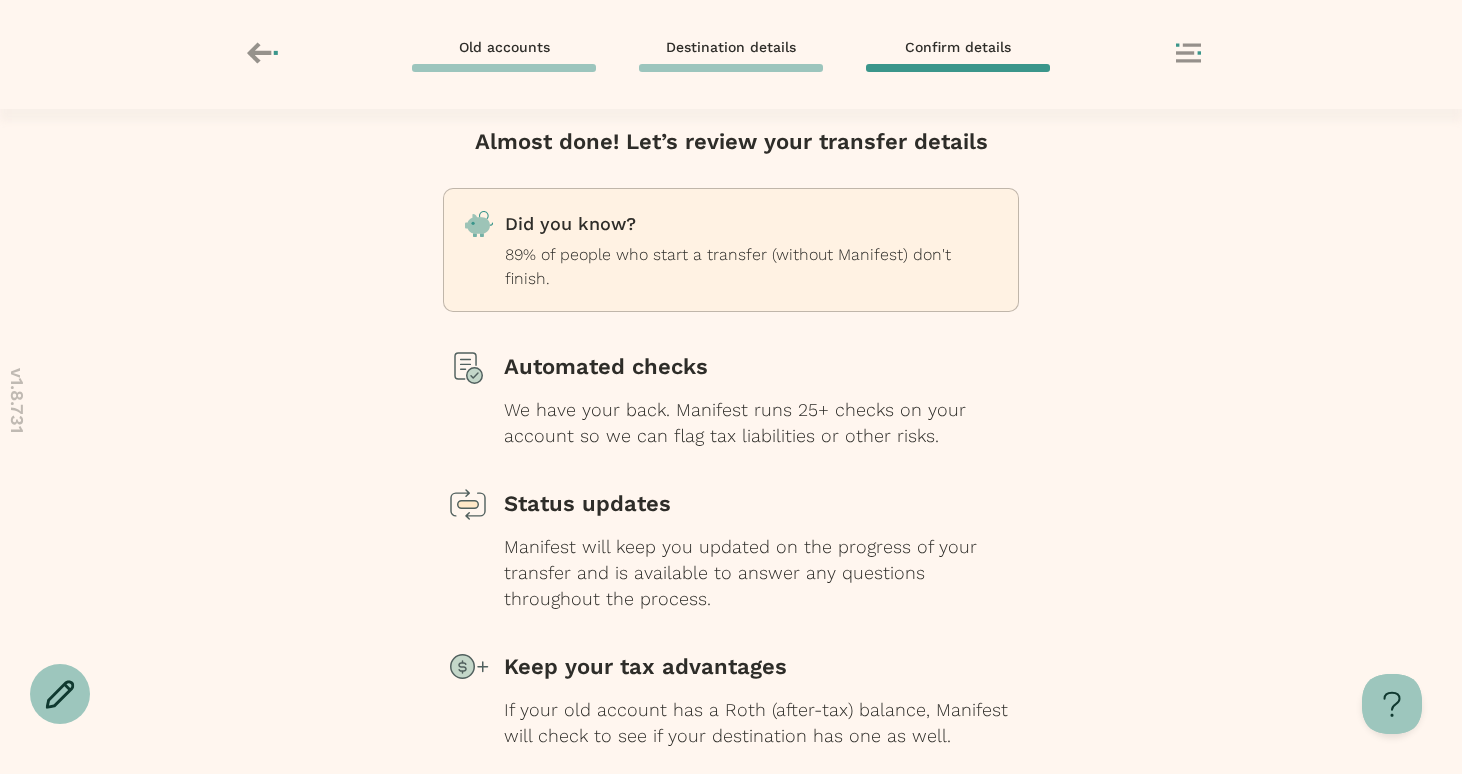 scroll, scrollTop: 149, scrollLeft: 0, axis: vertical 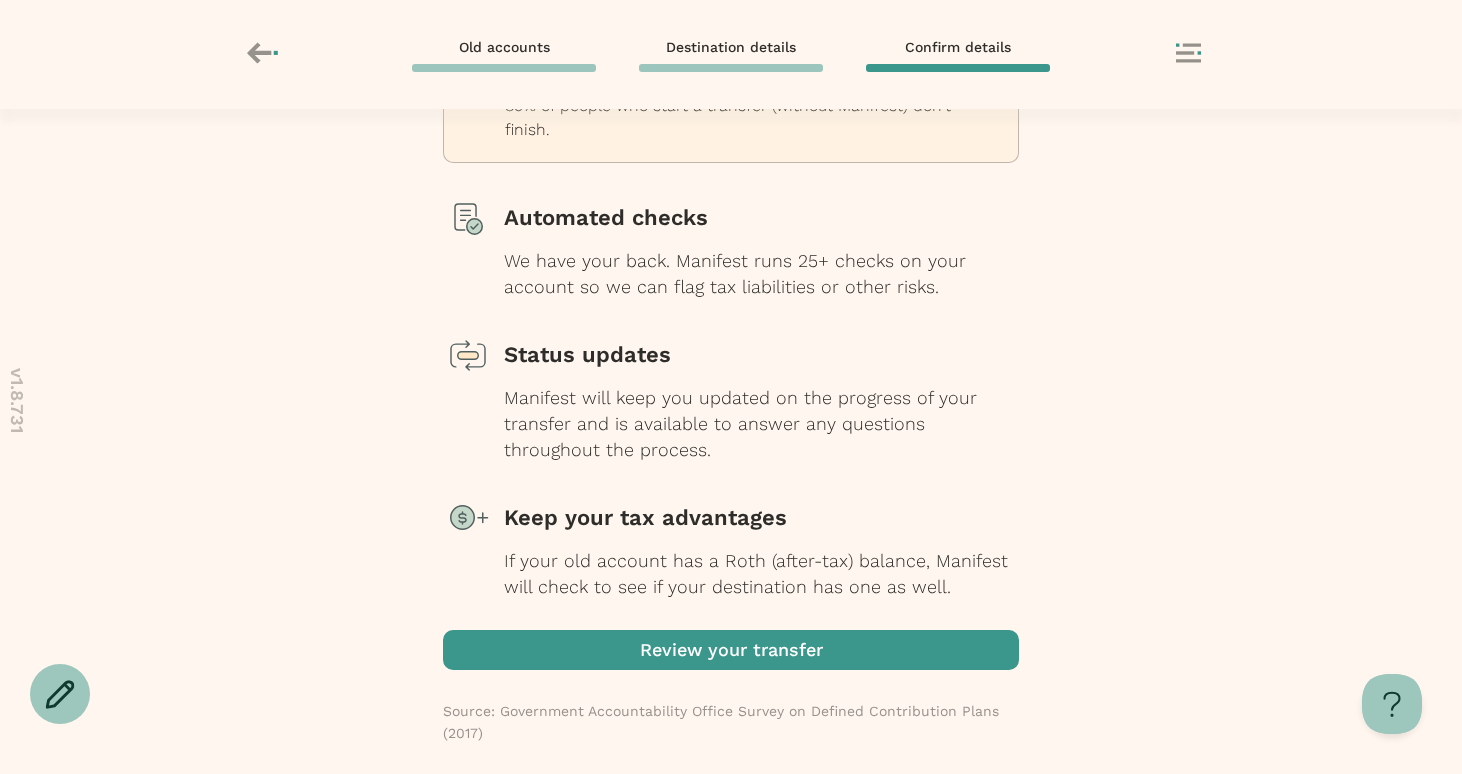 click at bounding box center [731, 650] 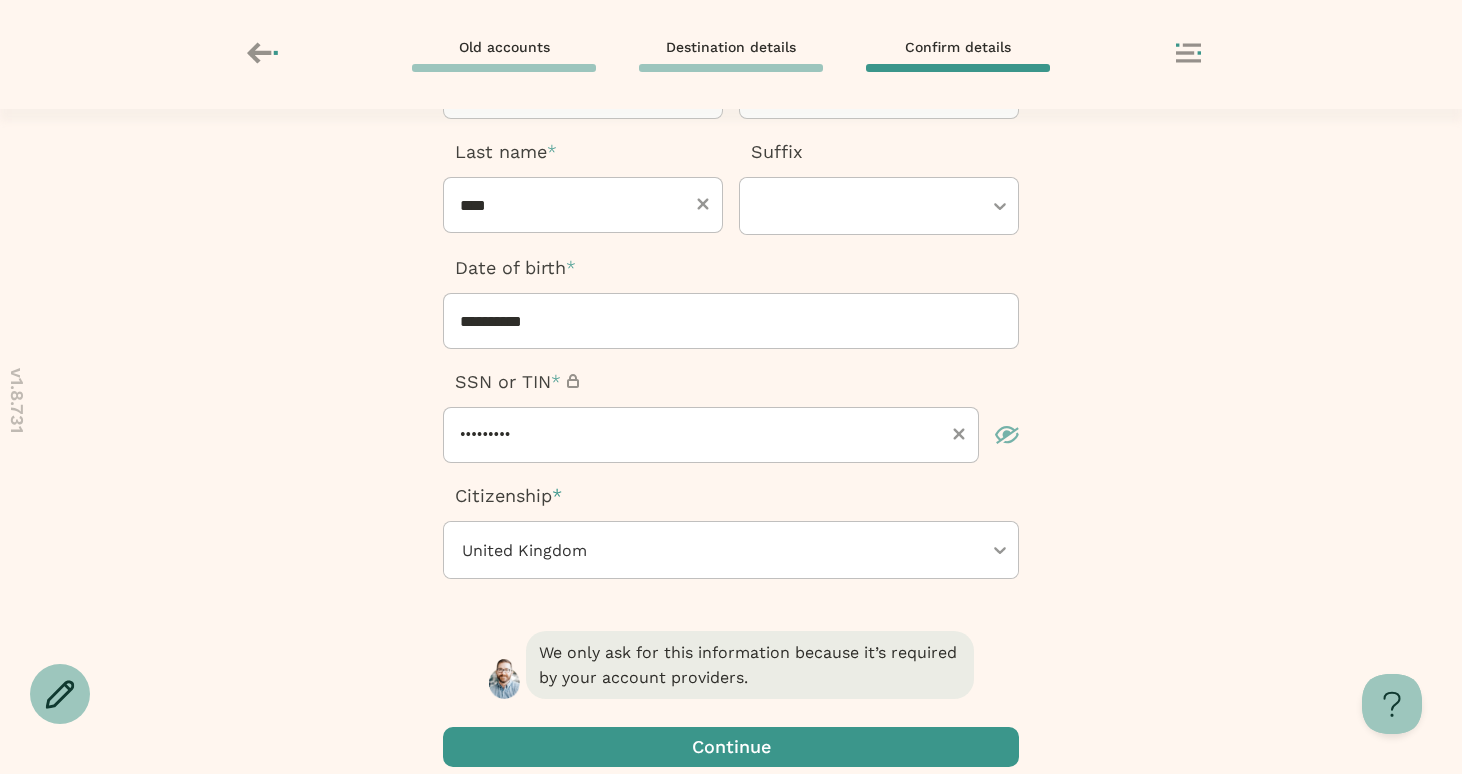 scroll, scrollTop: 316, scrollLeft: 0, axis: vertical 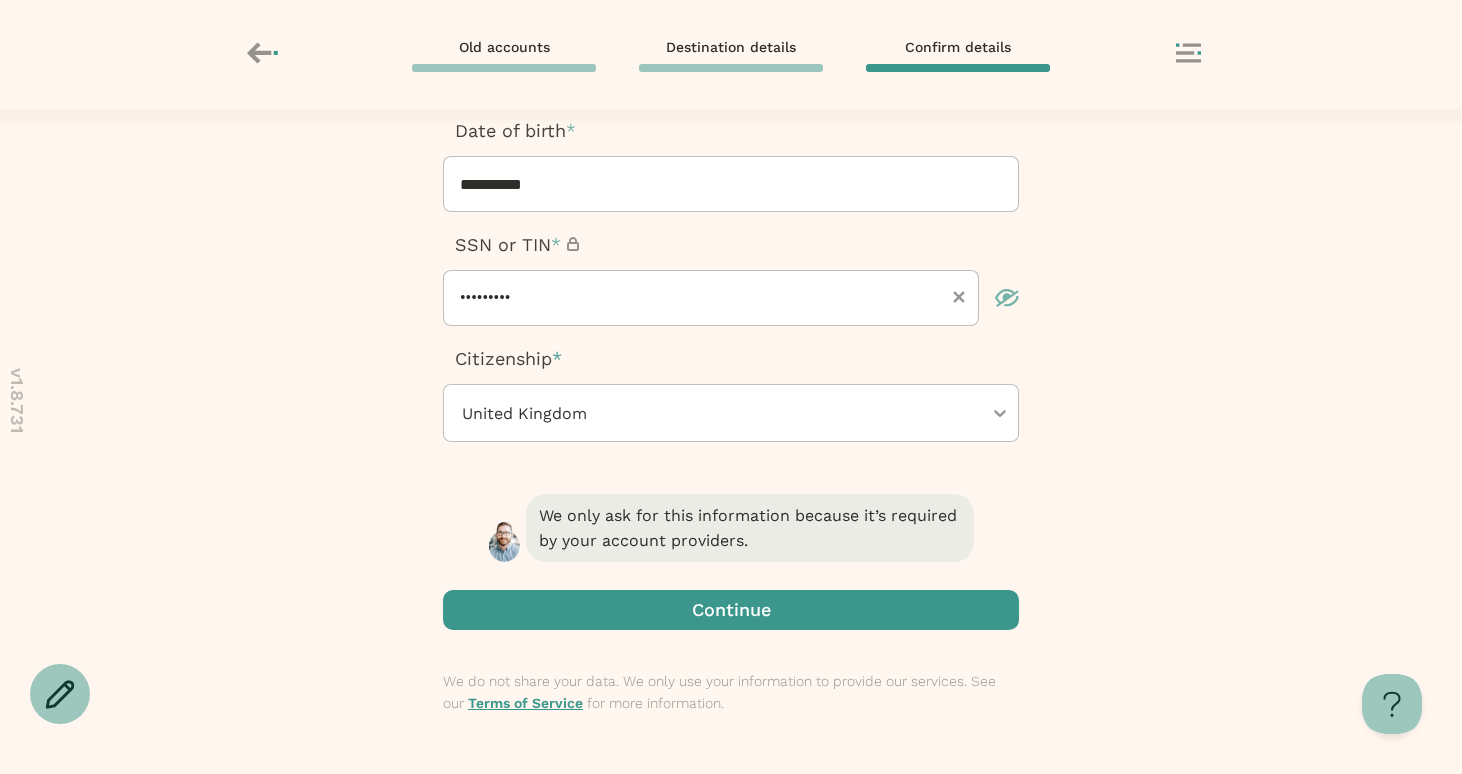 click at bounding box center [731, 610] 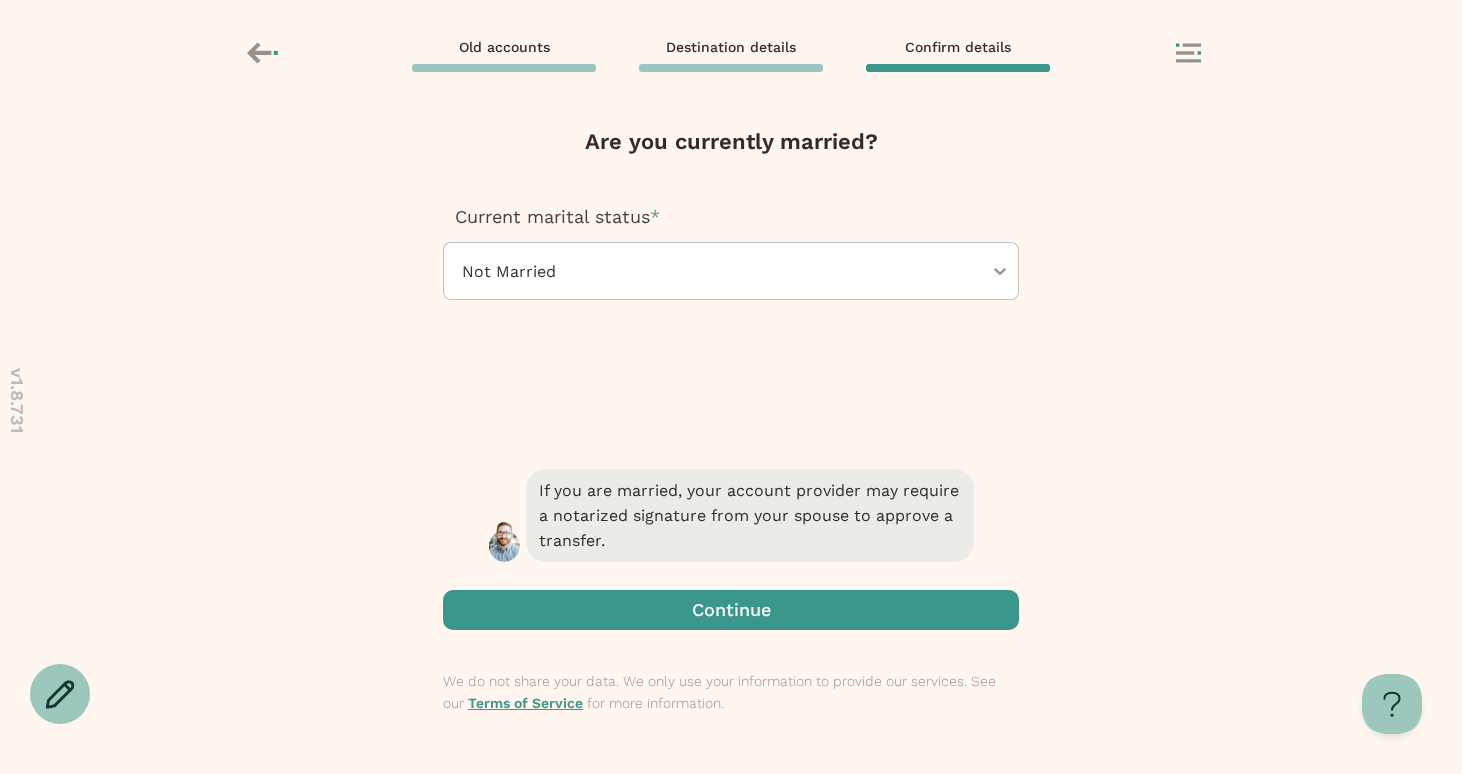 scroll, scrollTop: 0, scrollLeft: 0, axis: both 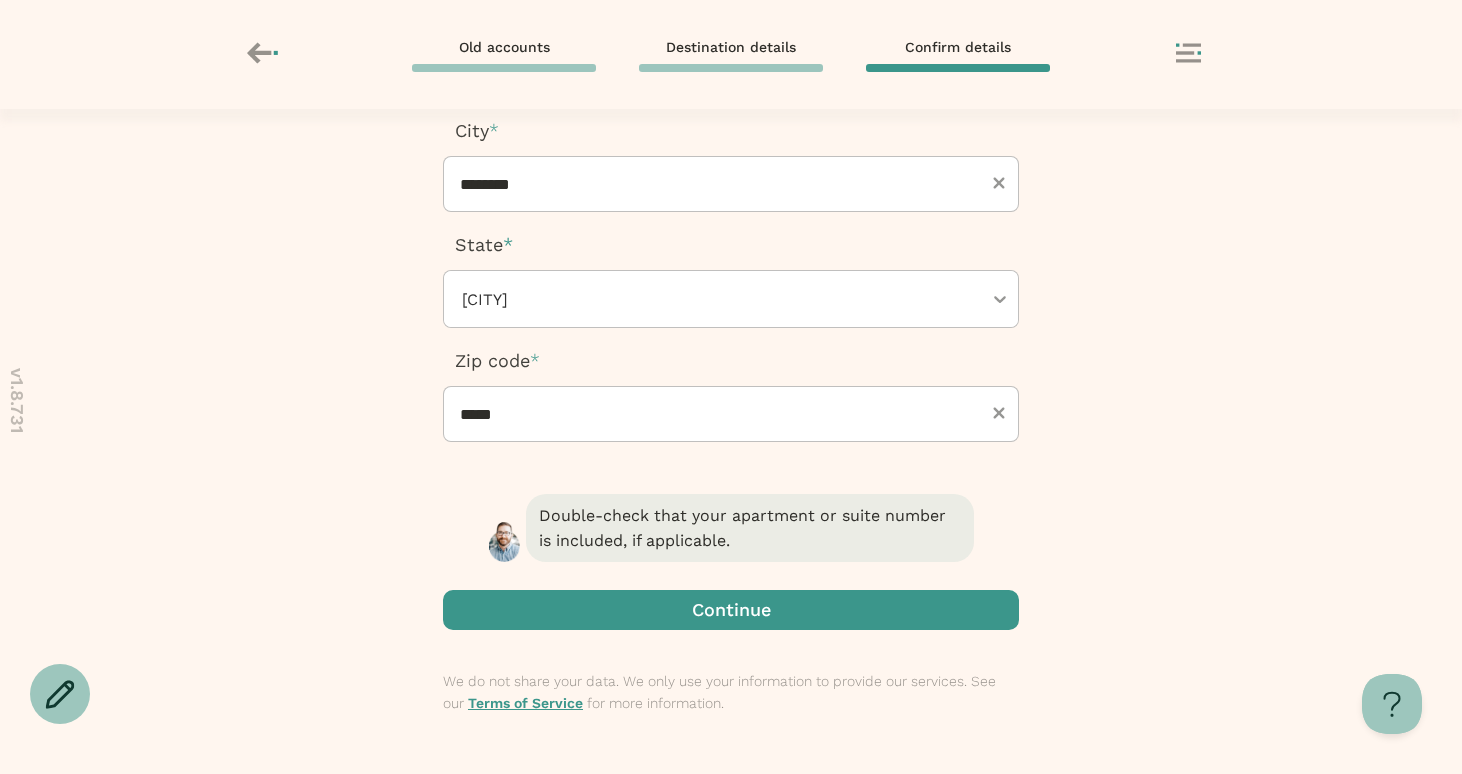 click at bounding box center (731, 610) 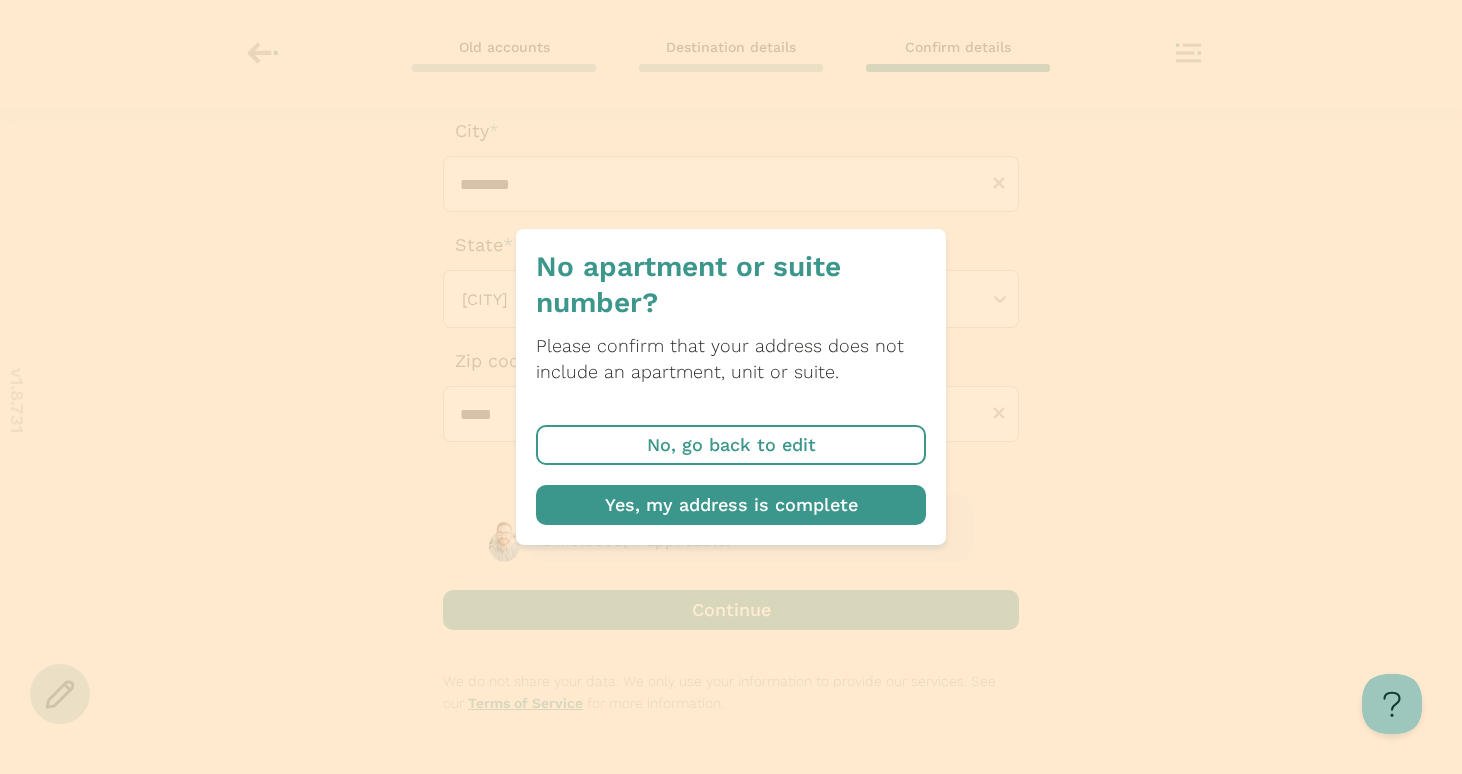 click at bounding box center [731, 505] 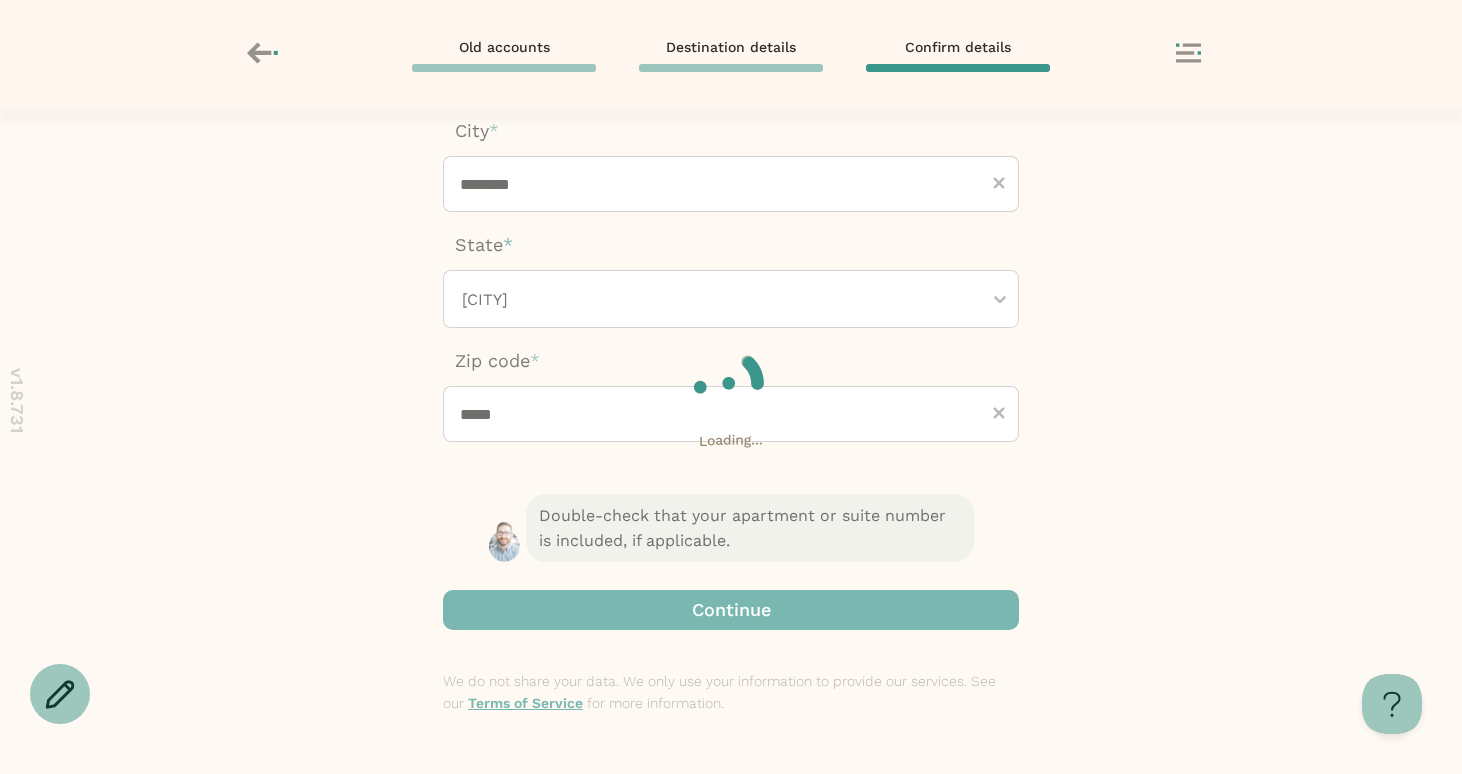 scroll, scrollTop: 0, scrollLeft: 0, axis: both 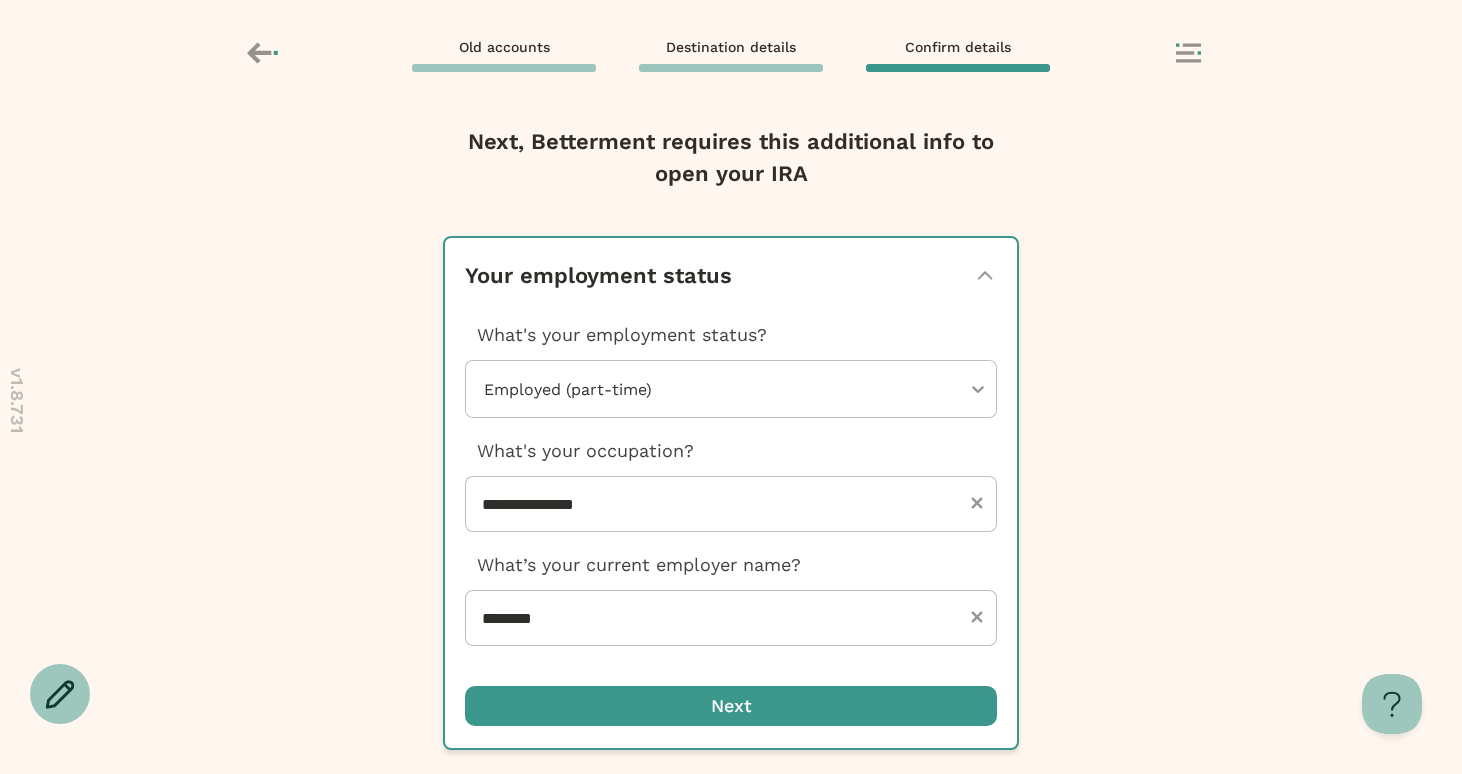 click on "Old accounts Destination details Confirm details" at bounding box center (731, 55) 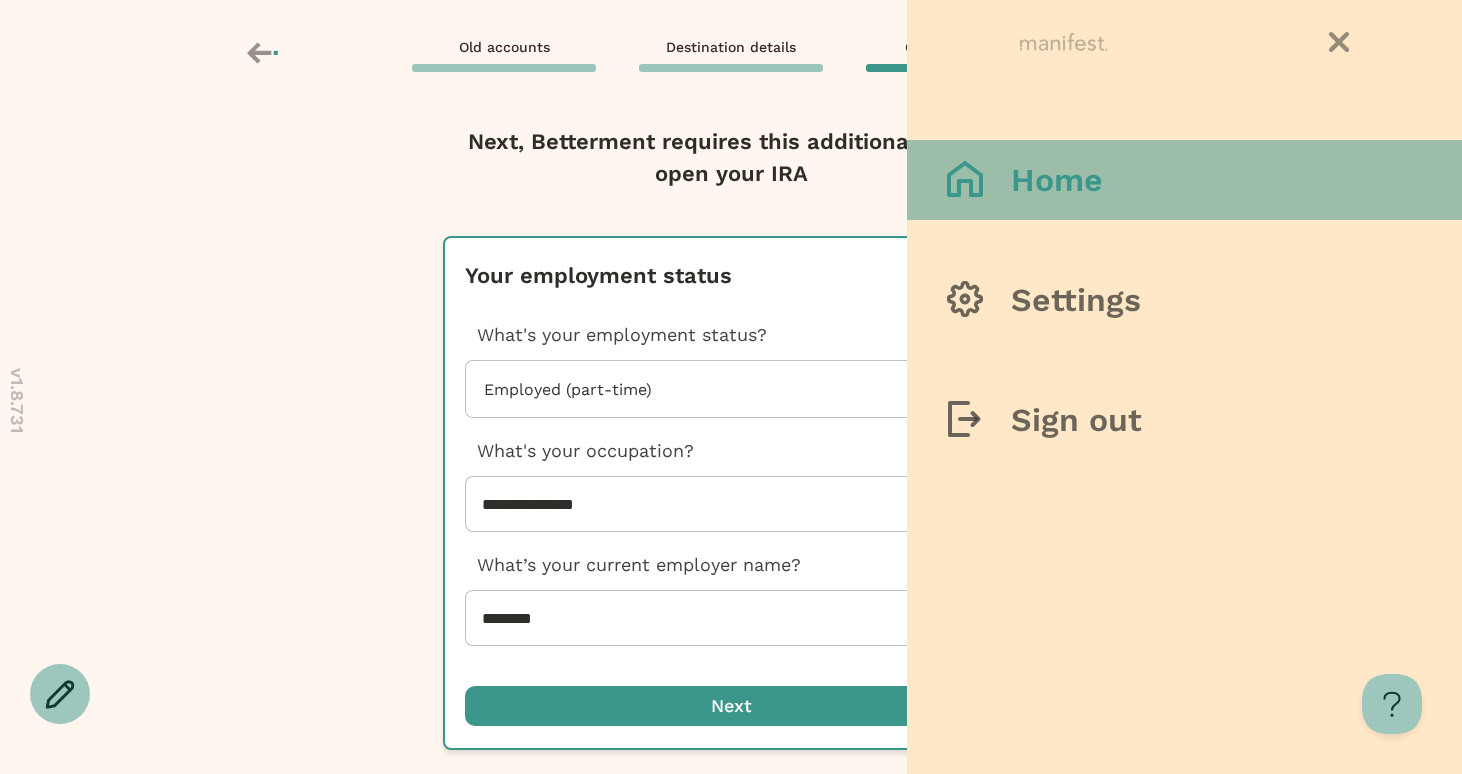 click on "Home" at bounding box center (1057, 180) 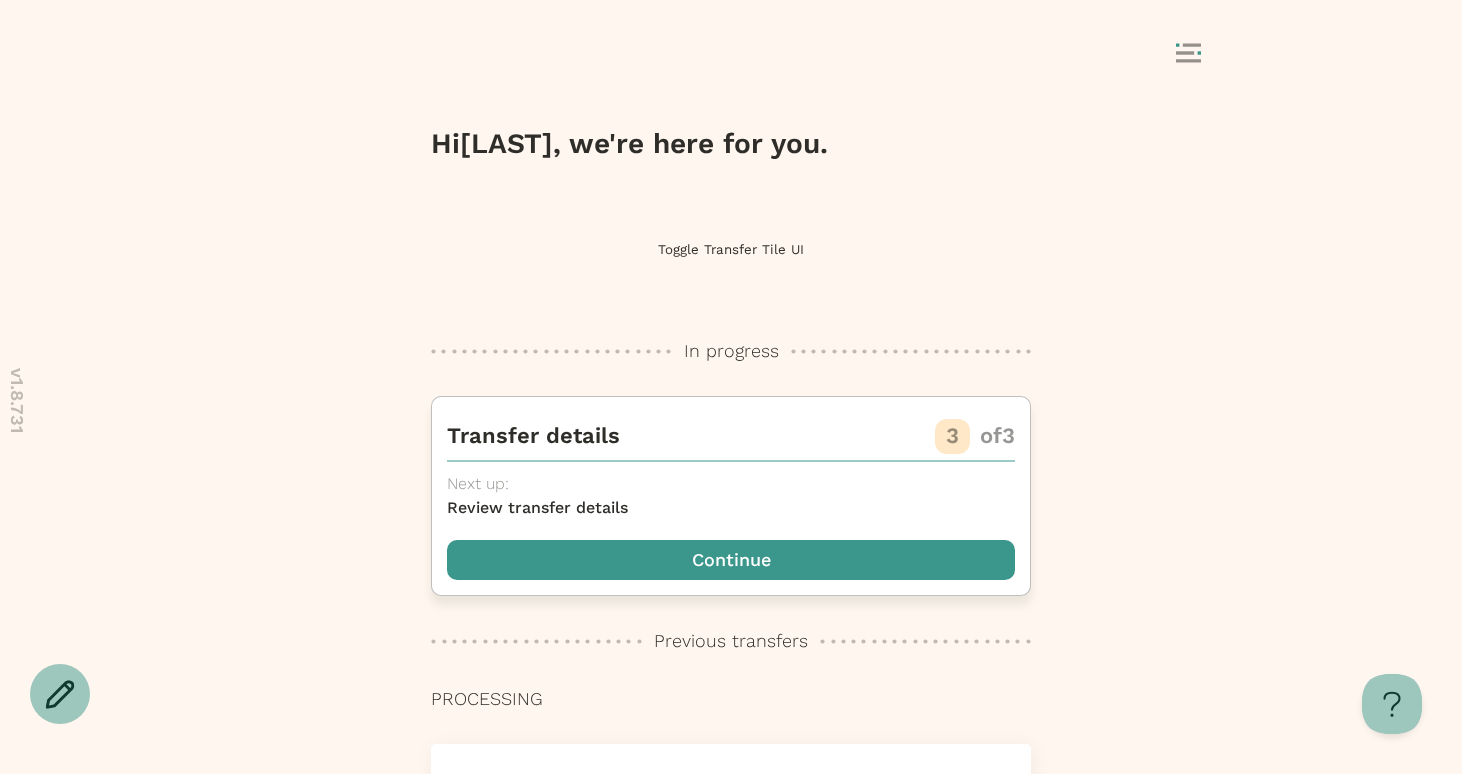 click at bounding box center (731, 560) 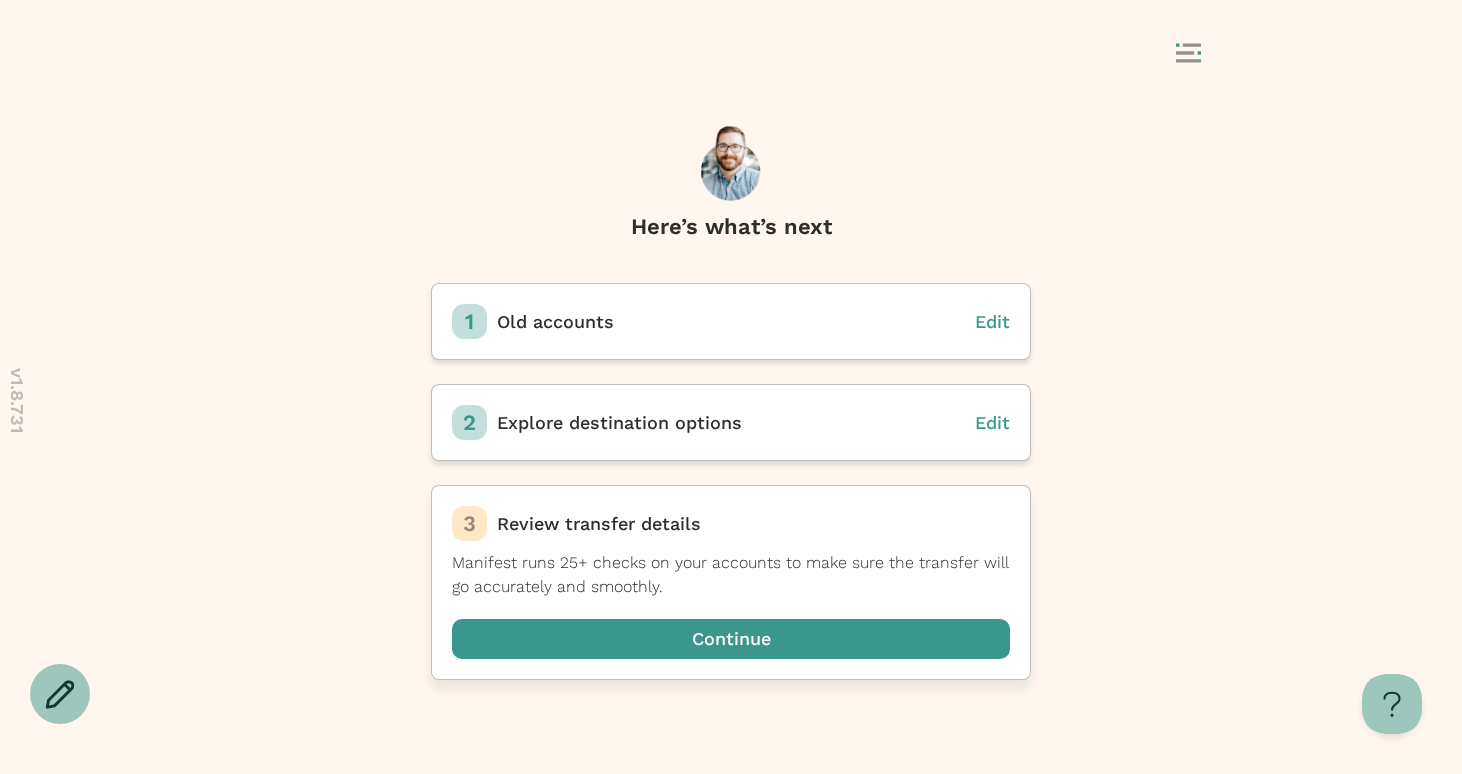 click at bounding box center (731, 639) 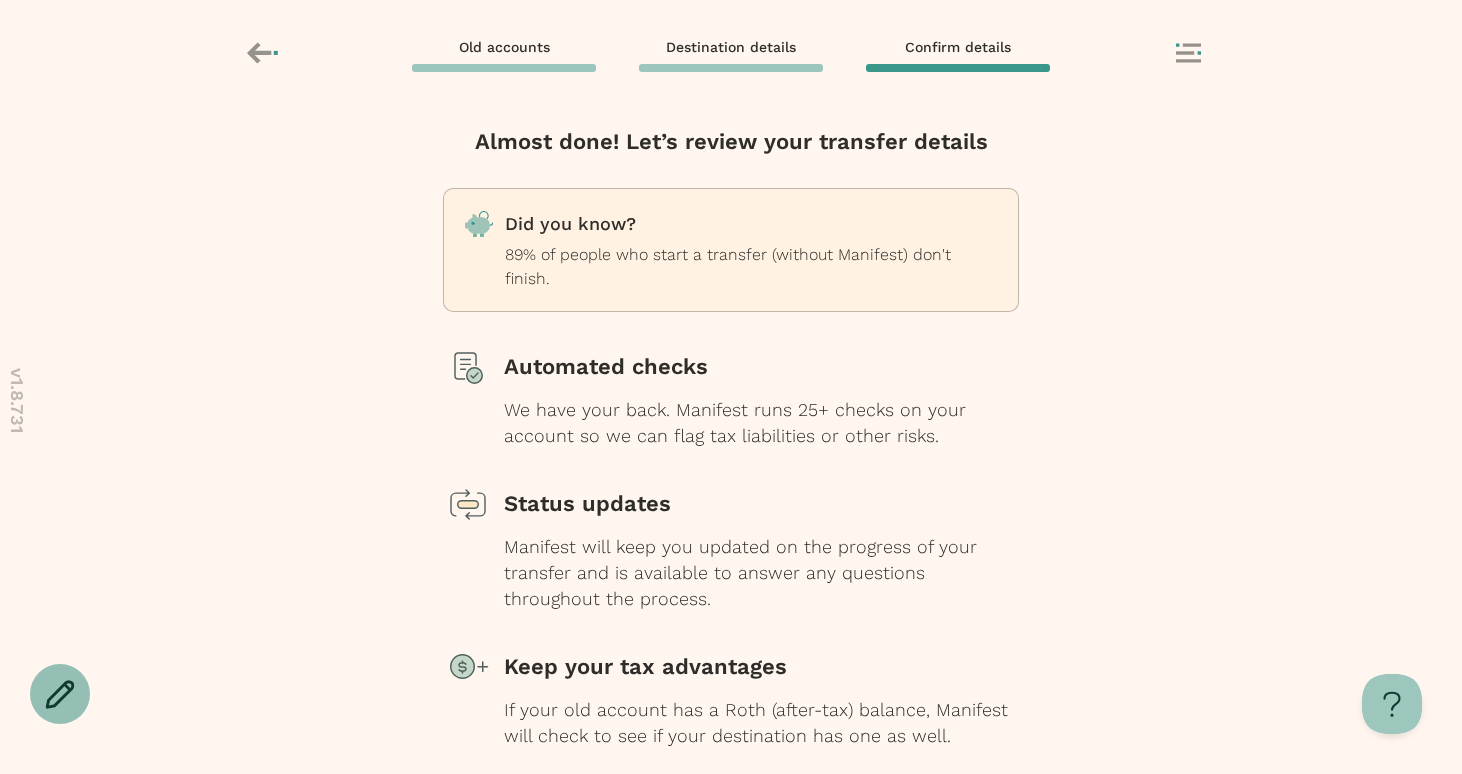 click 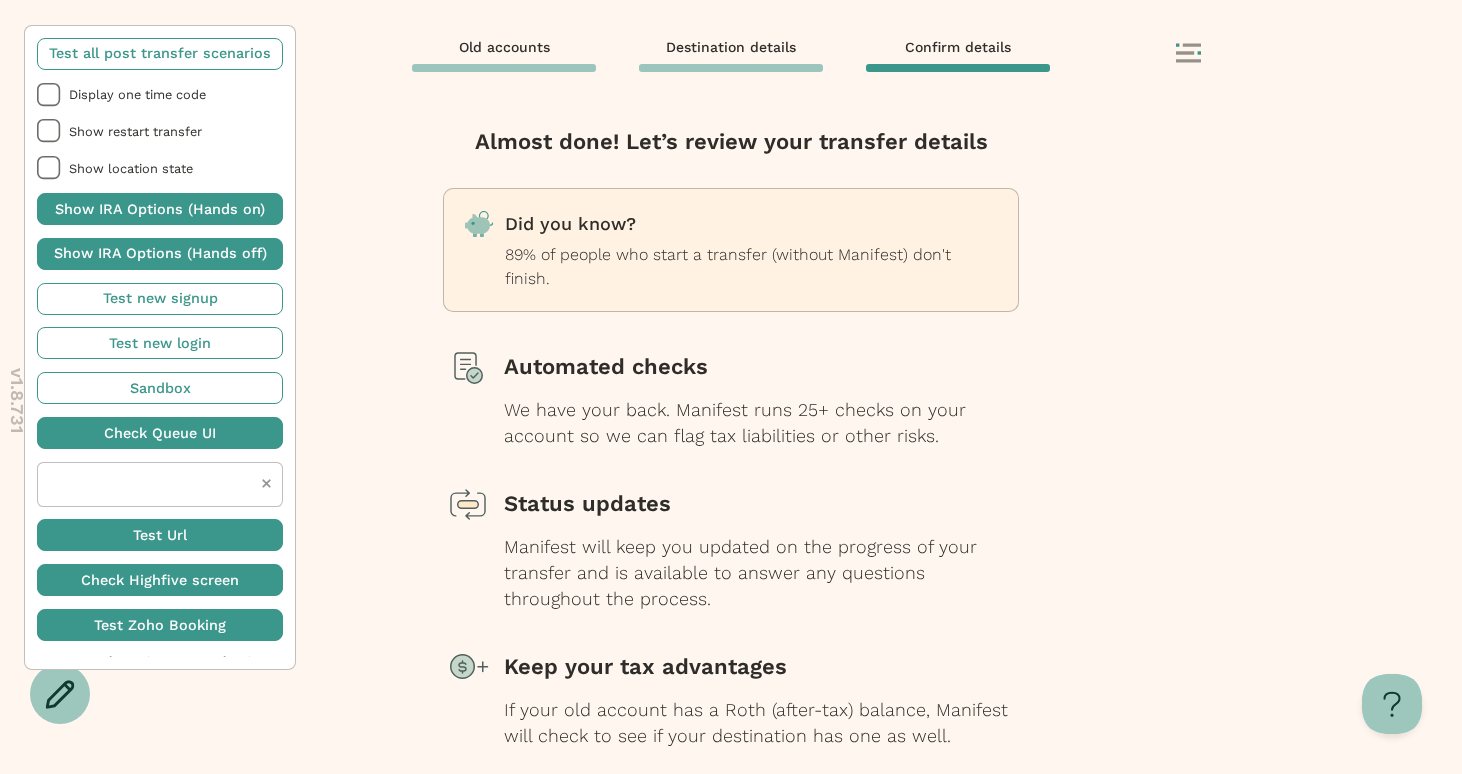 click 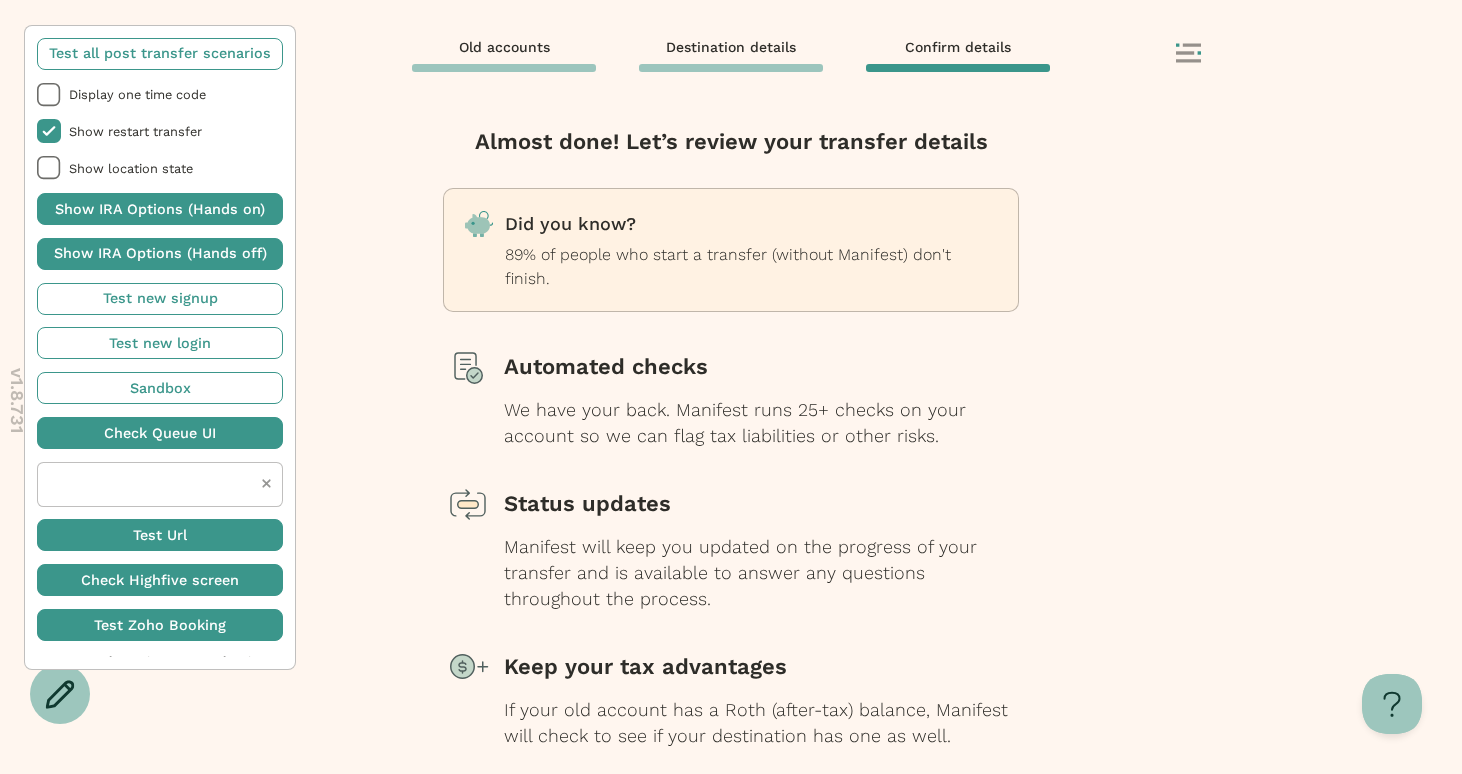 click on "Almost done! Let’s review your transfer details Did you know? 89% of people who start a transfer (without Manifest) don't finish. Automated checks We have your back. Manifest runs 25+ checks on your account so we can flag tax liabilities or other risks.   Status updates Manifest will keep you updated on the progress of your transfer and is available to answer any questions throughout the process. Keep your tax advantages If your old account has a Roth (after-tax) balance, Manifest will check to see if your destination has one as well. Review your transfer Source: Government Accountability Office Survey on Defined Contribution Plans (2017)" at bounding box center (731, 441) 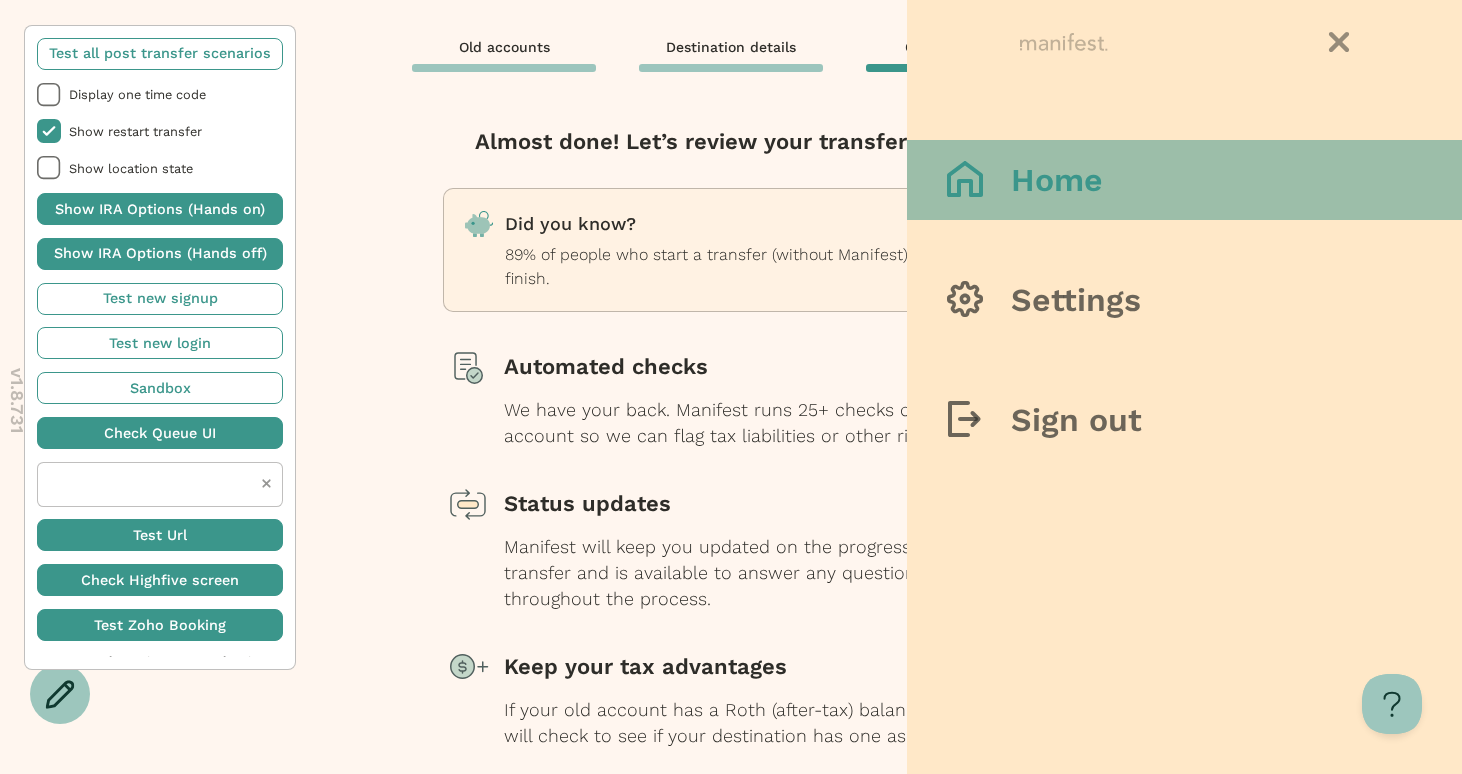 click on "Home" at bounding box center (1184, 180) 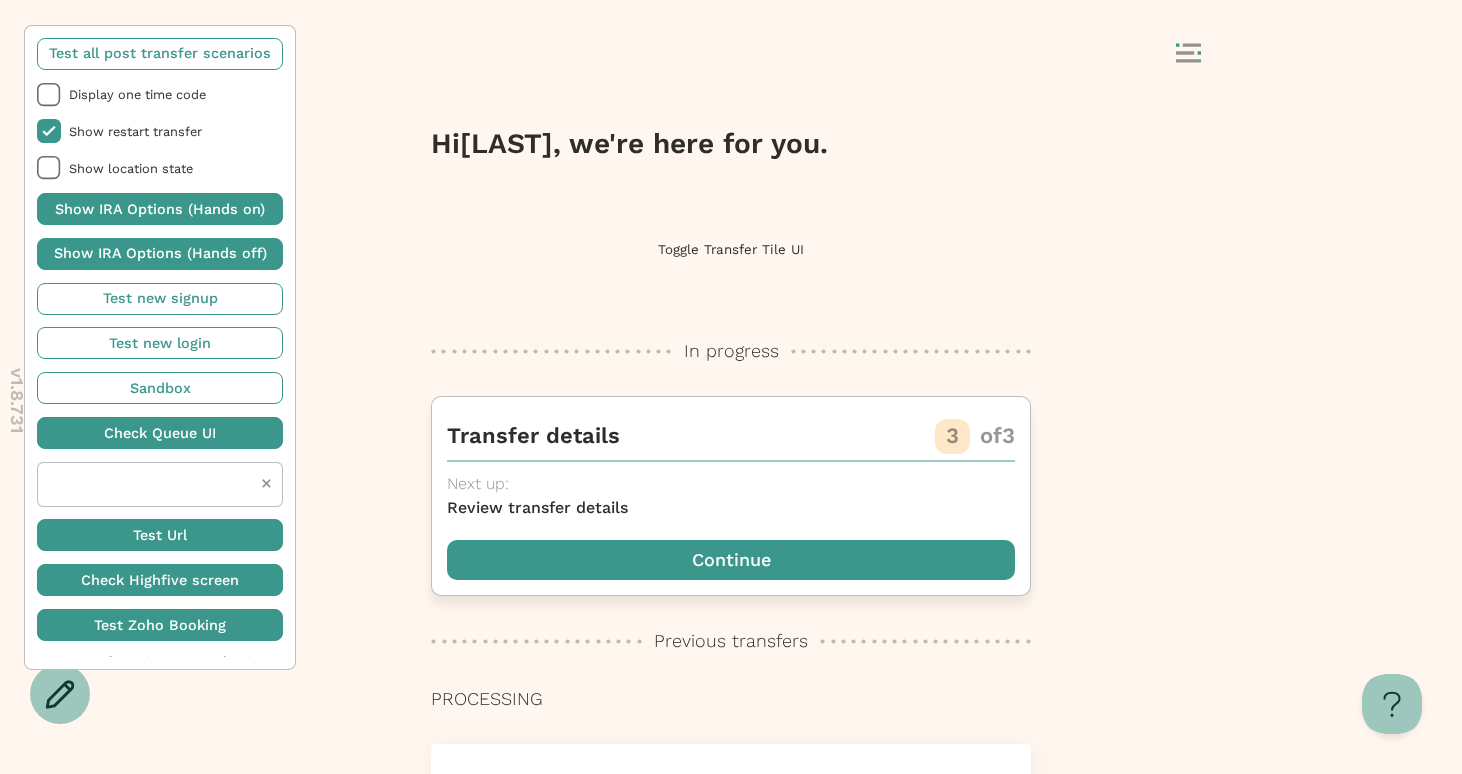 click at bounding box center (731, 560) 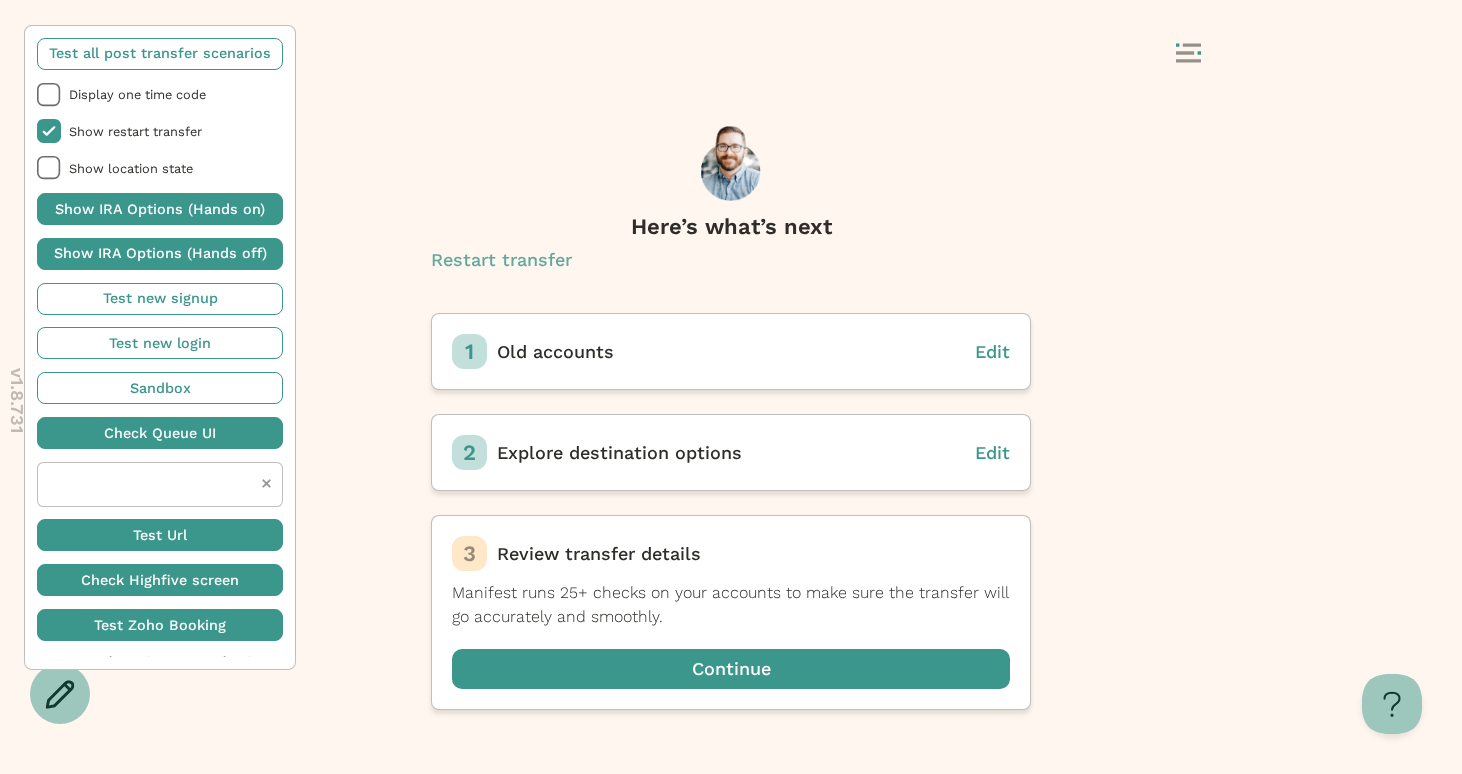 click on "Restart transfer" at bounding box center [731, 260] 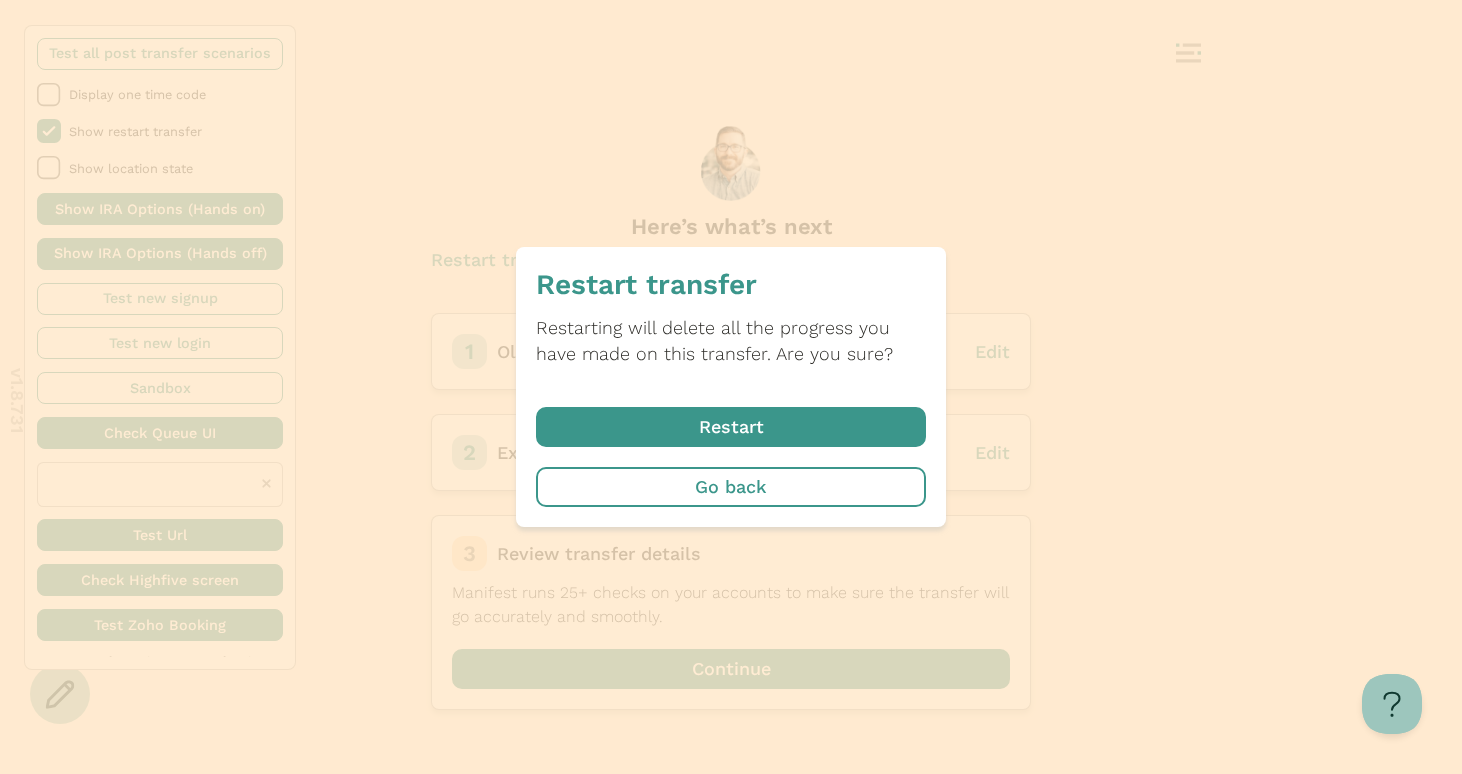 click at bounding box center (731, 427) 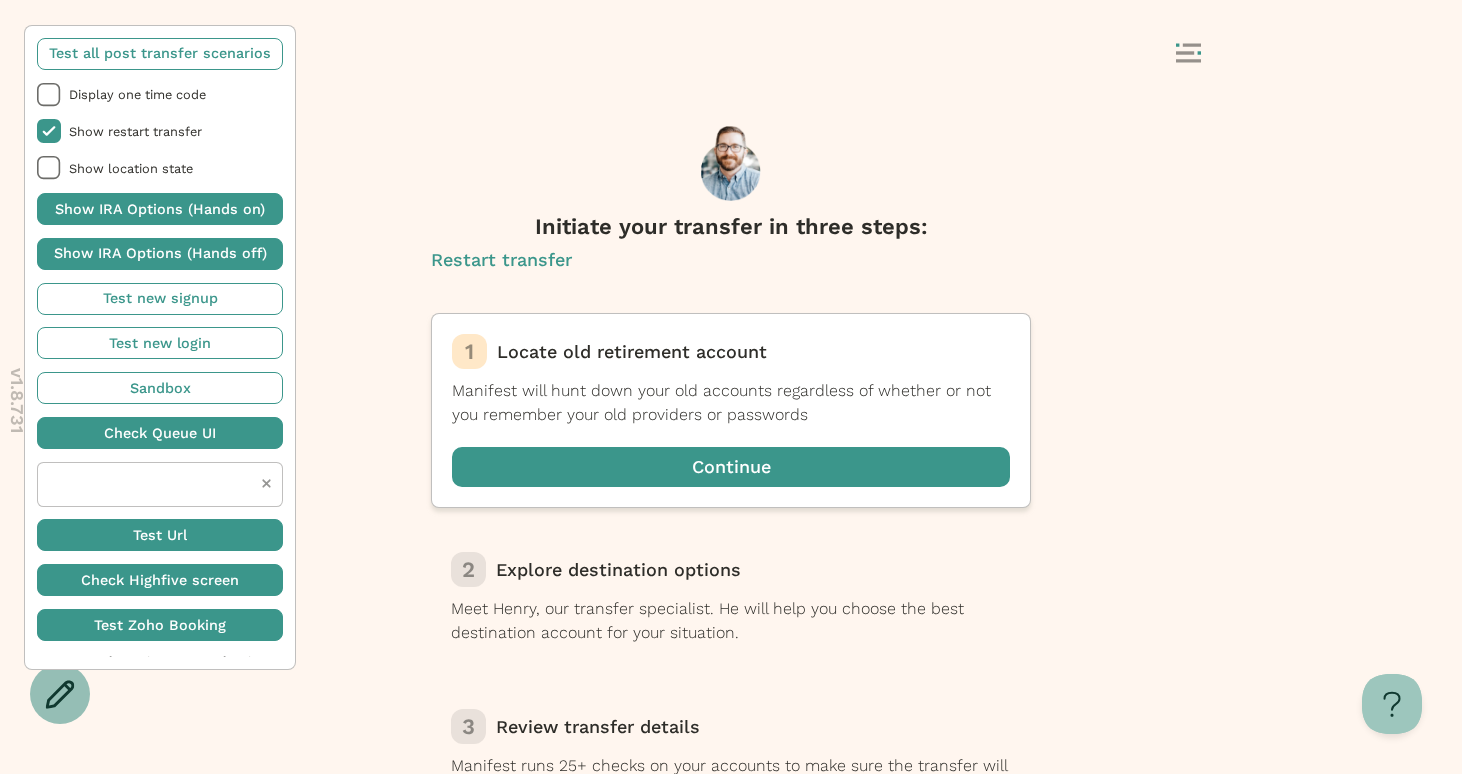 click 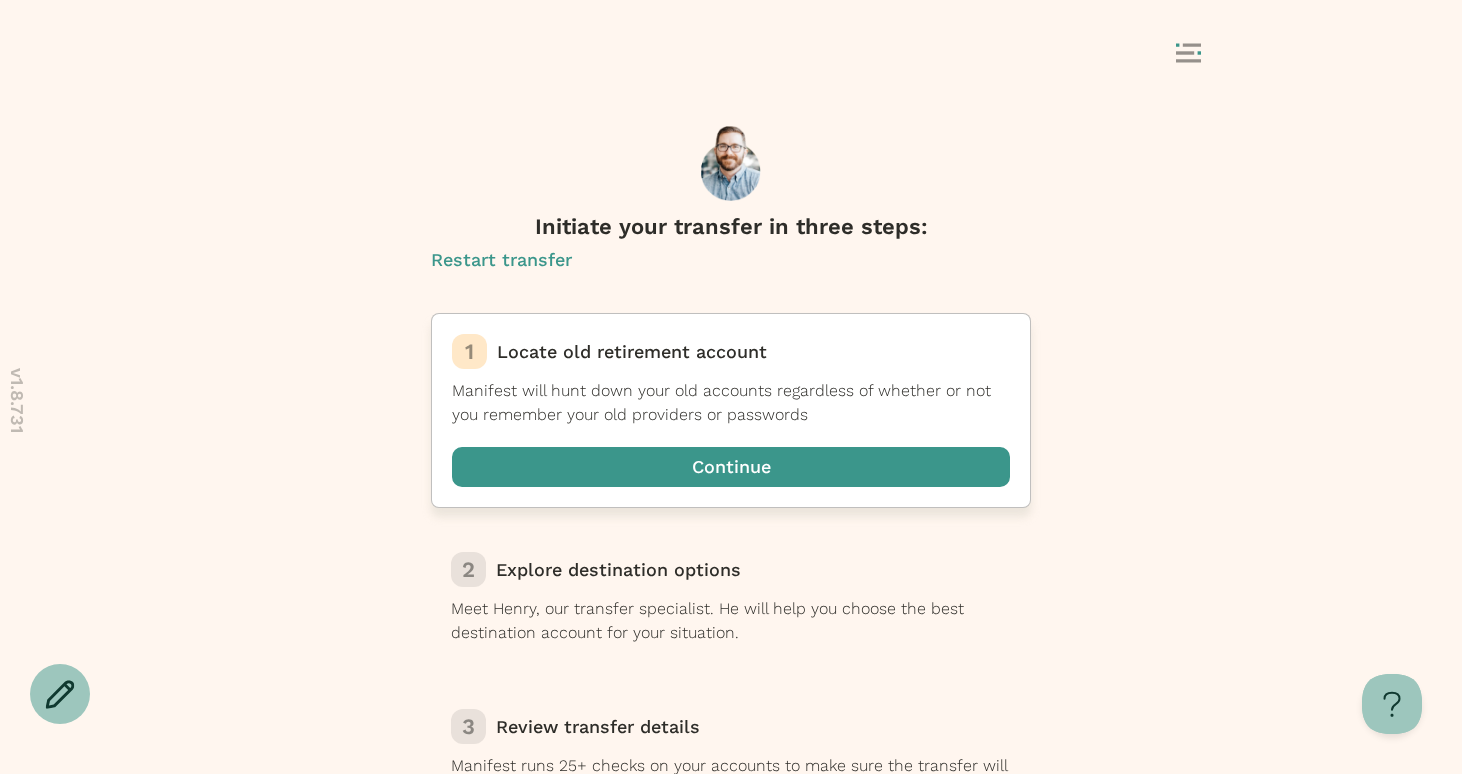 click at bounding box center (731, 467) 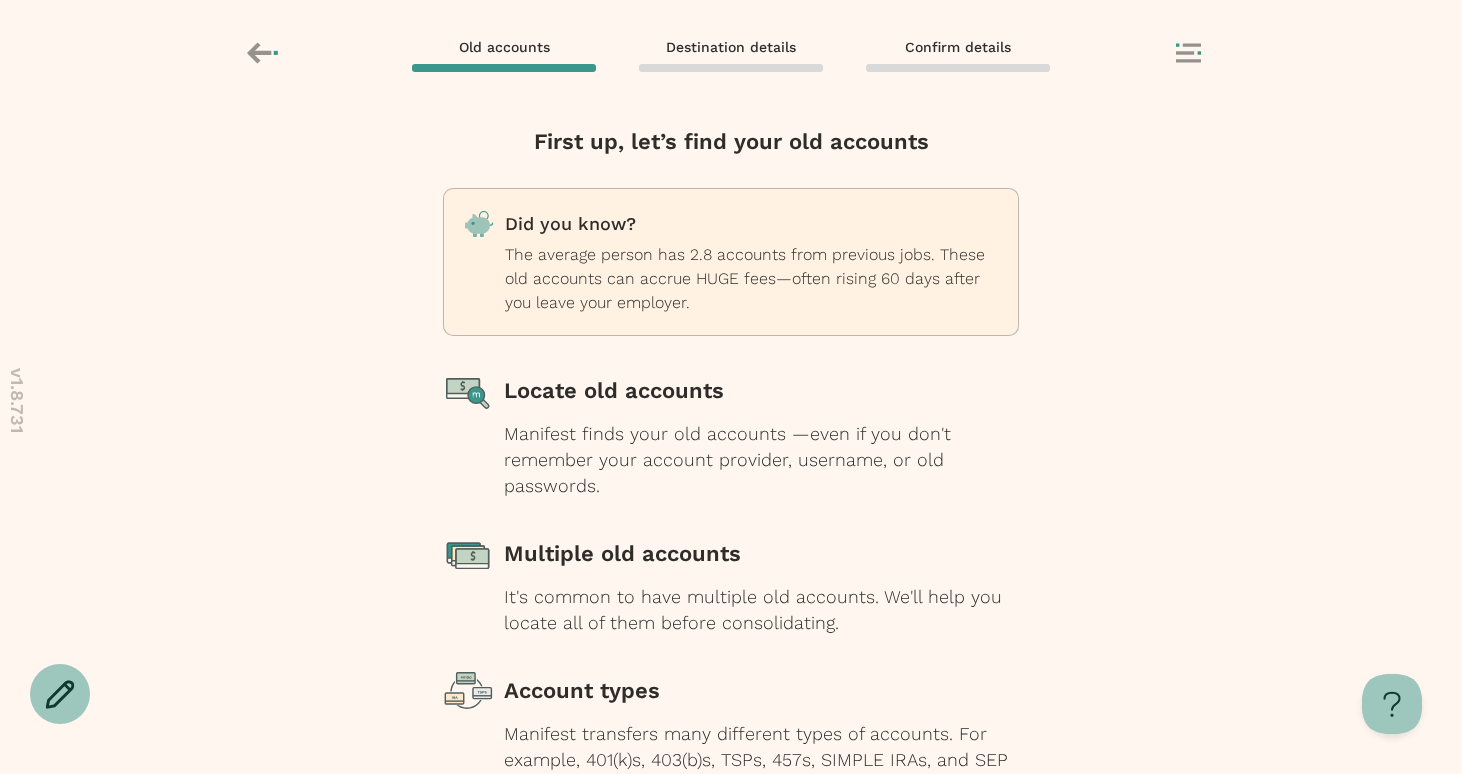 scroll, scrollTop: 177, scrollLeft: 0, axis: vertical 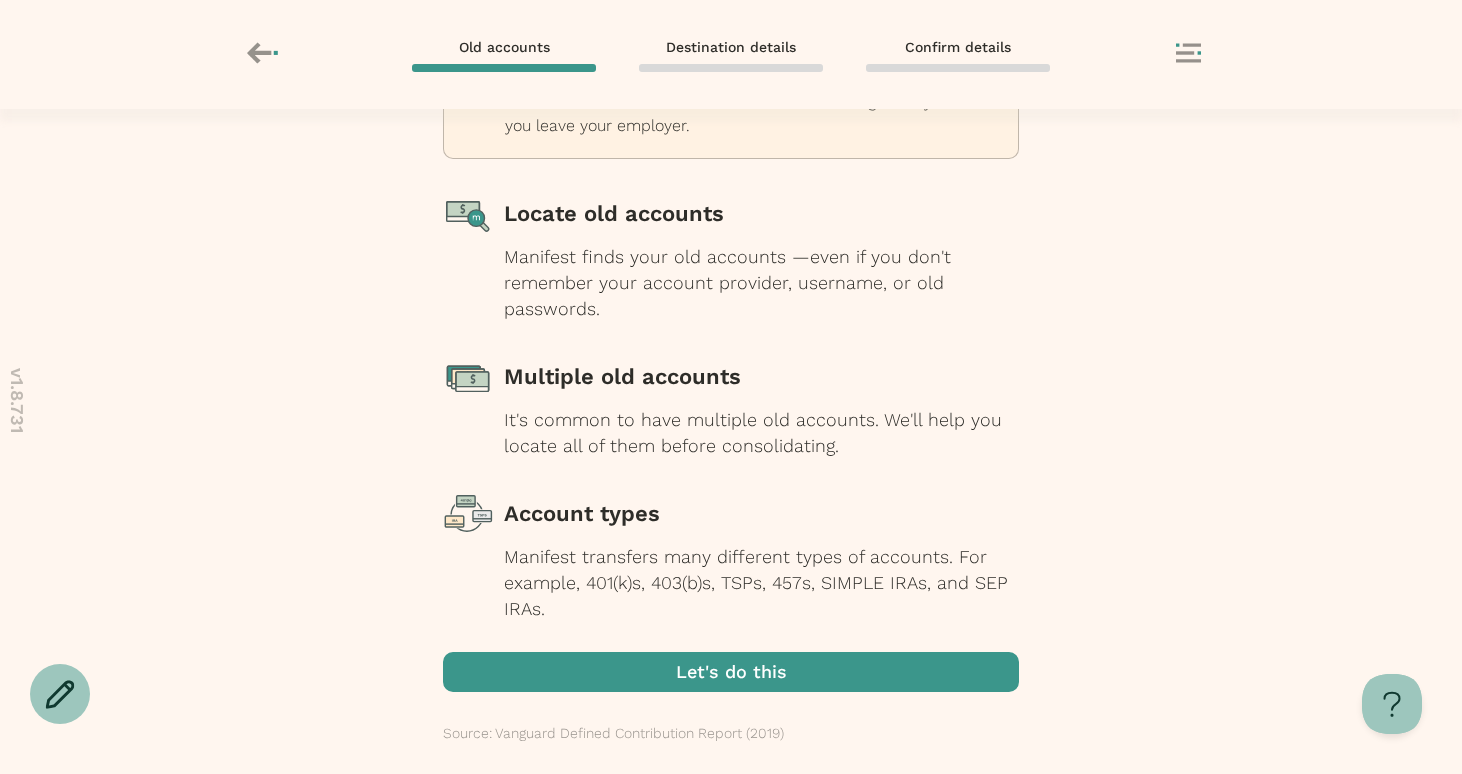 click at bounding box center [731, 672] 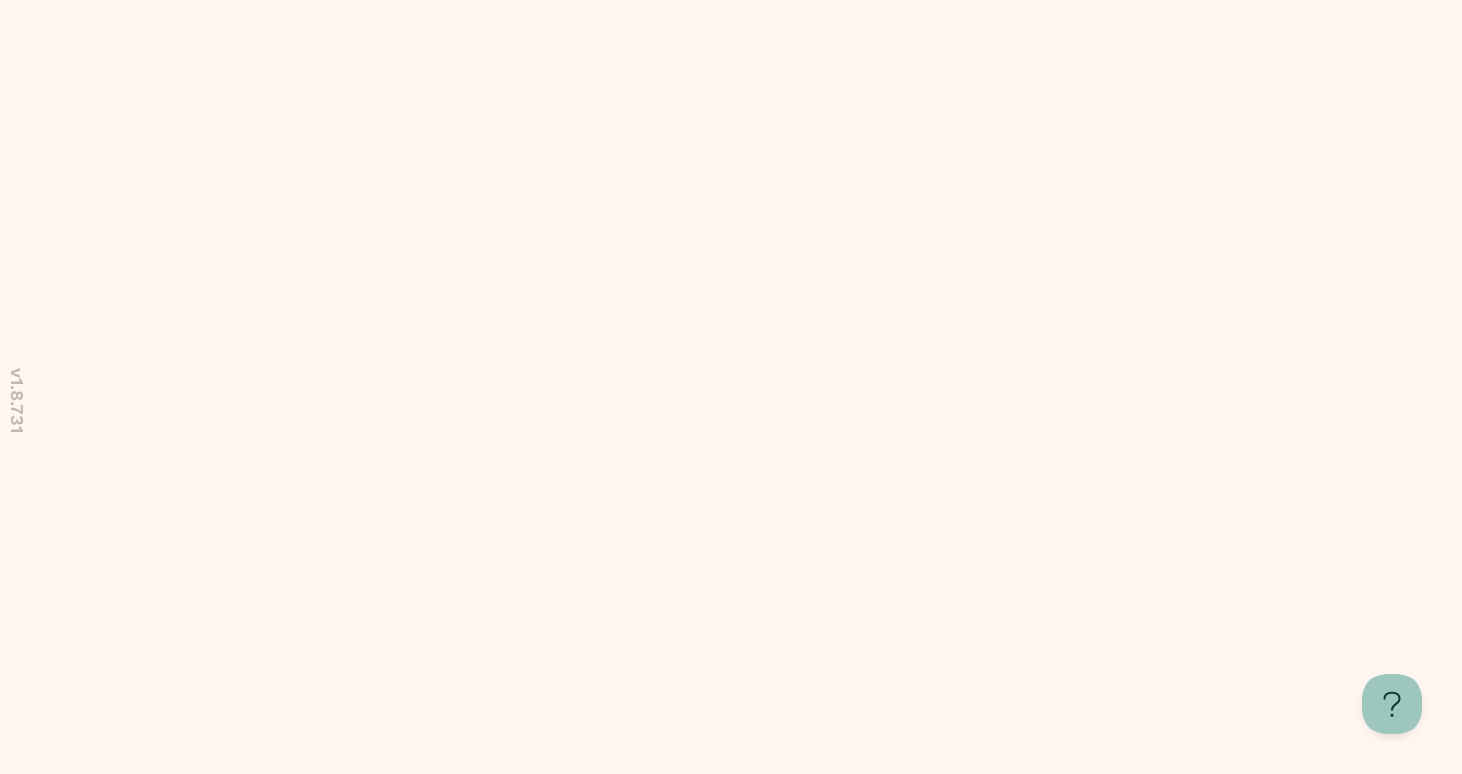 scroll, scrollTop: 0, scrollLeft: 0, axis: both 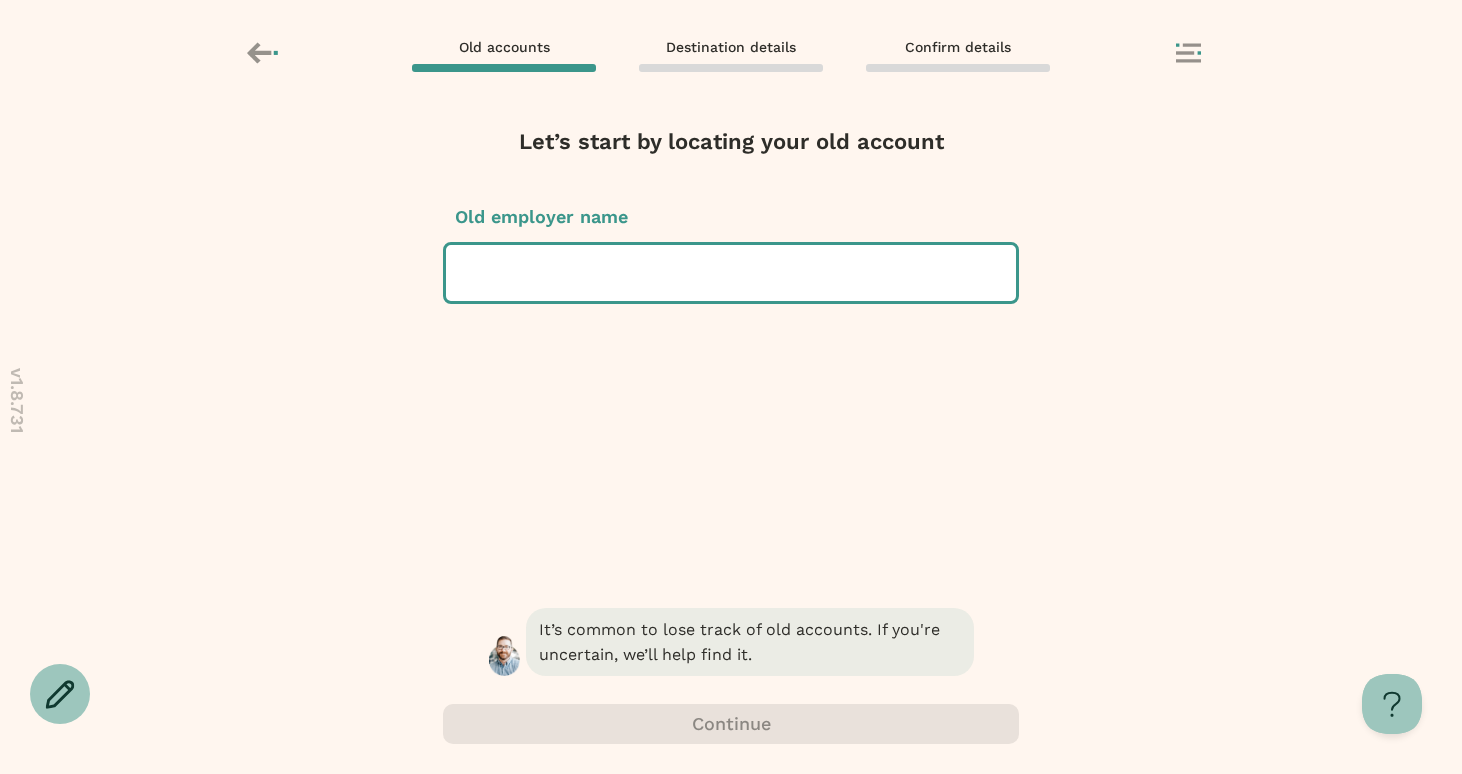 click at bounding box center (731, 273) 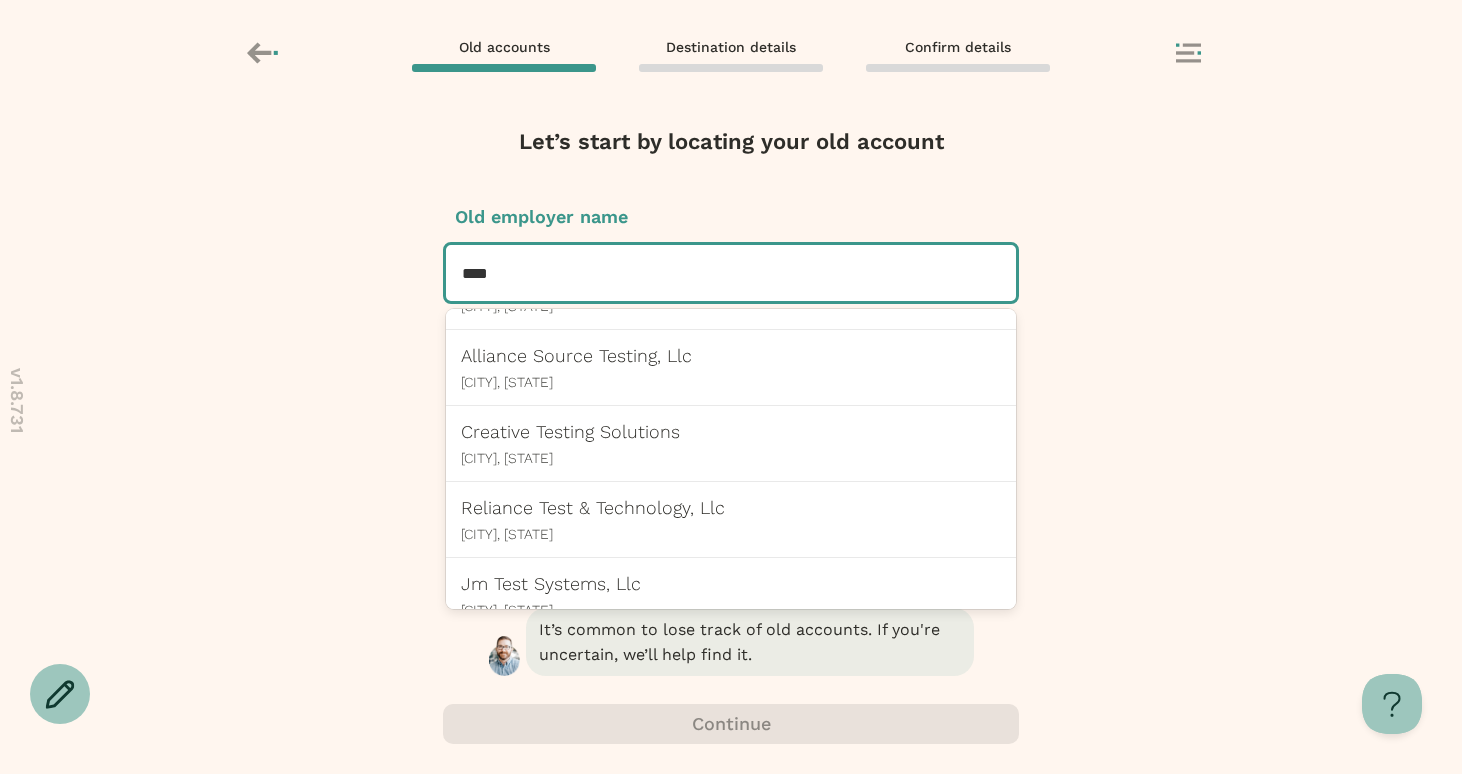 scroll, scrollTop: 516, scrollLeft: 0, axis: vertical 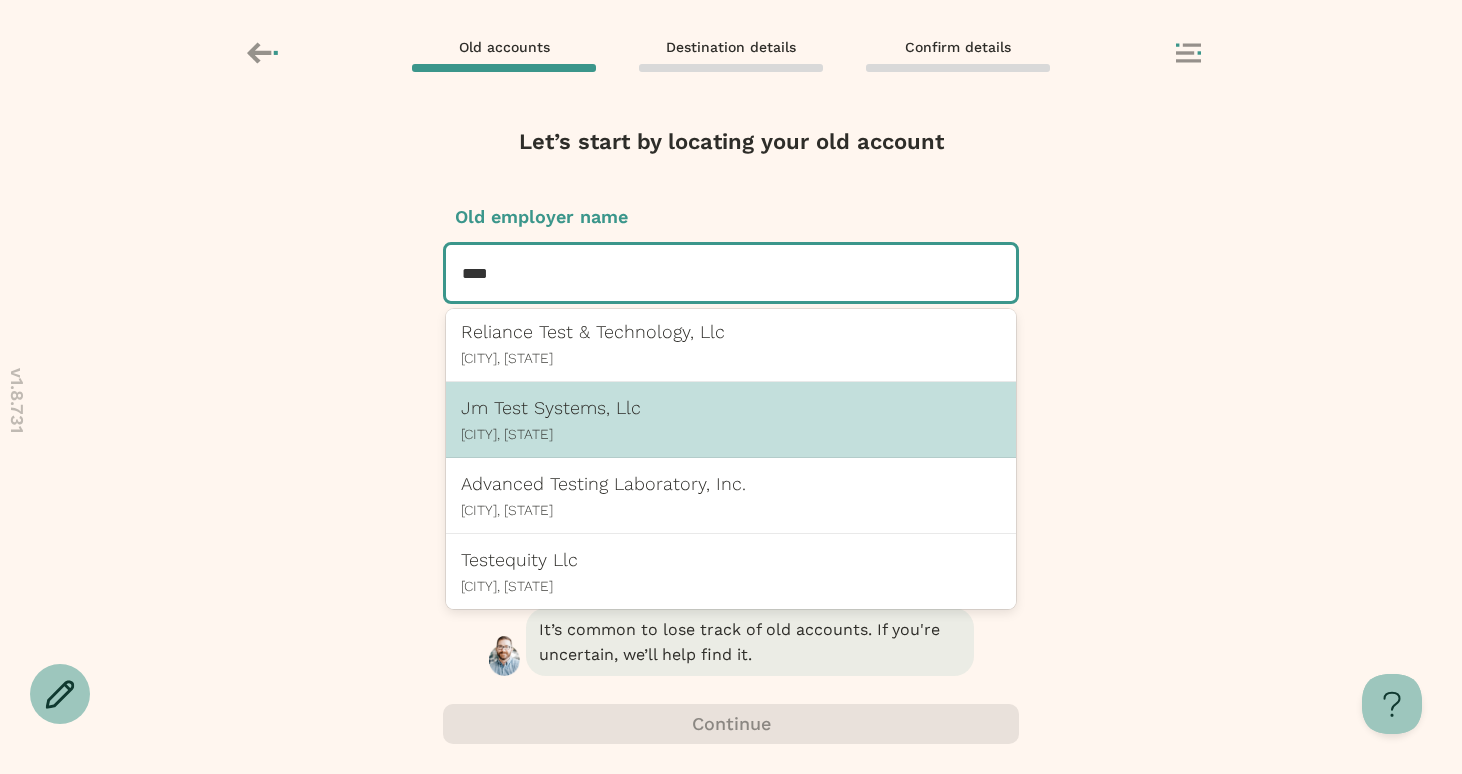 click on "[COMPANY_NAME] [CITY], [STATE]" at bounding box center (731, 419) 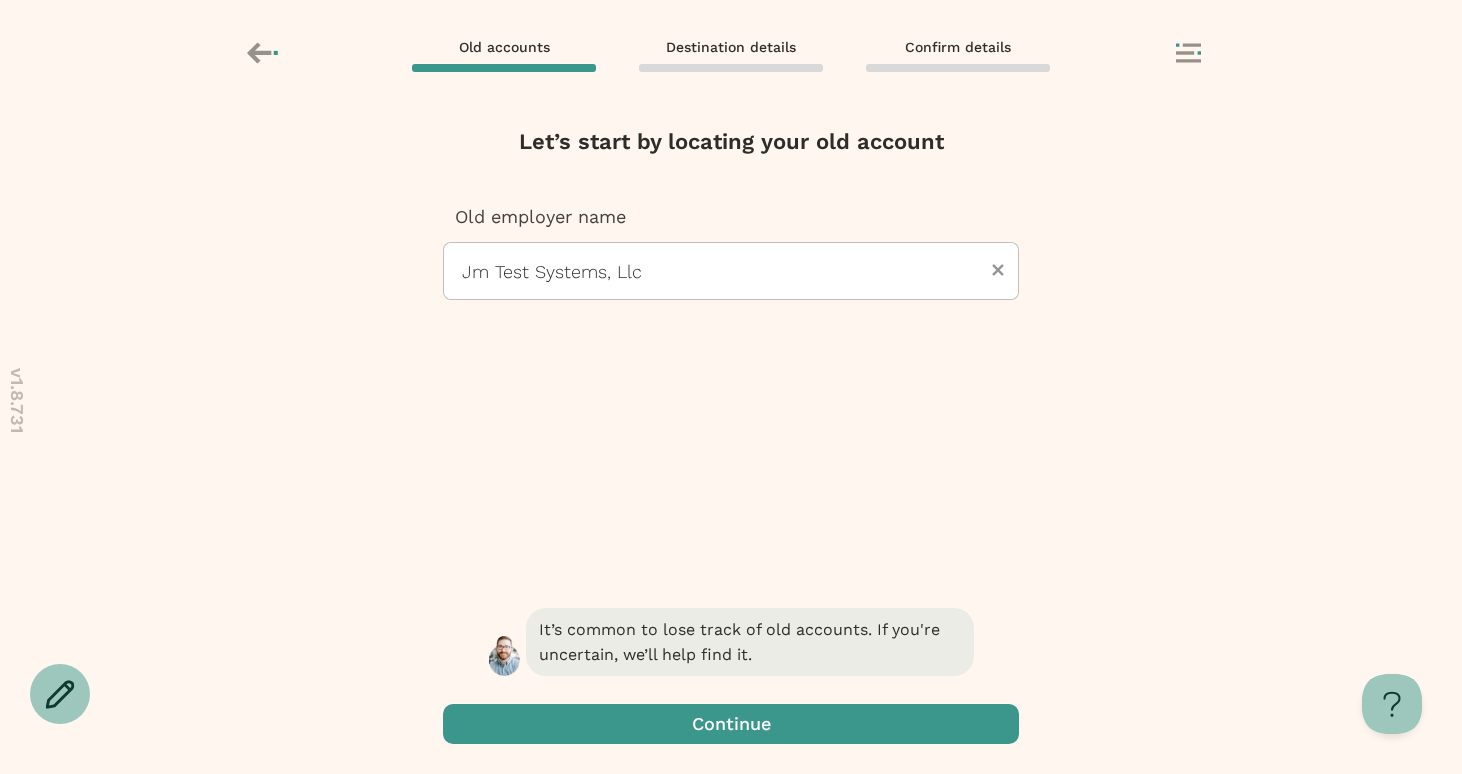 click at bounding box center [731, 724] 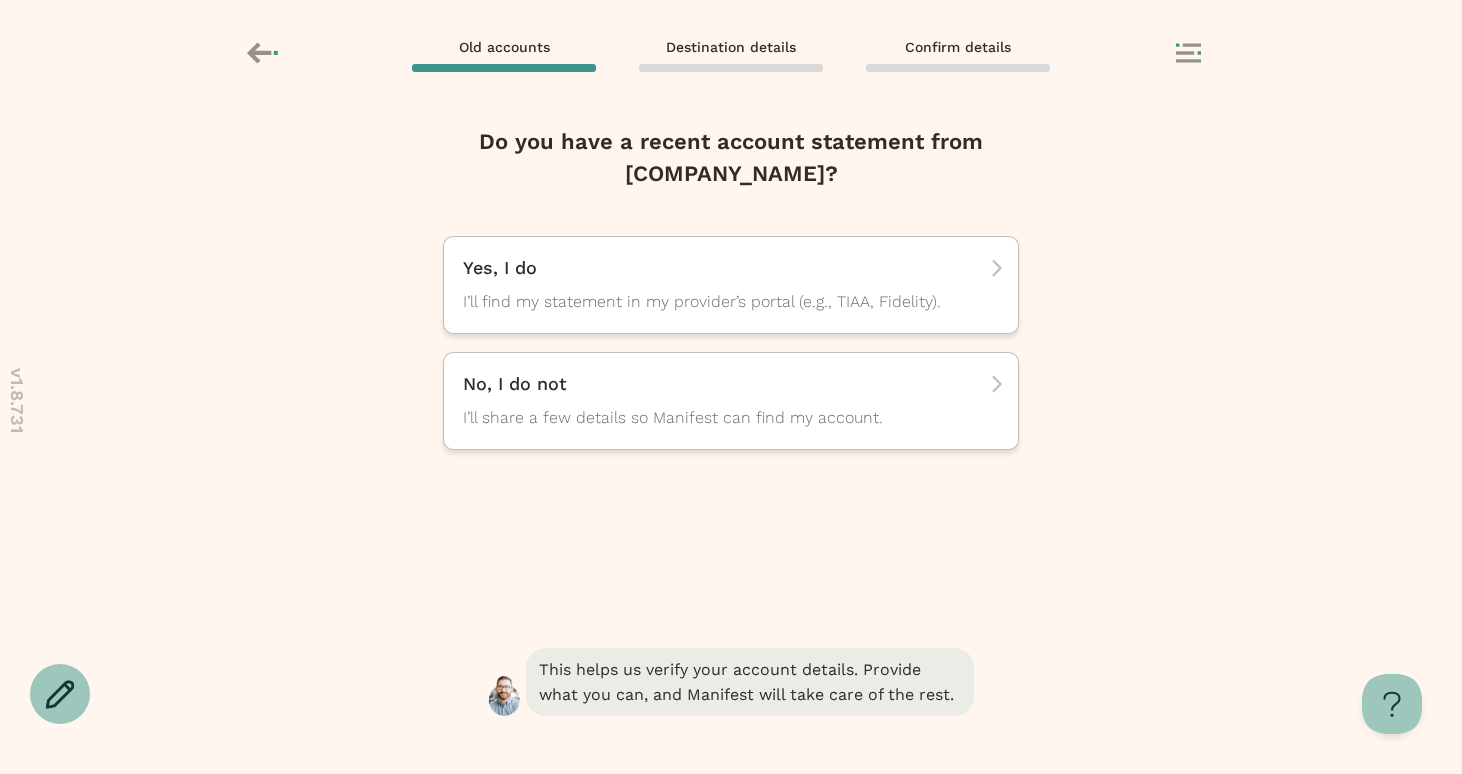 click 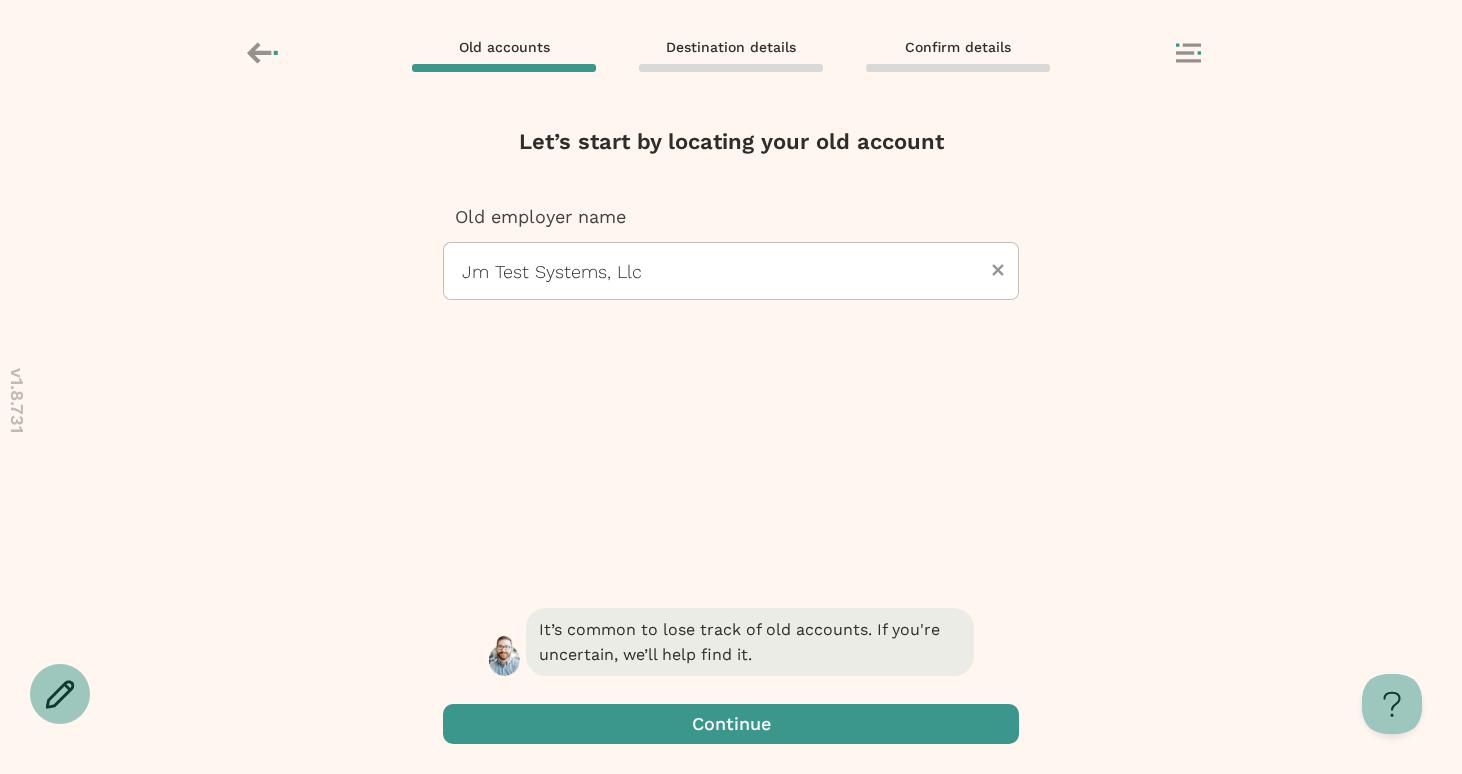 click at bounding box center [731, 271] 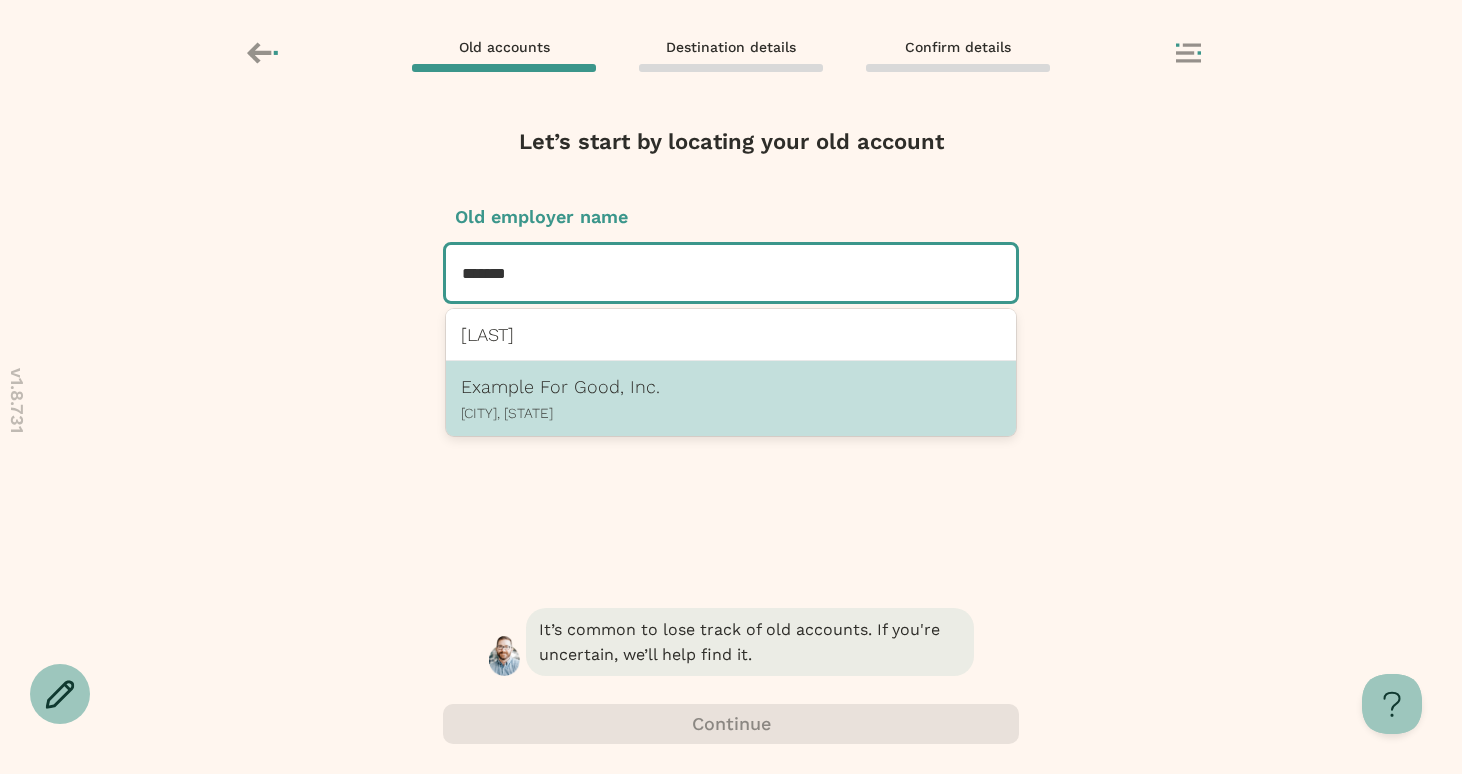 click on "[CITY], [STATE]" at bounding box center (731, 413) 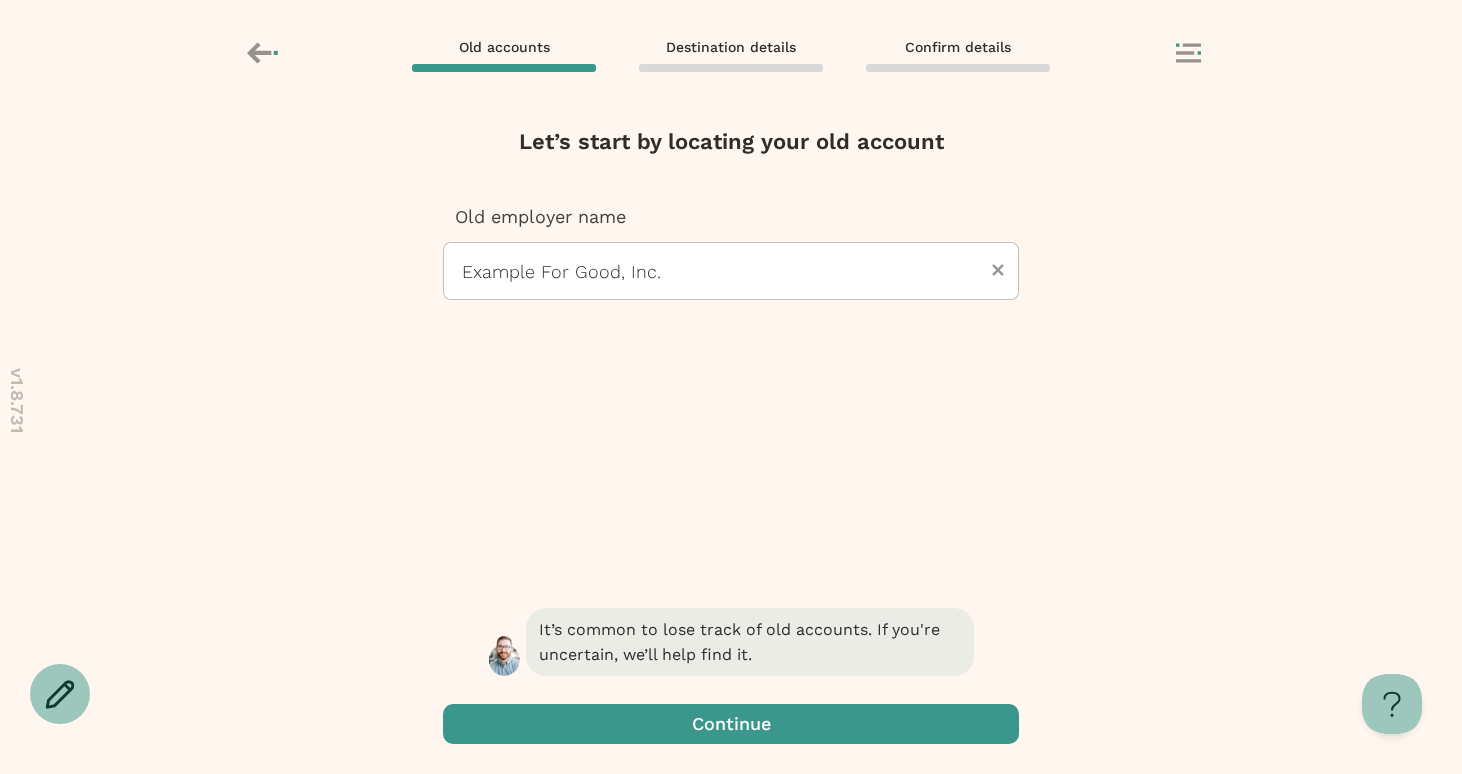 click at bounding box center (731, 724) 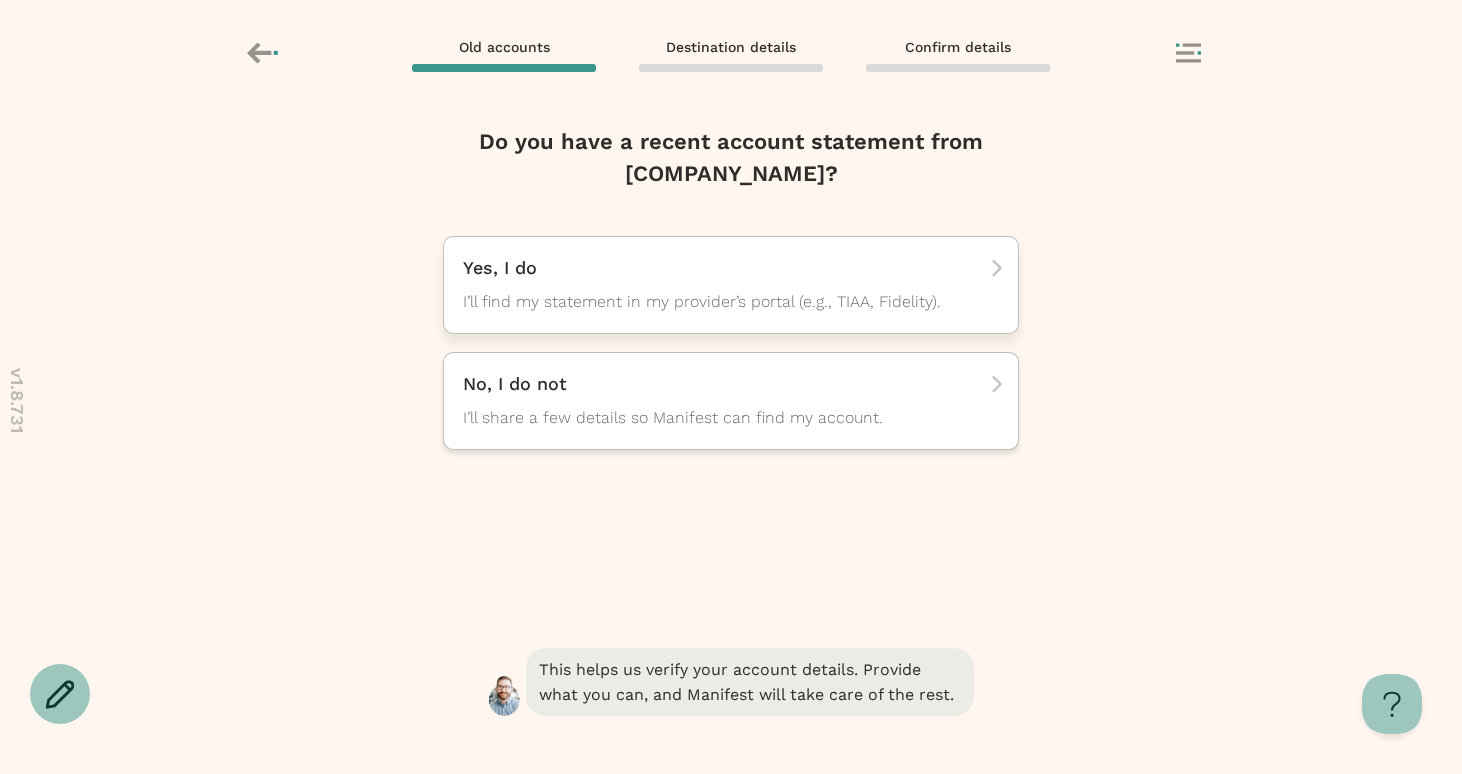click on "I’ll find my statement in my provider’s portal (e.g., TIAA, Fidelity)." at bounding box center [713, 302] 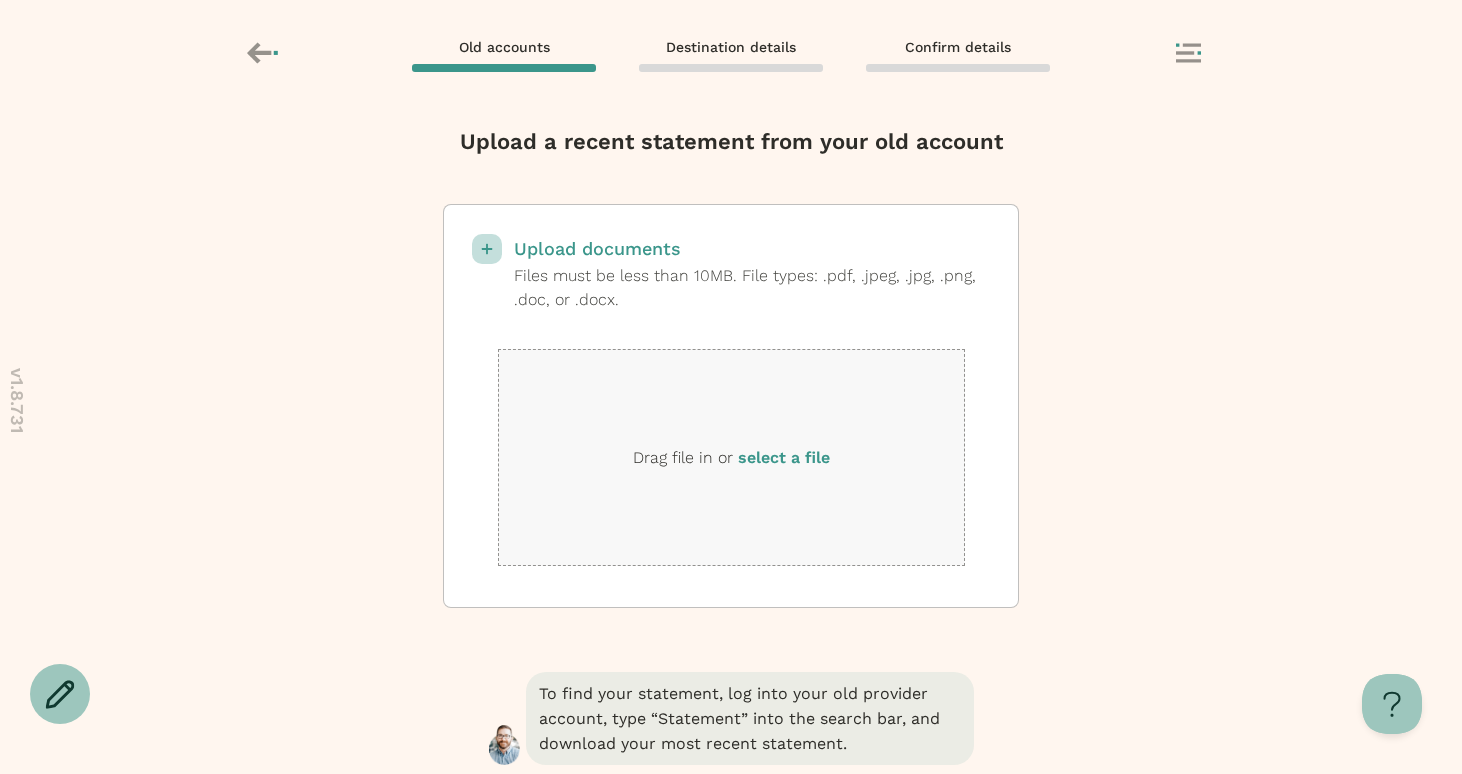 click on "select a file" at bounding box center (784, 457) 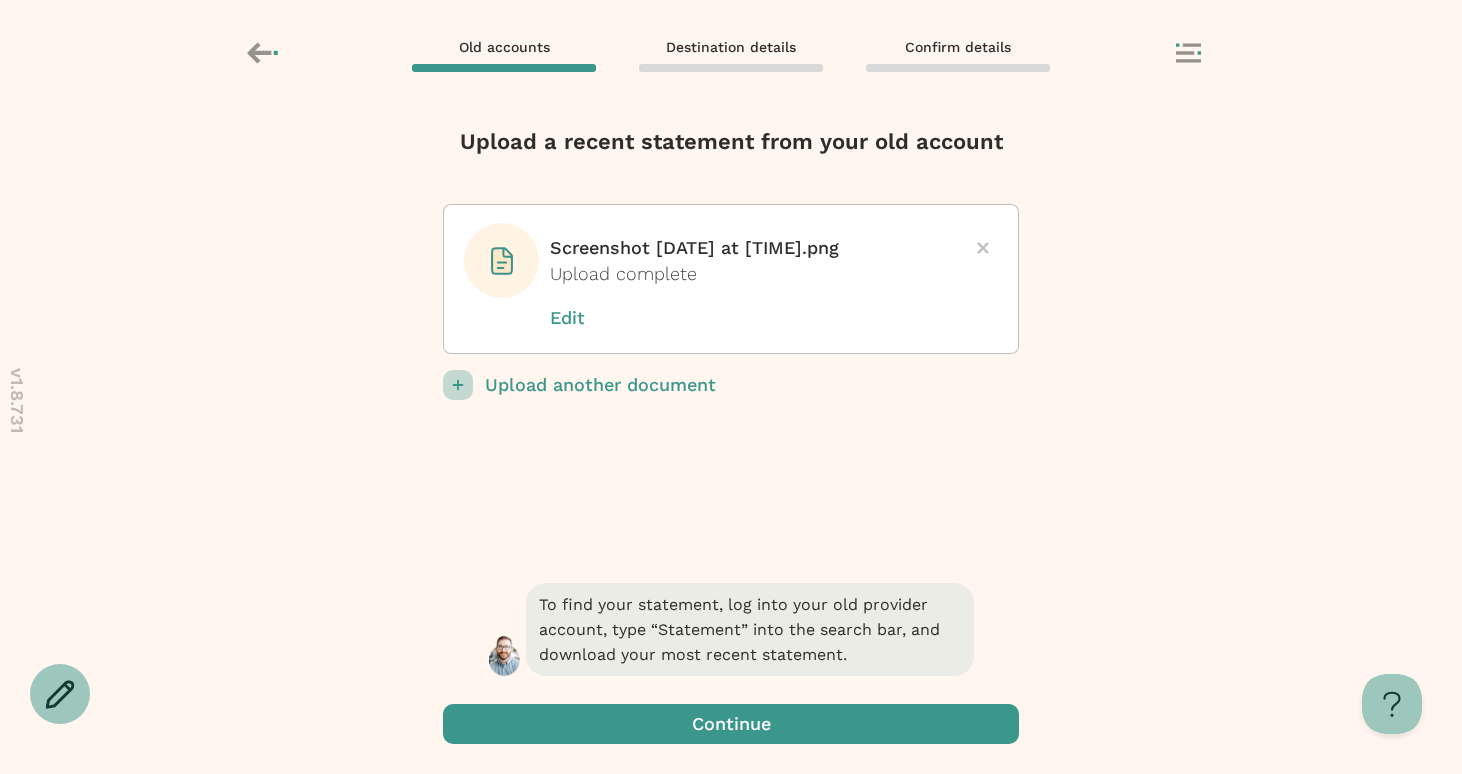 click at bounding box center (731, 724) 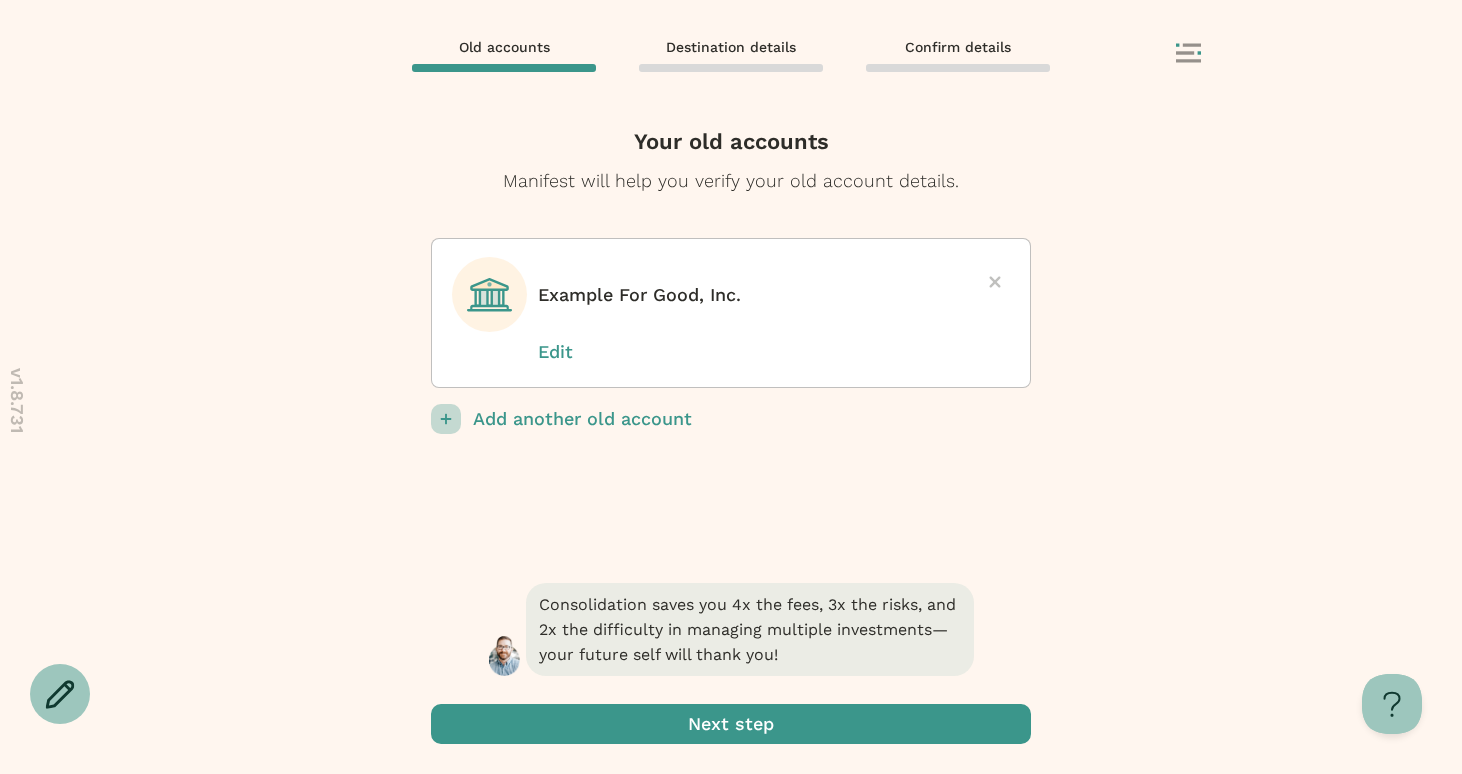click at bounding box center (731, 724) 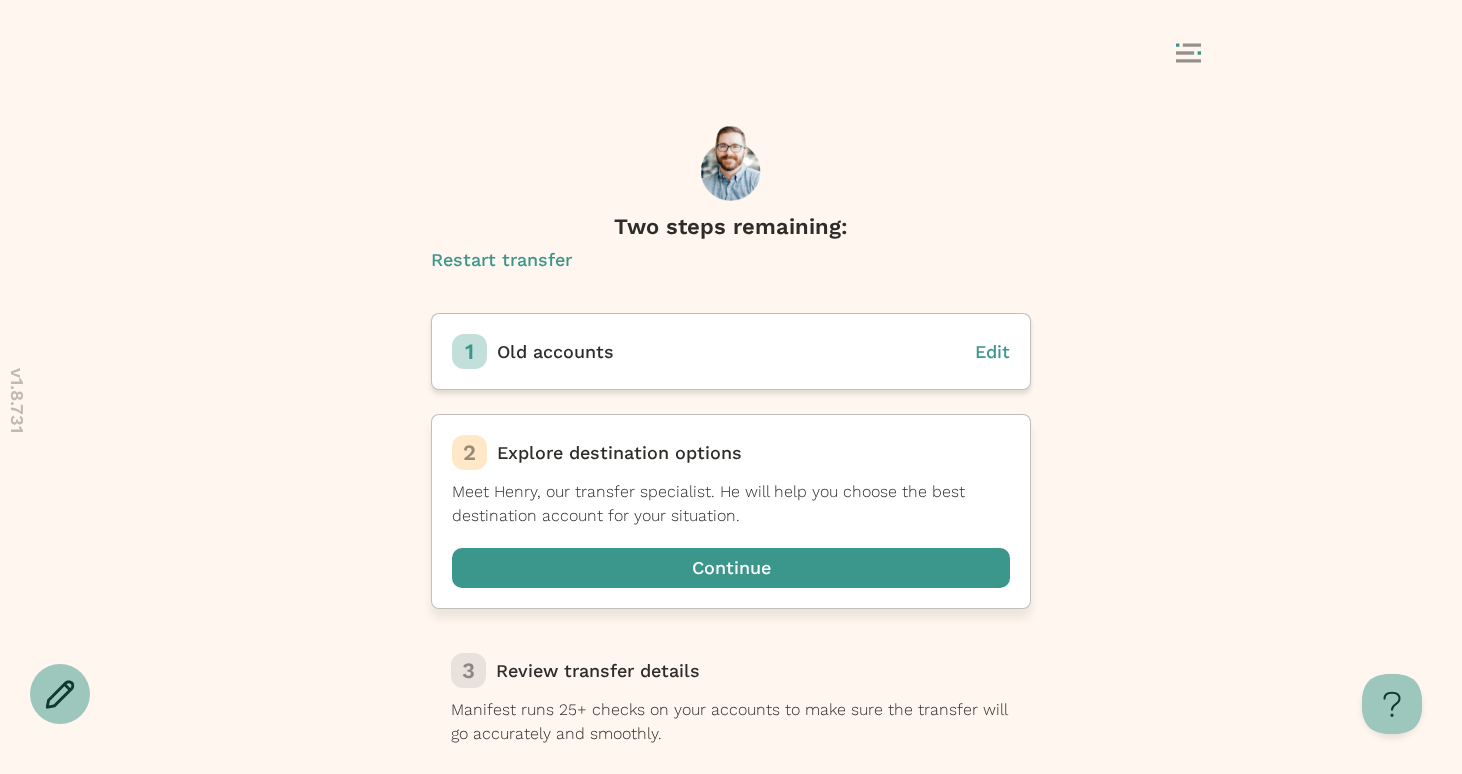 click at bounding box center (731, 568) 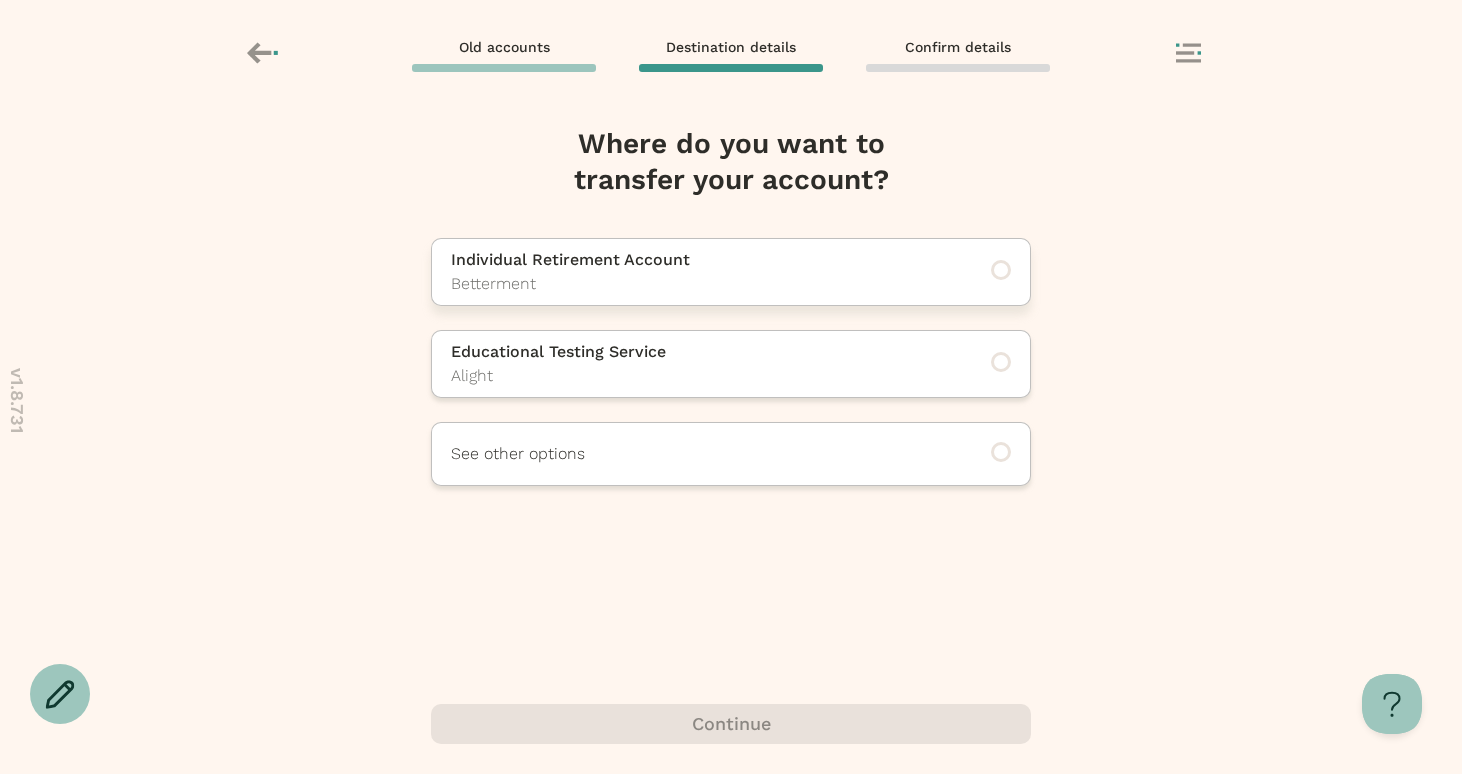 click on "Betterment" at bounding box center (703, 284) 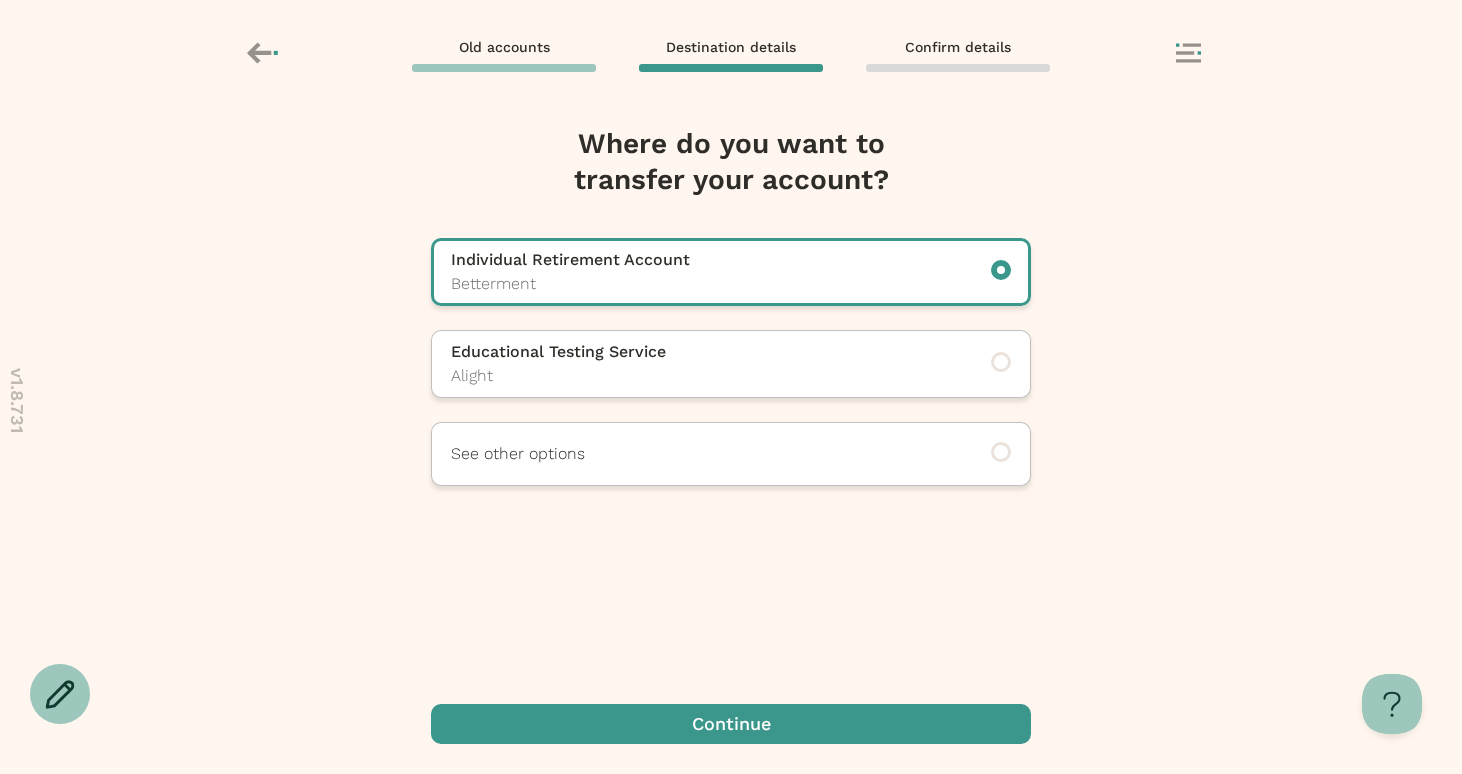 click at bounding box center [731, 724] 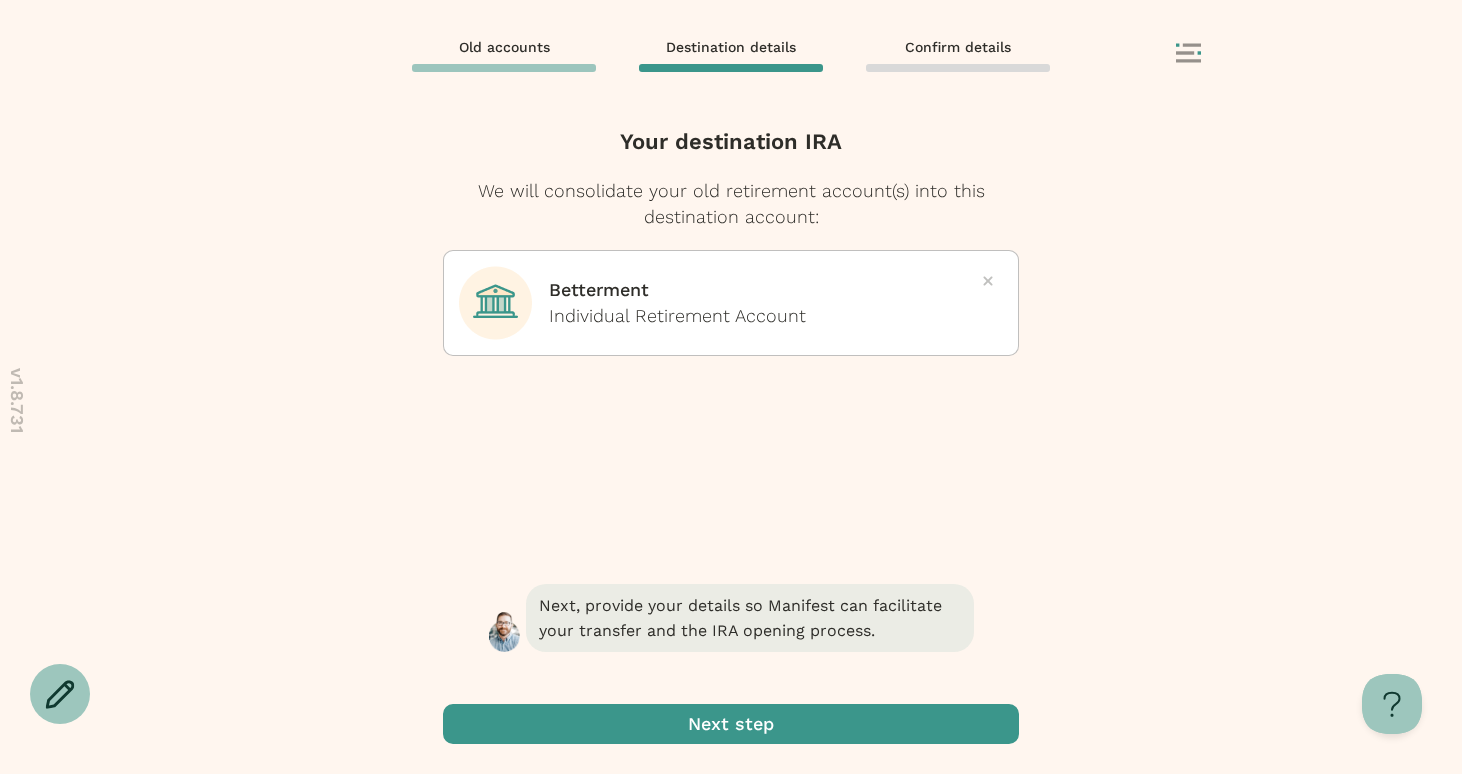click at bounding box center [731, 724] 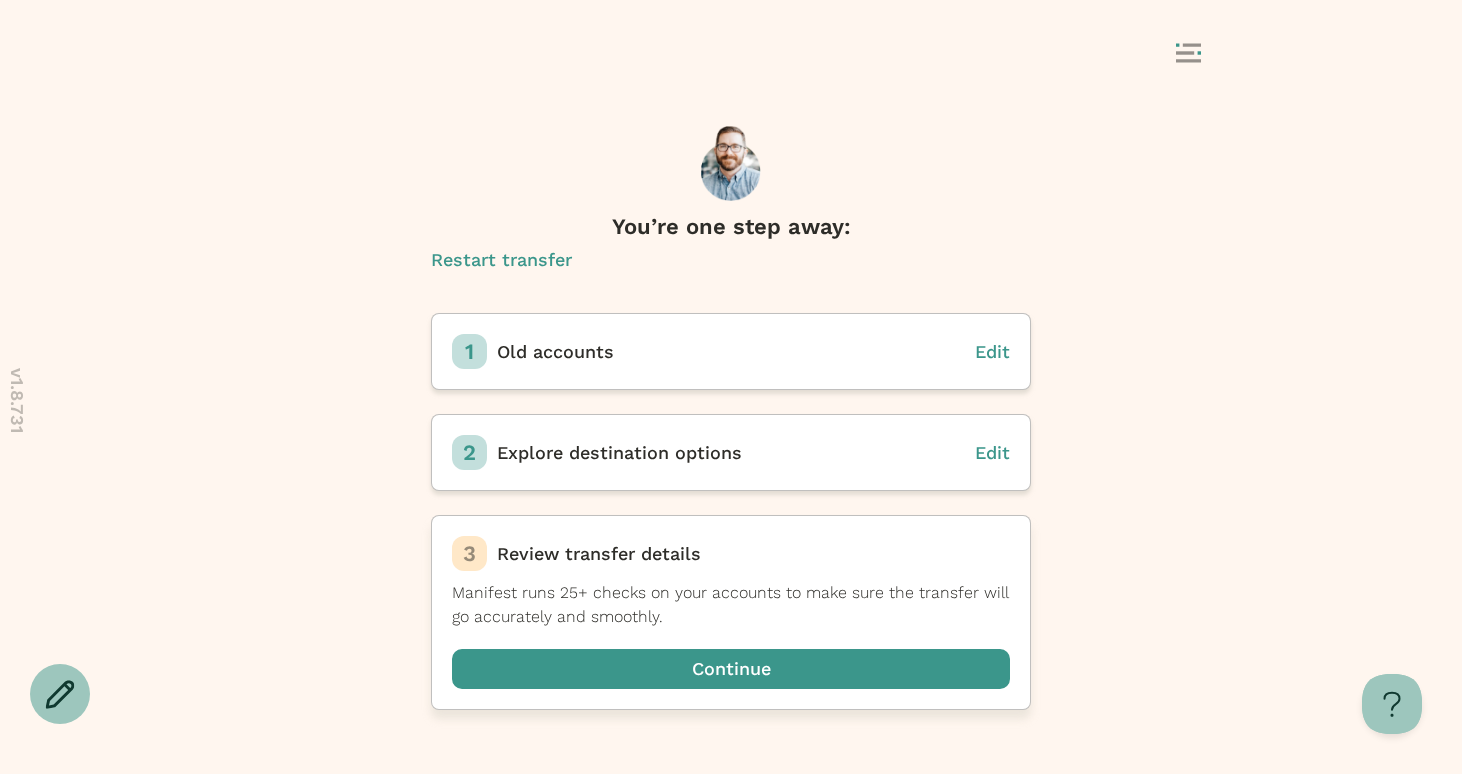 click at bounding box center (731, 669) 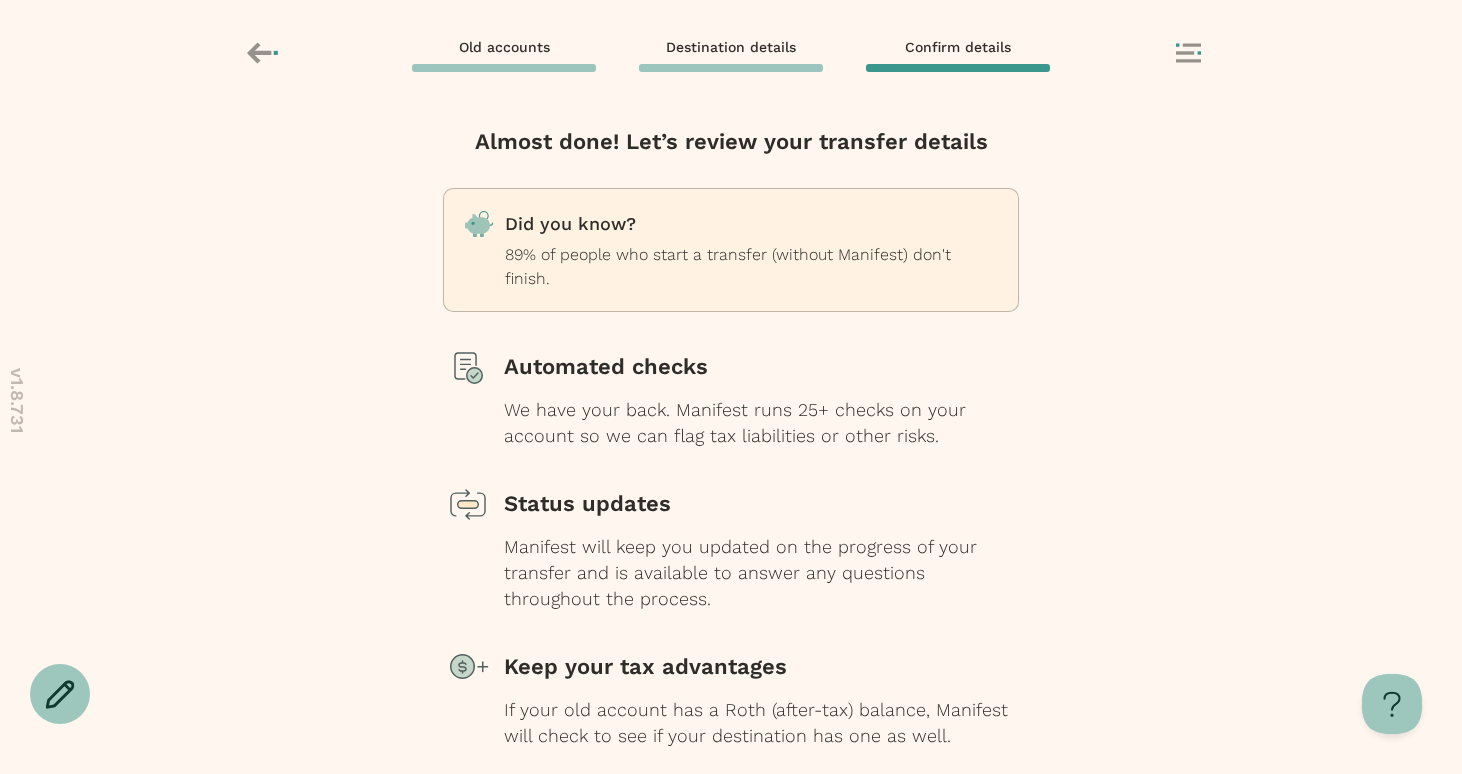 scroll, scrollTop: 149, scrollLeft: 0, axis: vertical 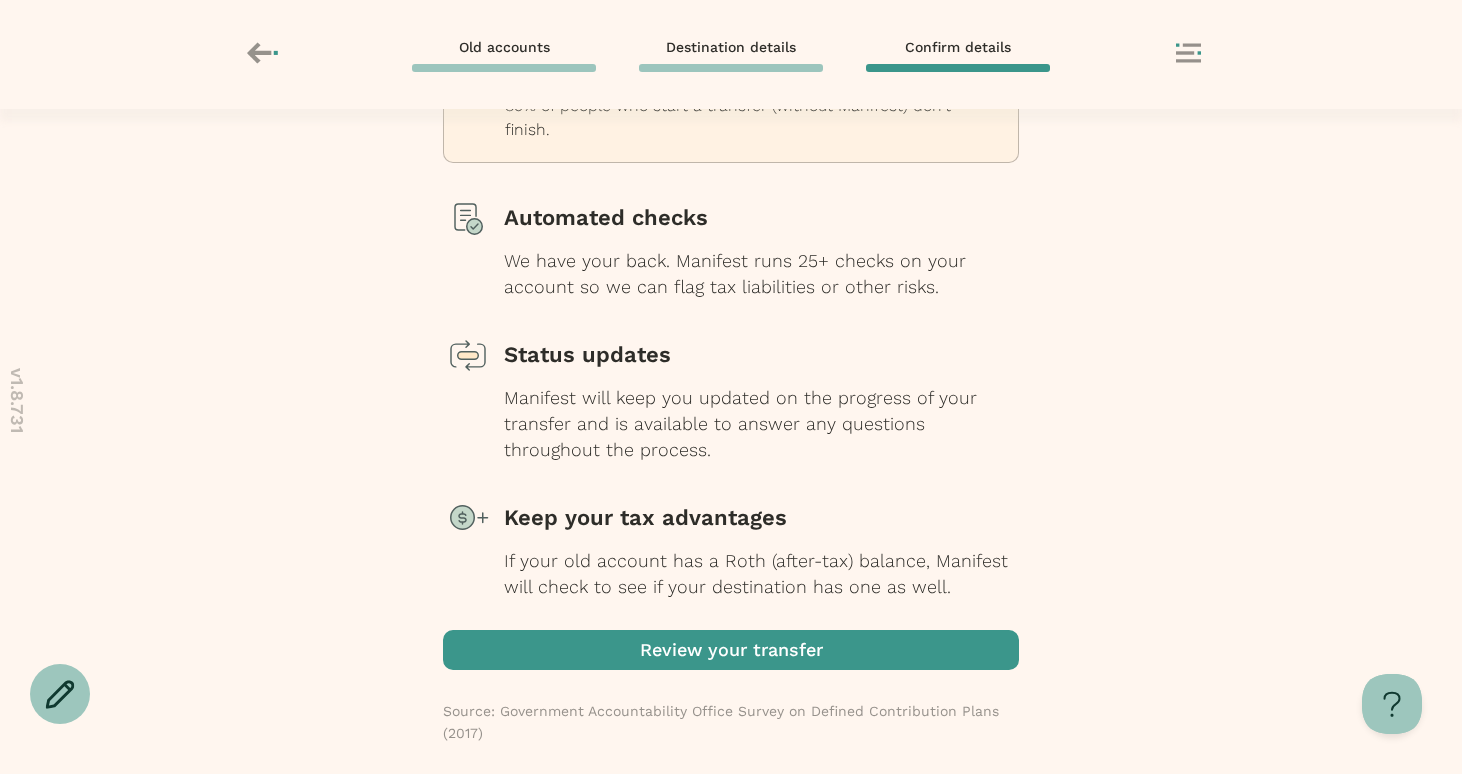 click at bounding box center (731, 650) 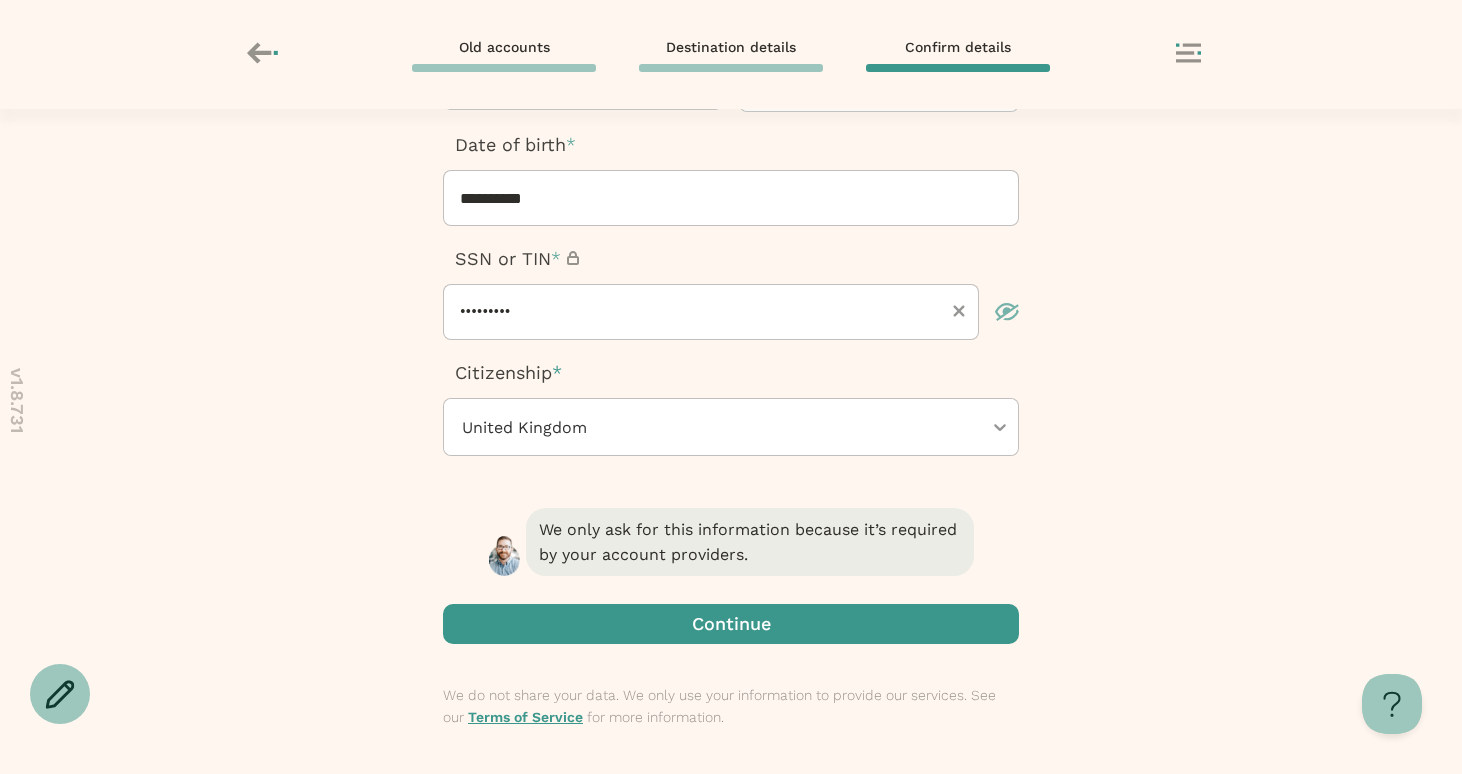 scroll, scrollTop: 316, scrollLeft: 0, axis: vertical 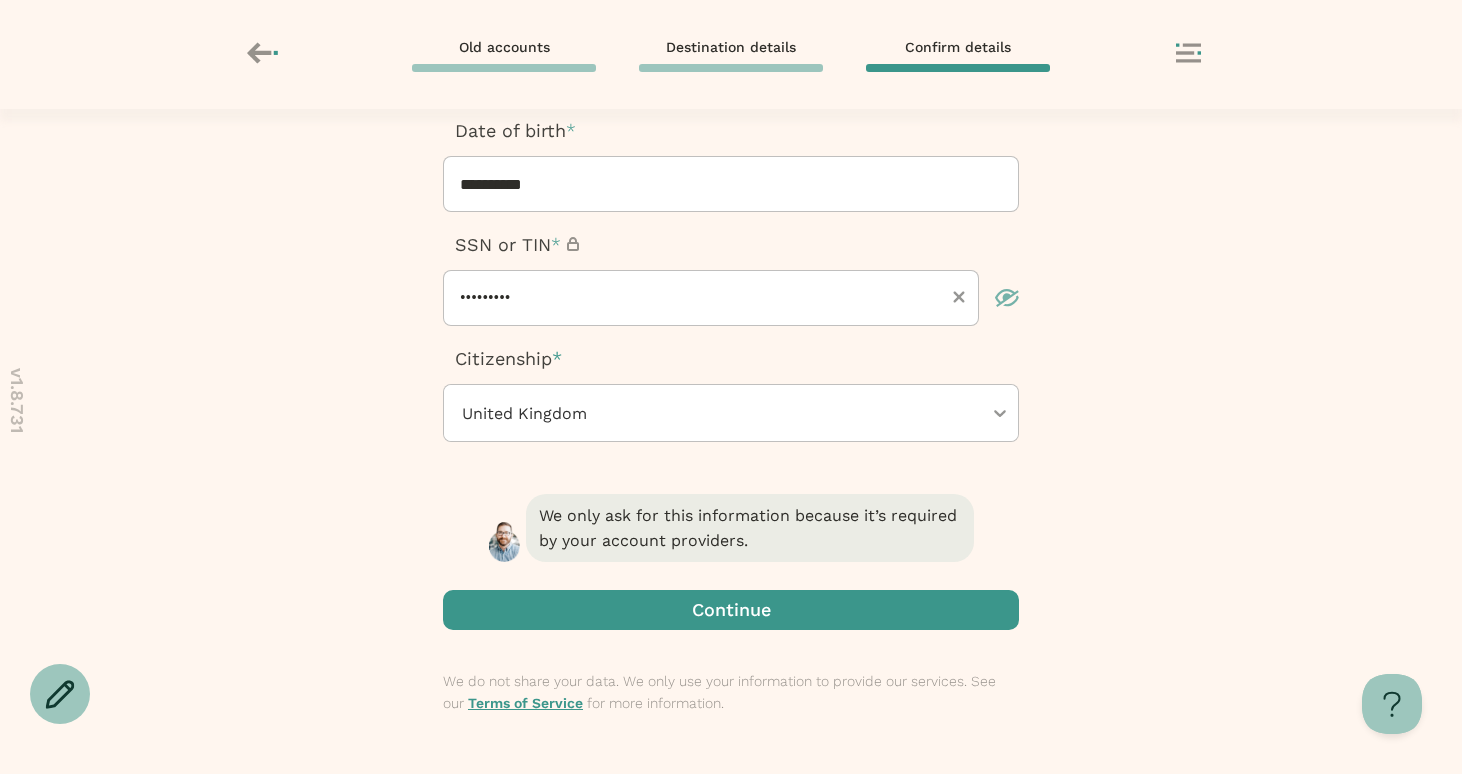 click at bounding box center (731, 610) 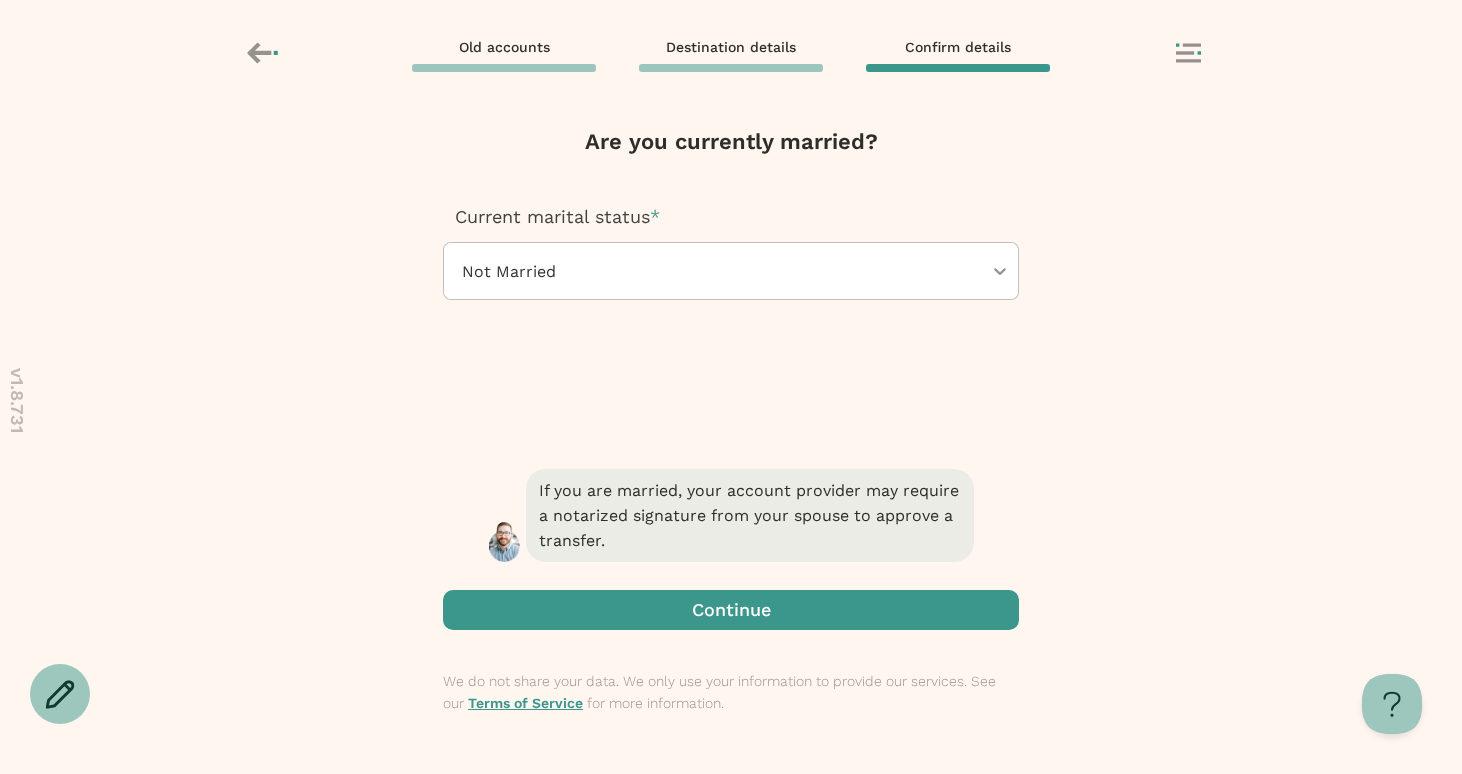 click at bounding box center [731, 610] 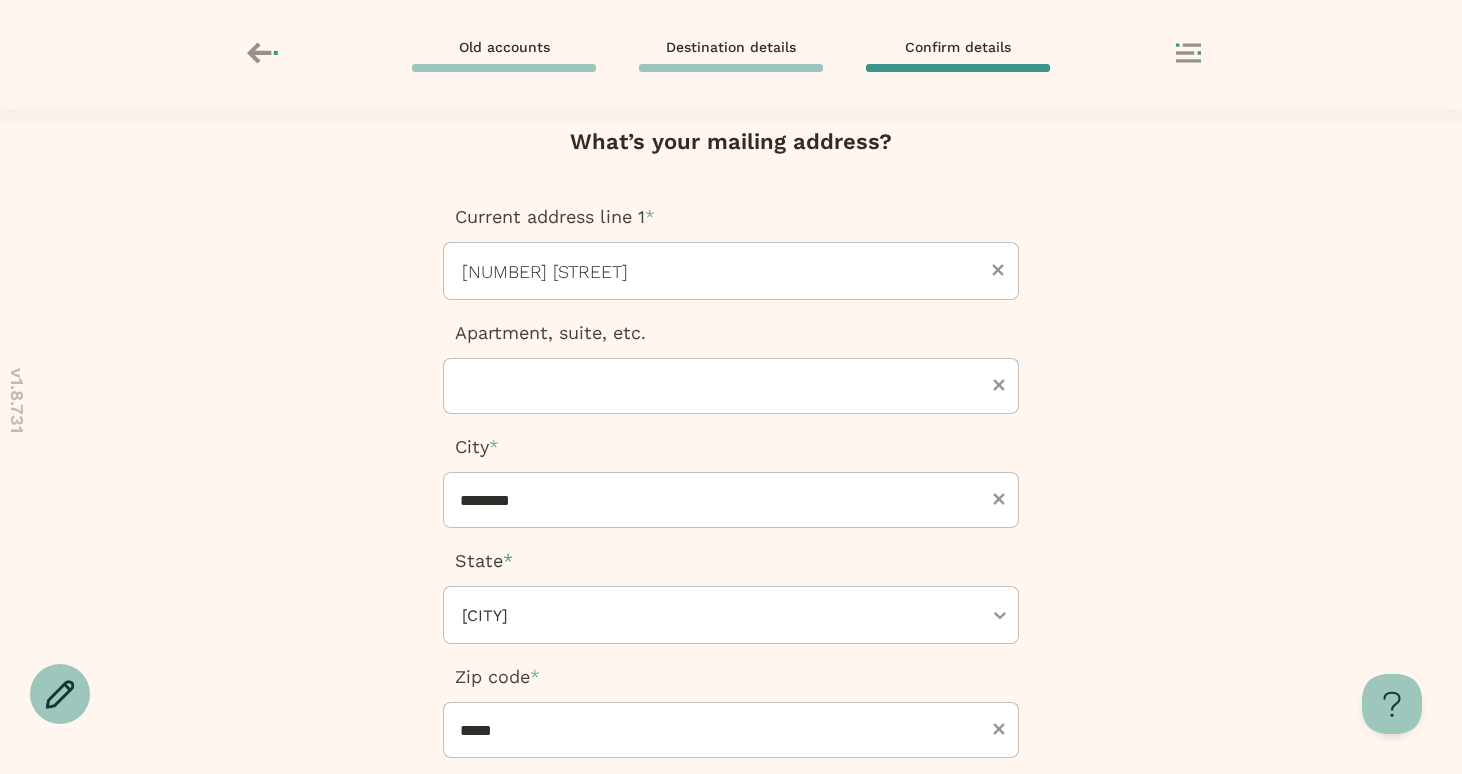 scroll, scrollTop: 316, scrollLeft: 0, axis: vertical 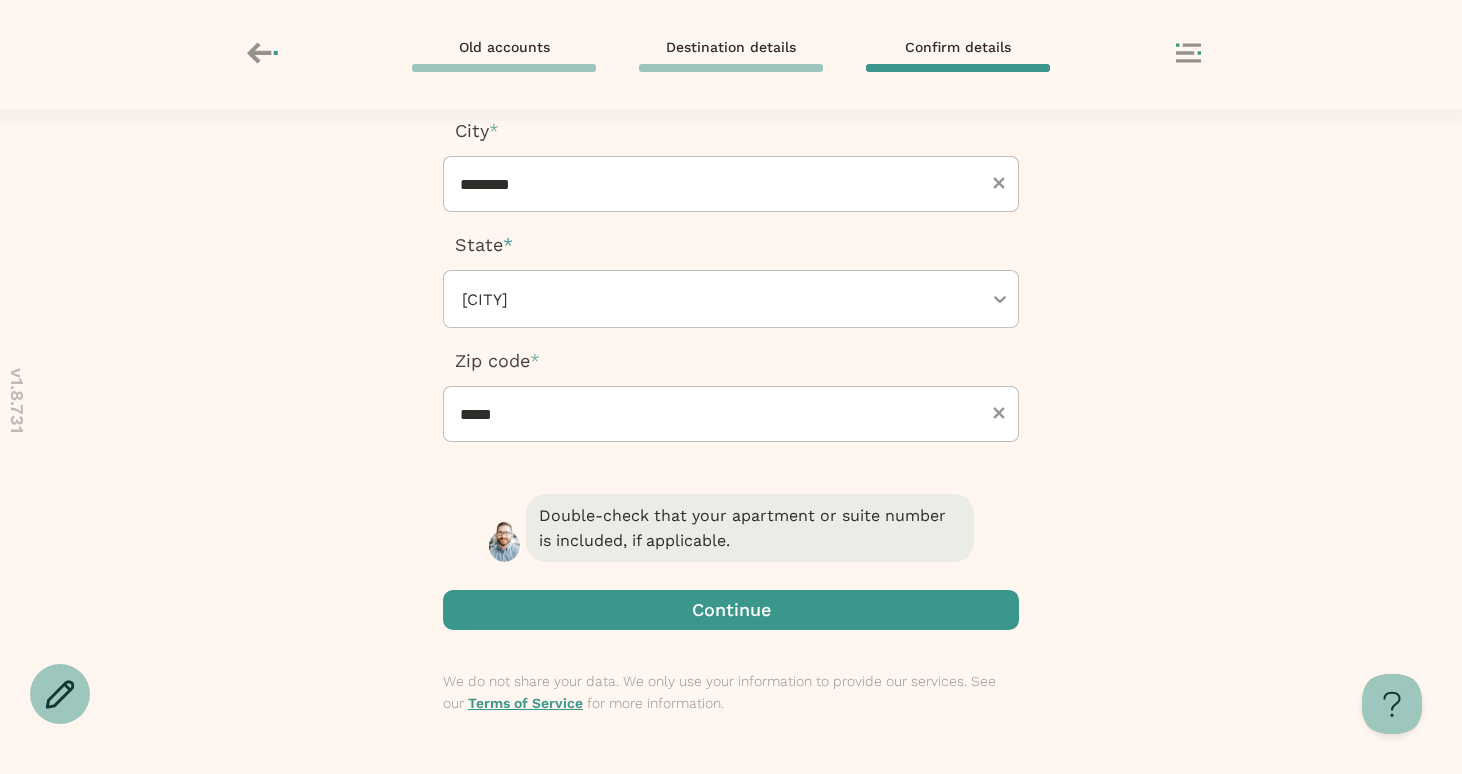 click at bounding box center [731, 610] 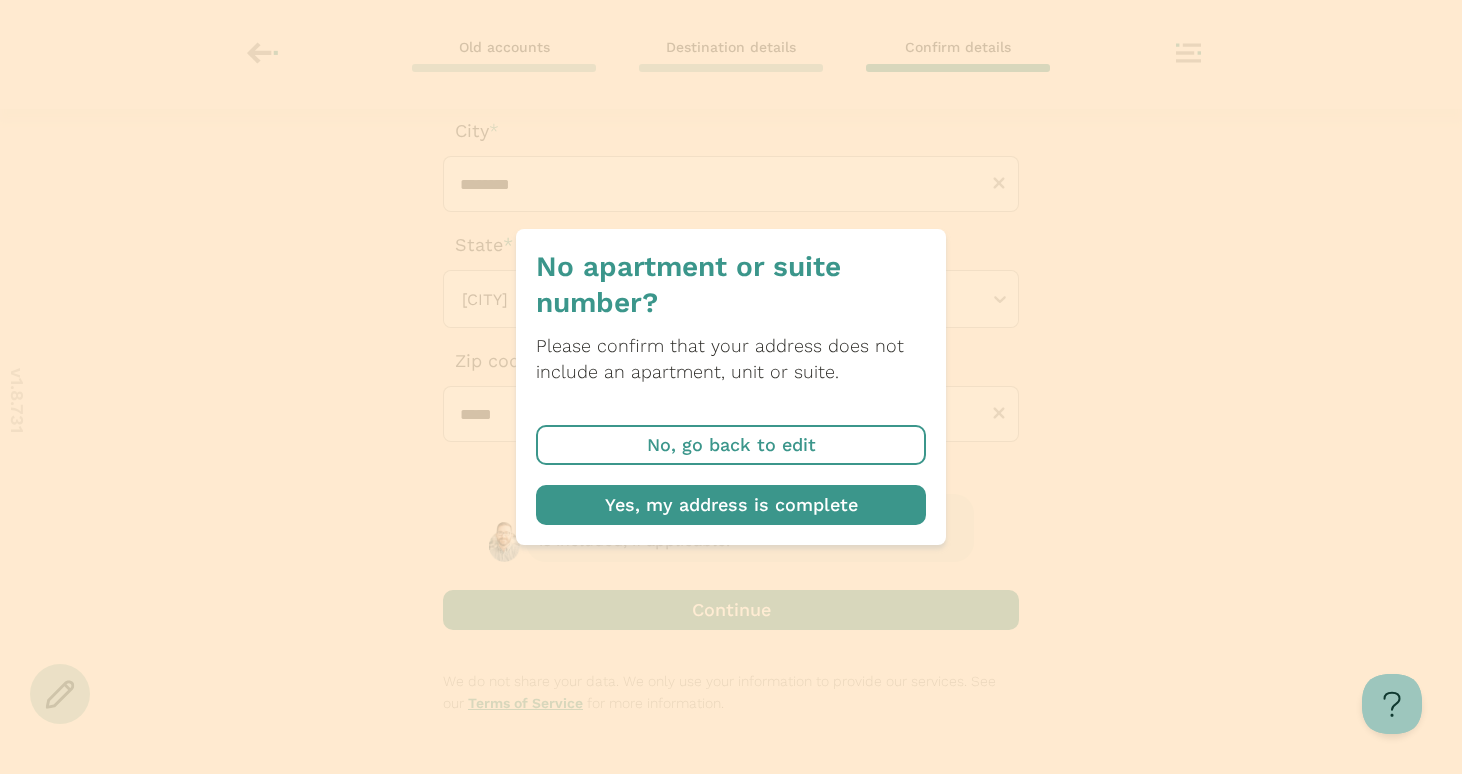 click at bounding box center [731, 505] 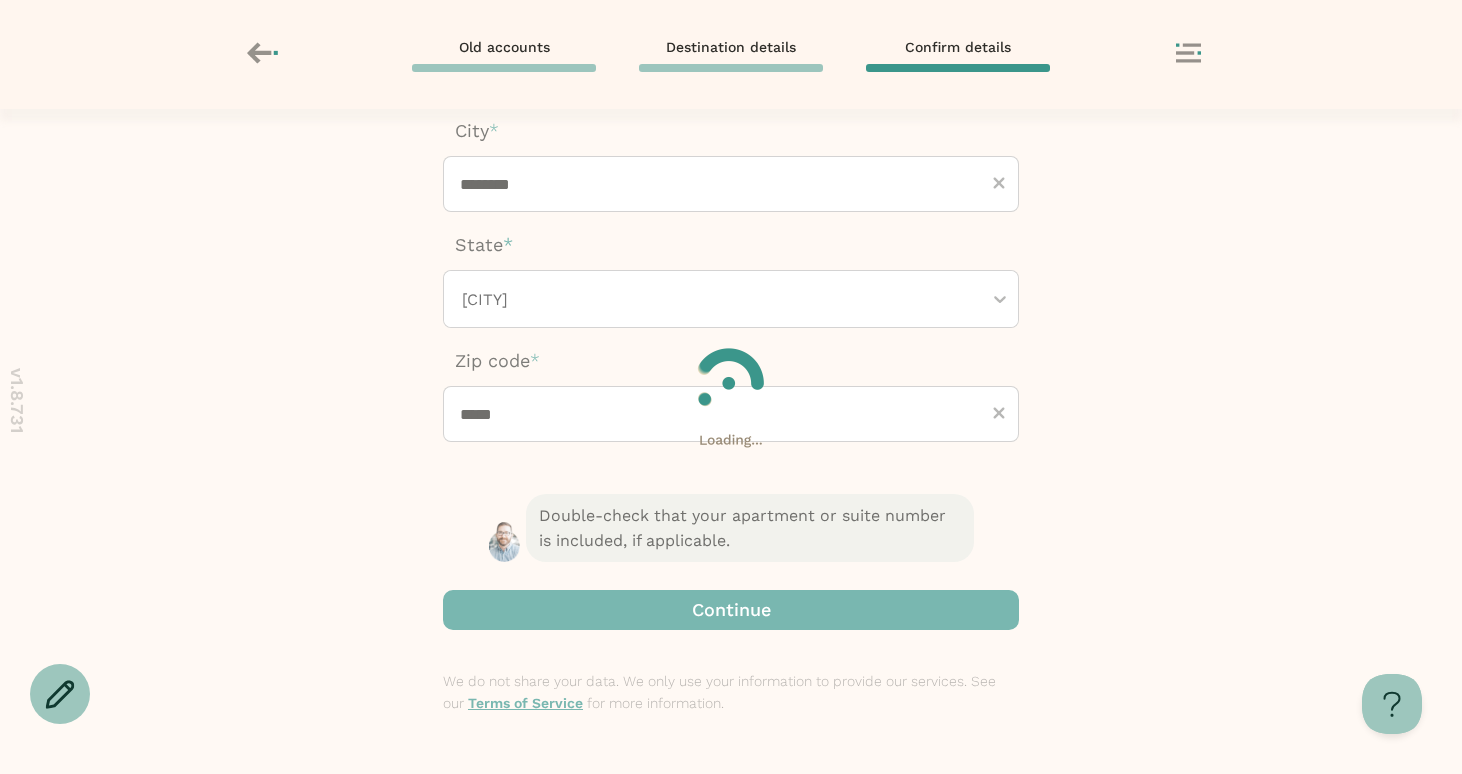 scroll, scrollTop: 0, scrollLeft: 0, axis: both 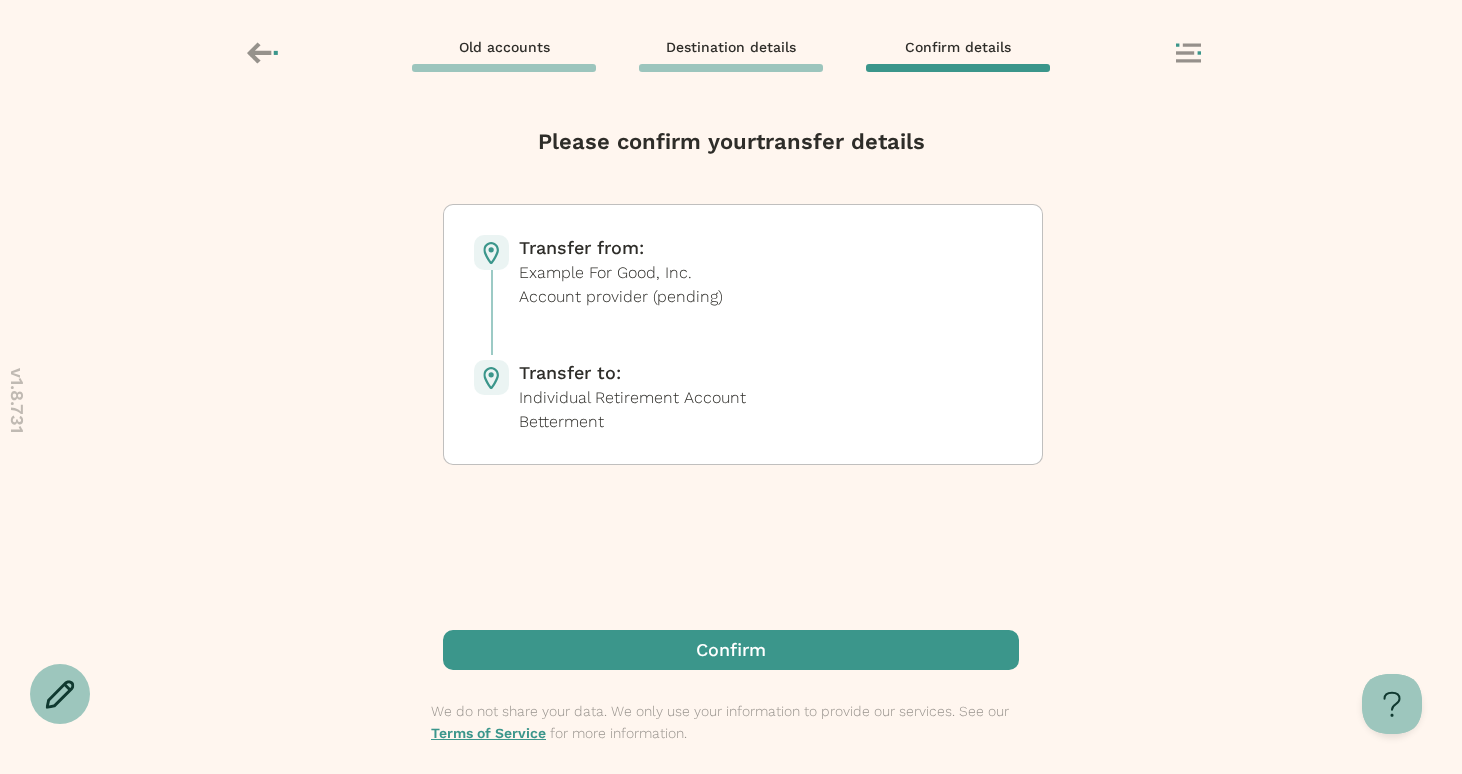 click at bounding box center [731, 650] 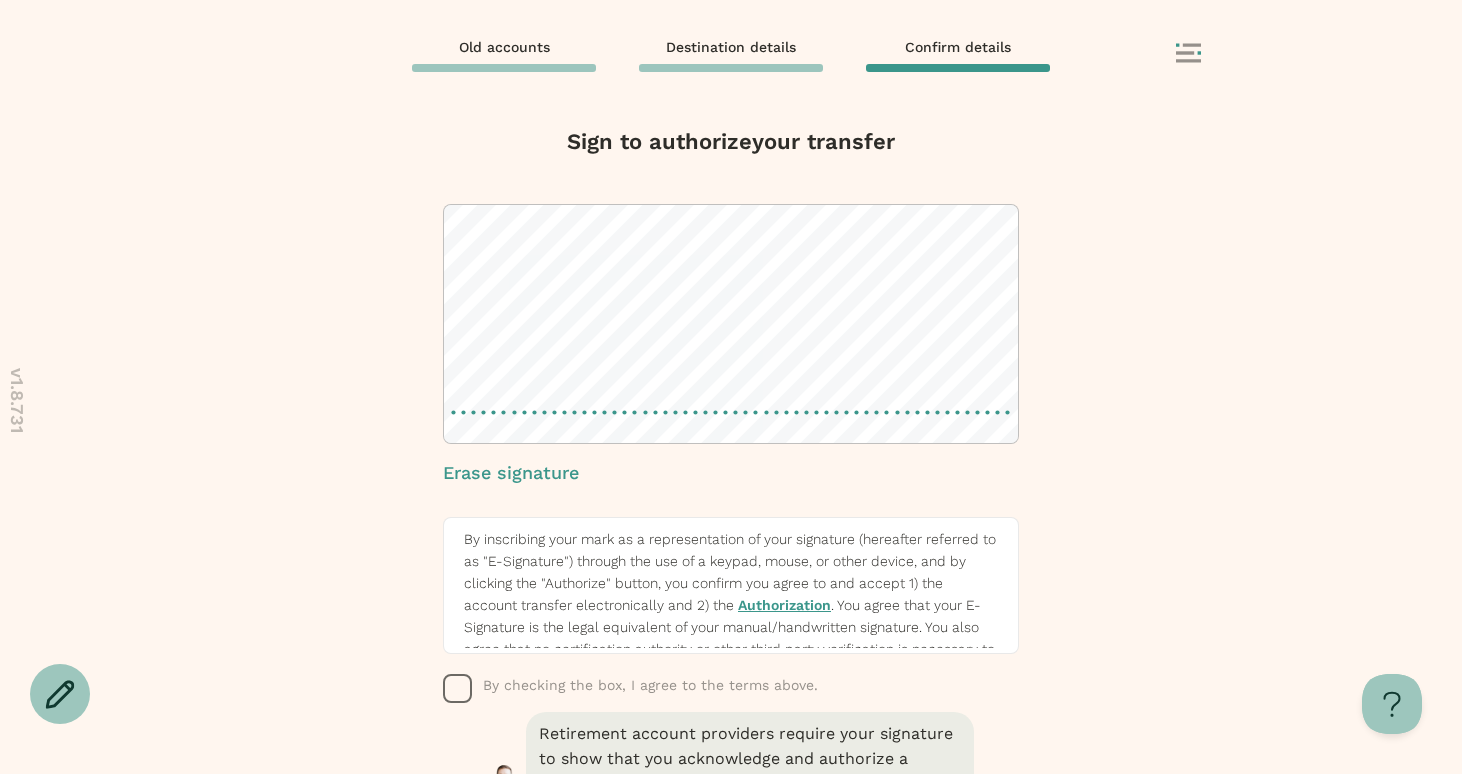 click on "Sign to authorize  your transfer Erase signature By inscribing your mark as a representation of your signature (hereafter referred to as "E-Signature") through the use of a keypad, mouse, or other device, and by clicking the "Authorize" button, you confirm you agree to and accept 1) the account transfer electronically and 2) the   Authorization . You agree that your E-Signature is the legal equivalent of your manual/handwritten signature. You also agree that no certification authority or other third party verification is necessary to validate your E-Signature and that the lack of such certification or third party verification will not in any way affect the enforceability of your E-Signature or any resulting contract among relevant parties. You also represent that you are authorized to provide this E-Signature for your account with Manifest. By checking the box, I agree to the terms above. Authorize" at bounding box center (731, 441) 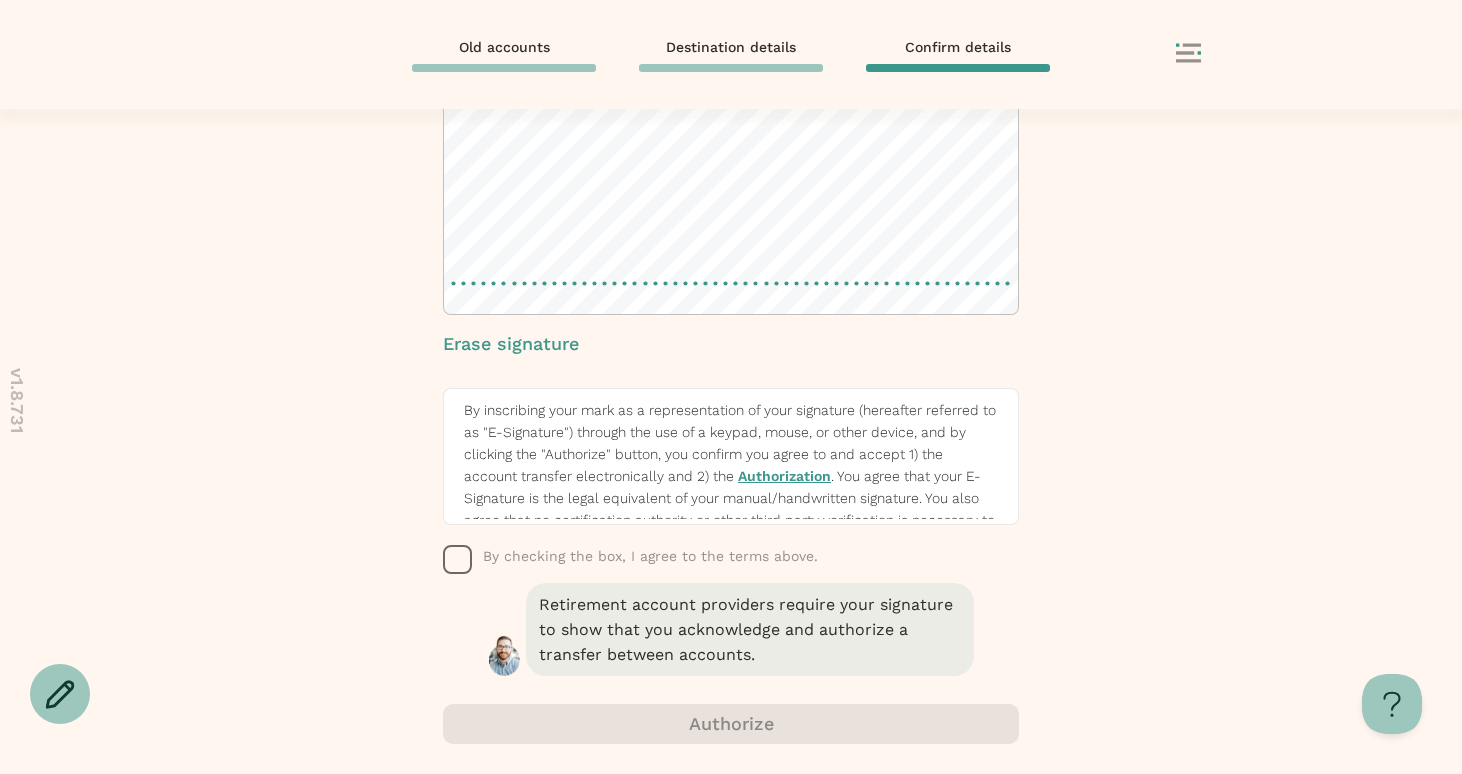 click 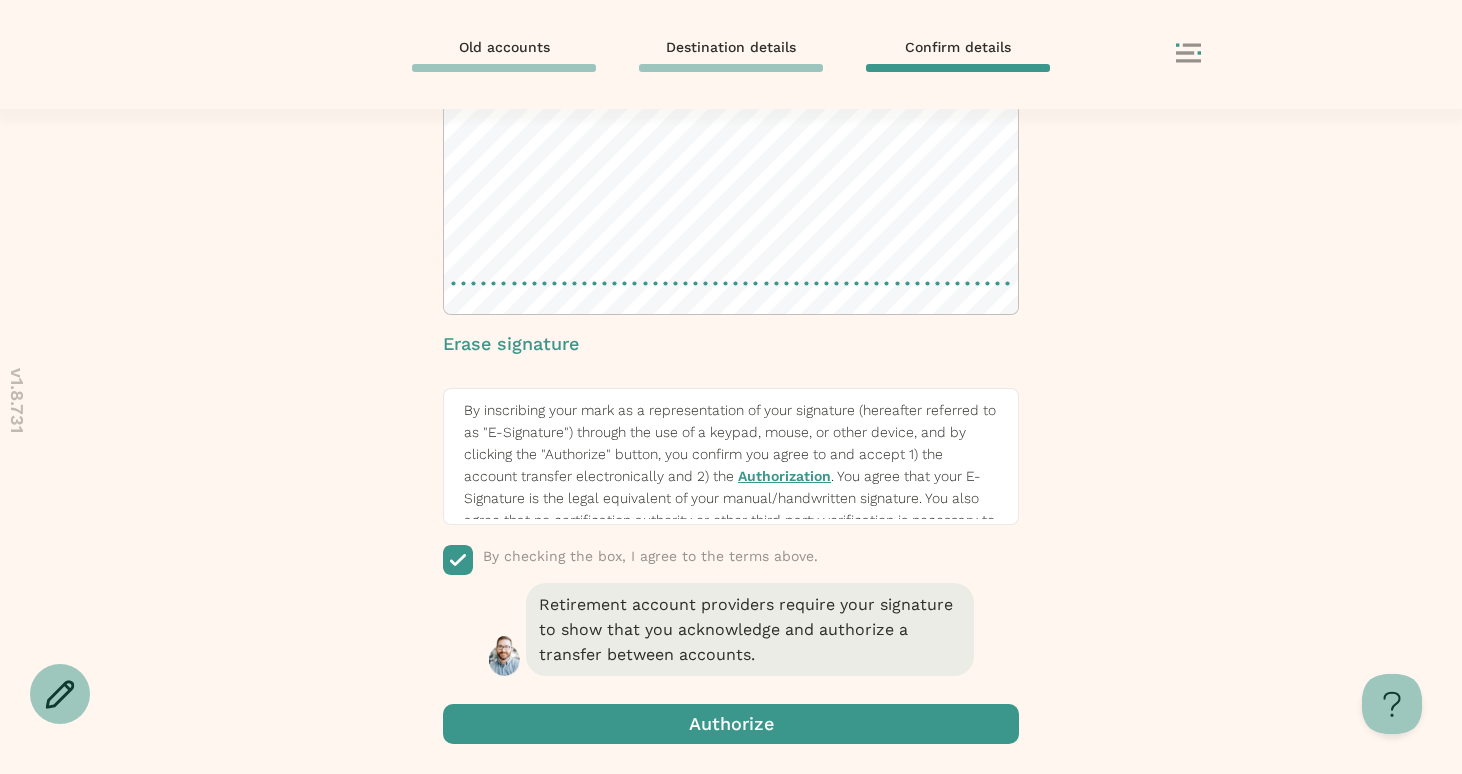 click 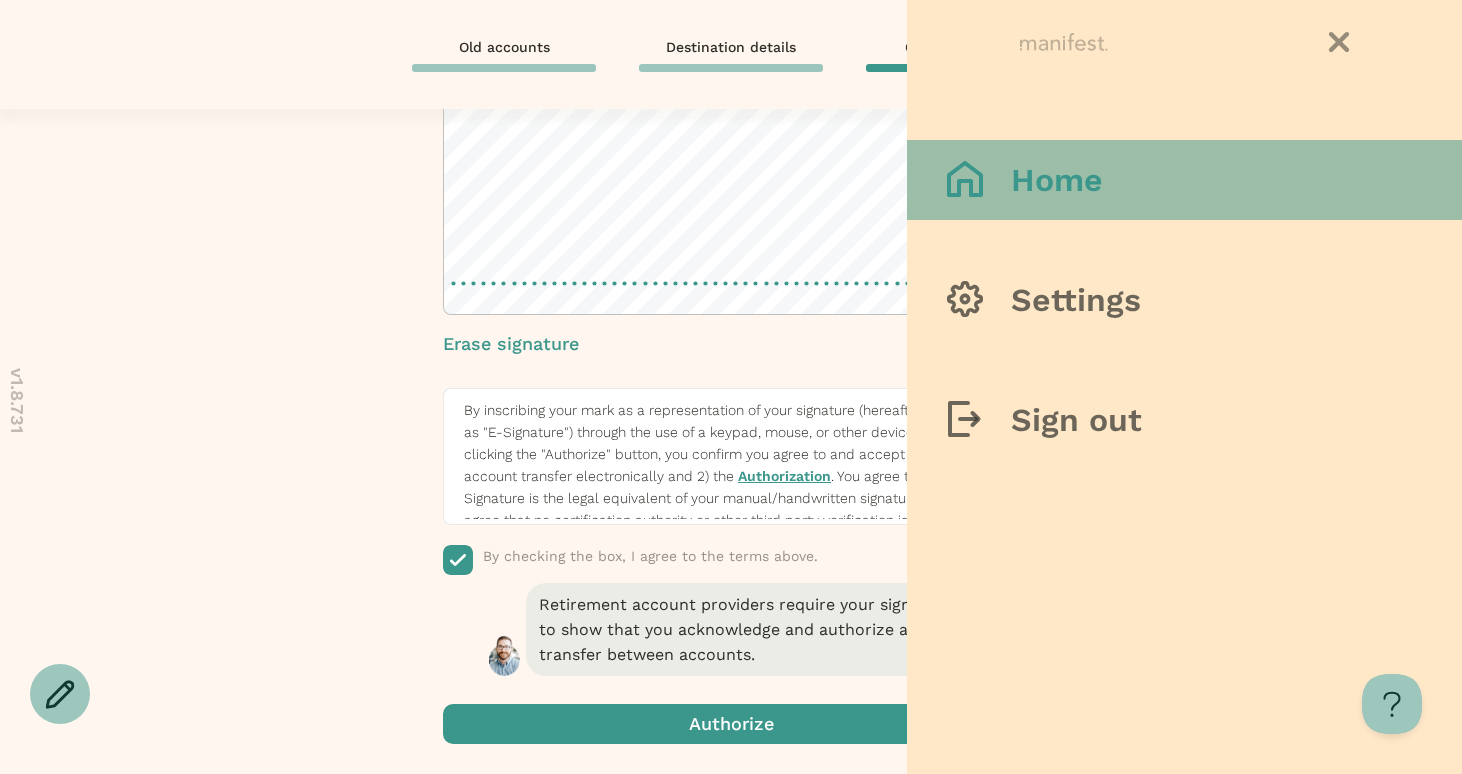click on "Home" at bounding box center (1057, 180) 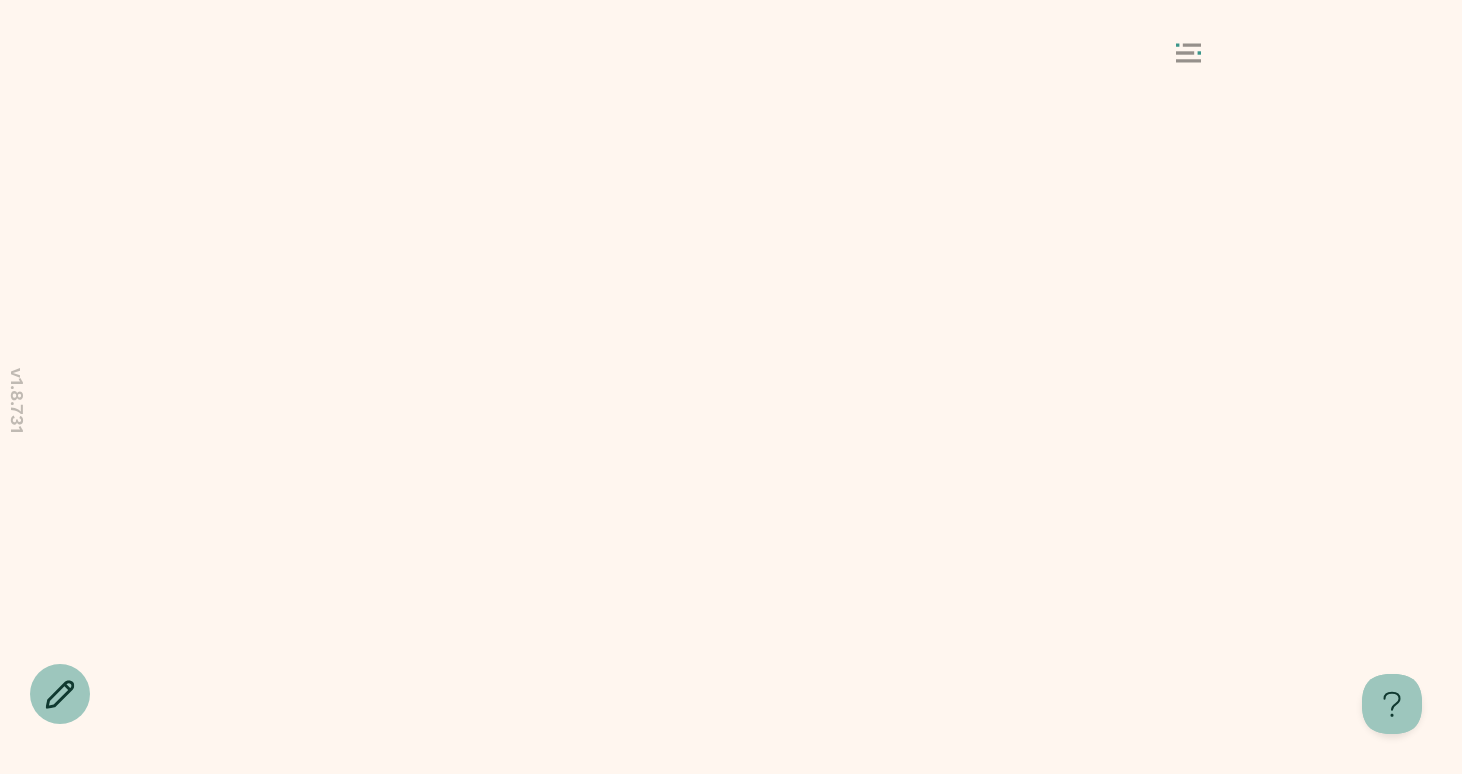 scroll, scrollTop: 0, scrollLeft: 0, axis: both 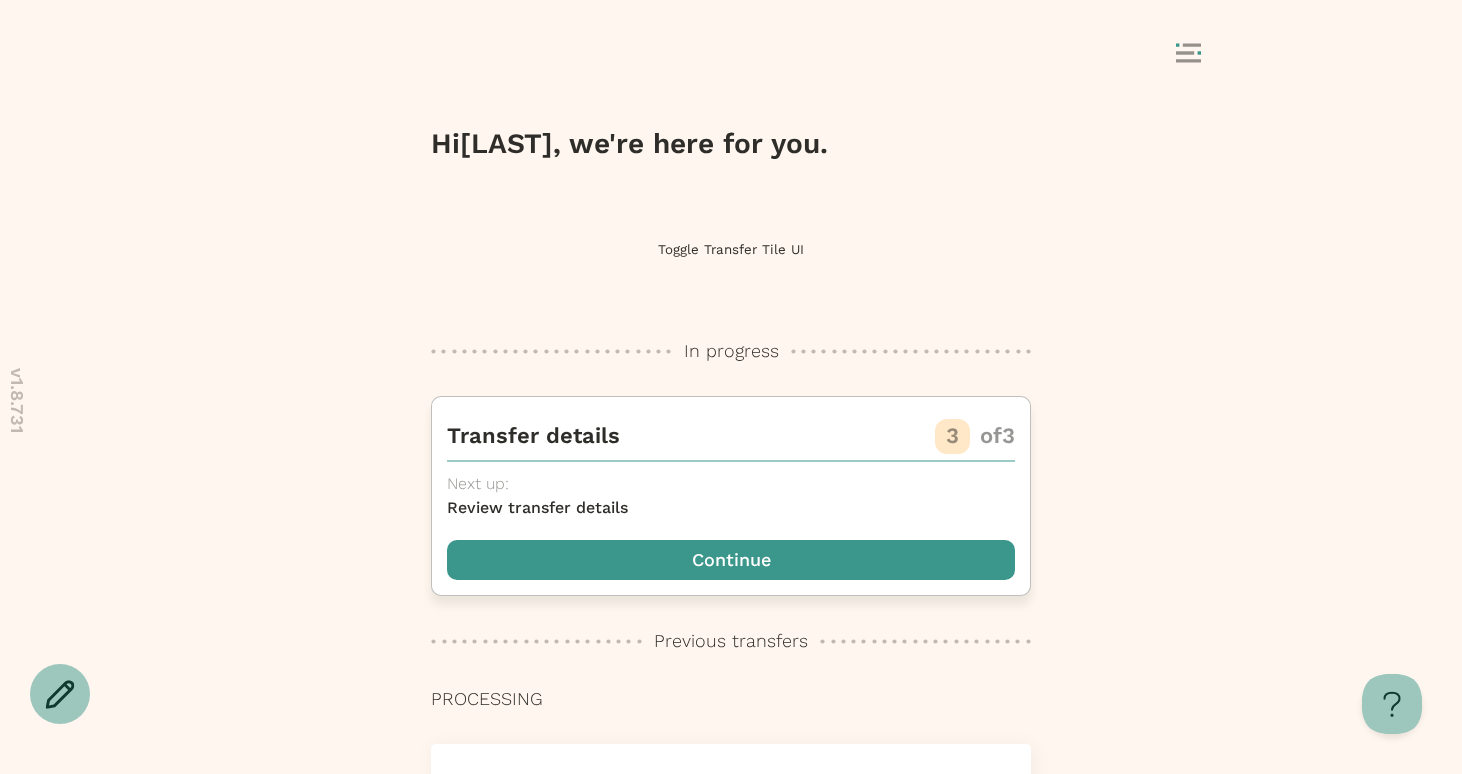 click at bounding box center (731, 560) 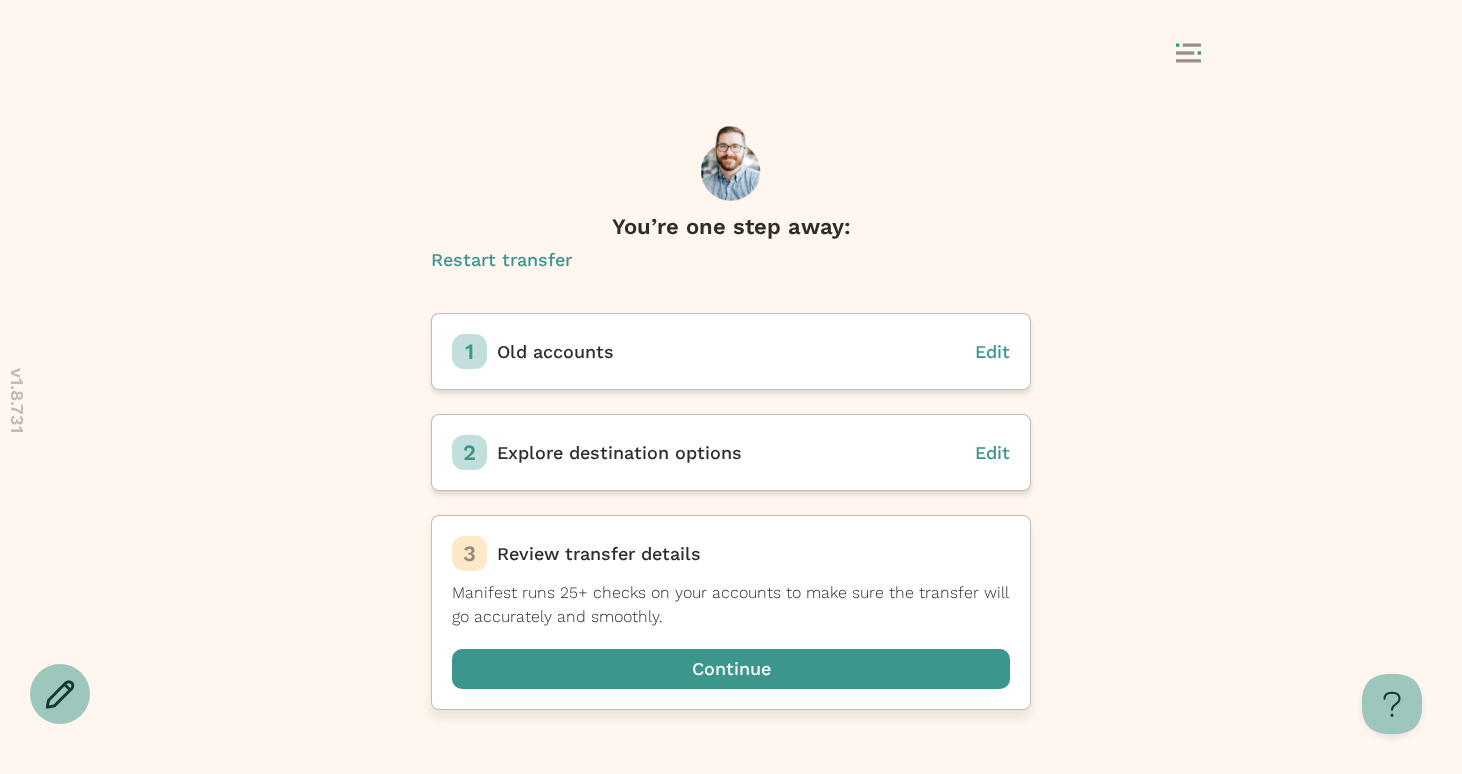 click at bounding box center (731, 669) 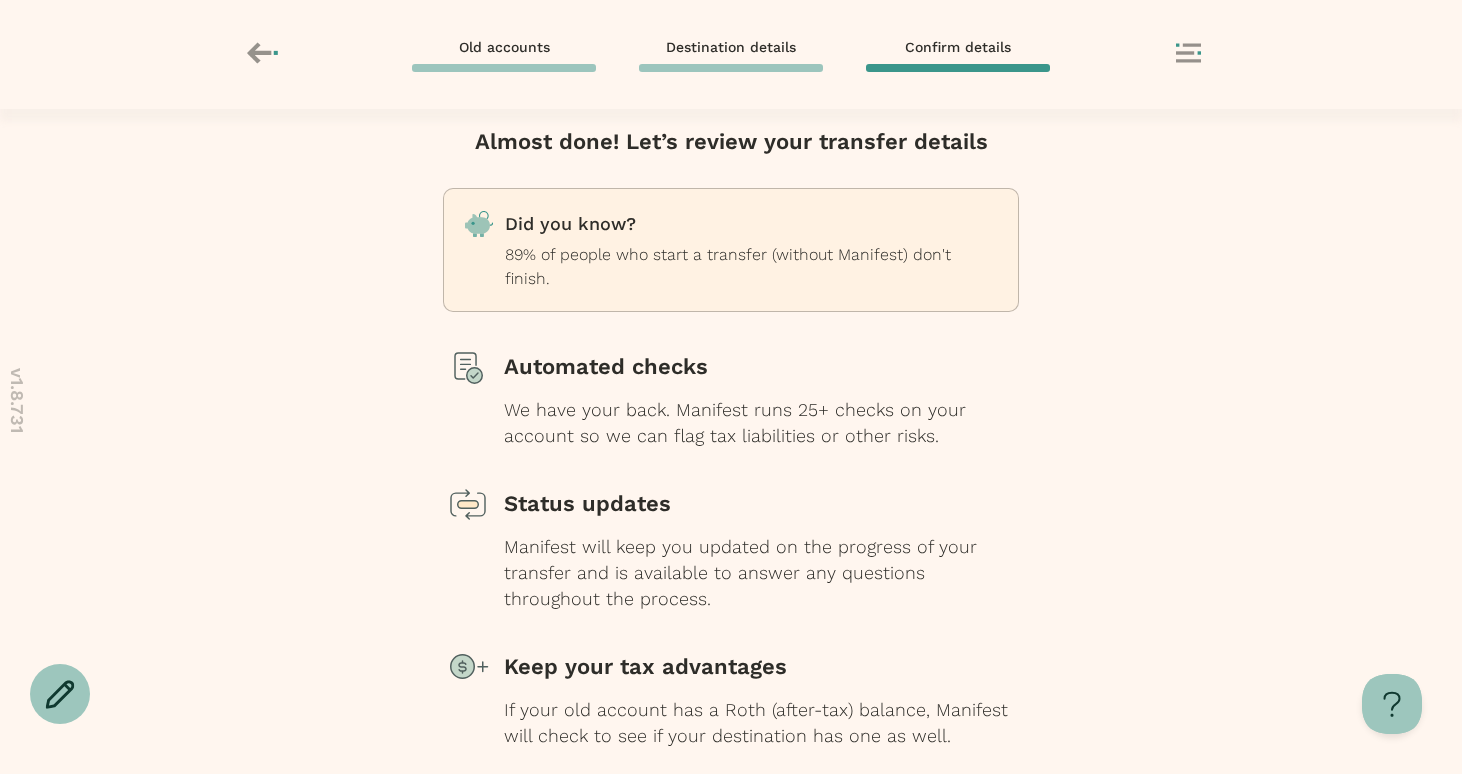 scroll, scrollTop: 149, scrollLeft: 0, axis: vertical 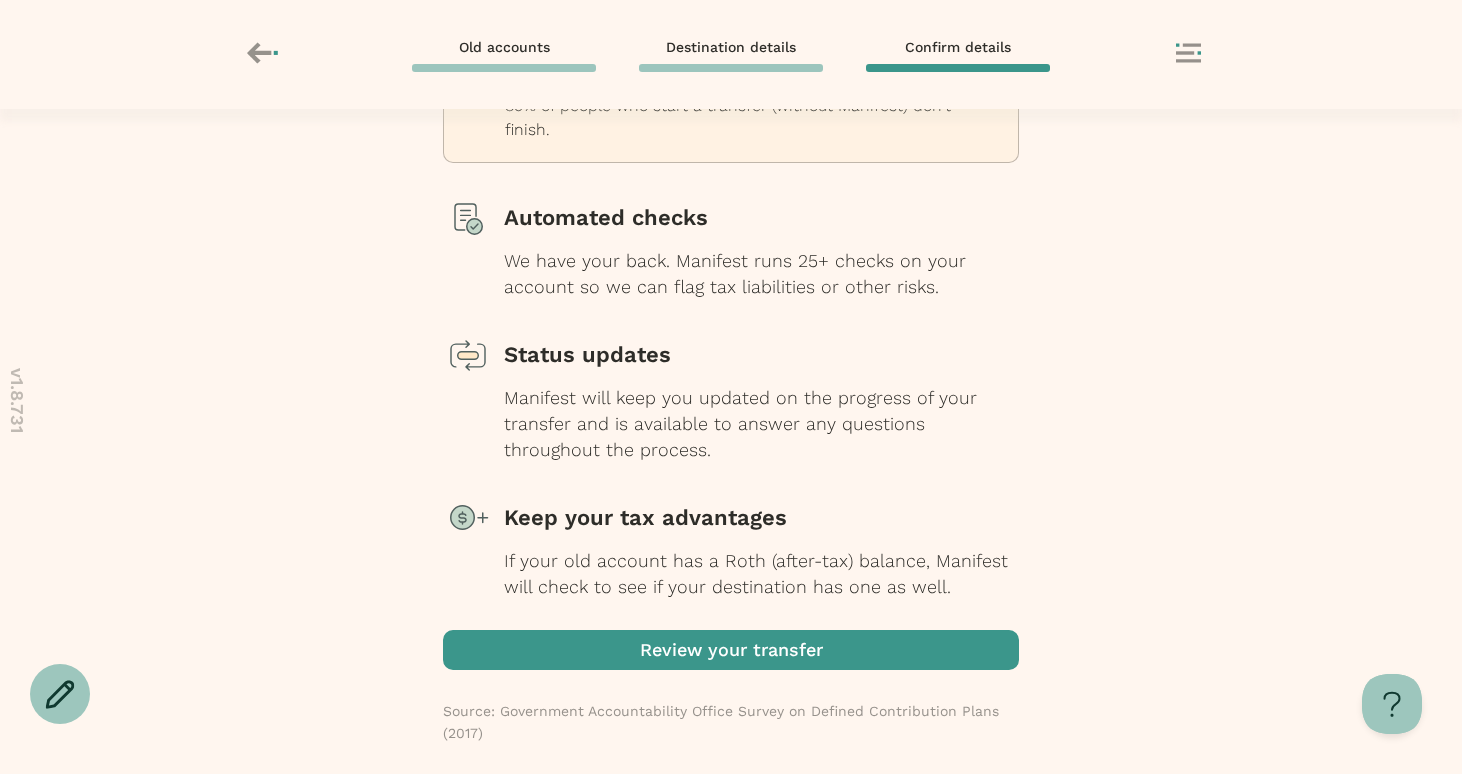 click at bounding box center (731, 650) 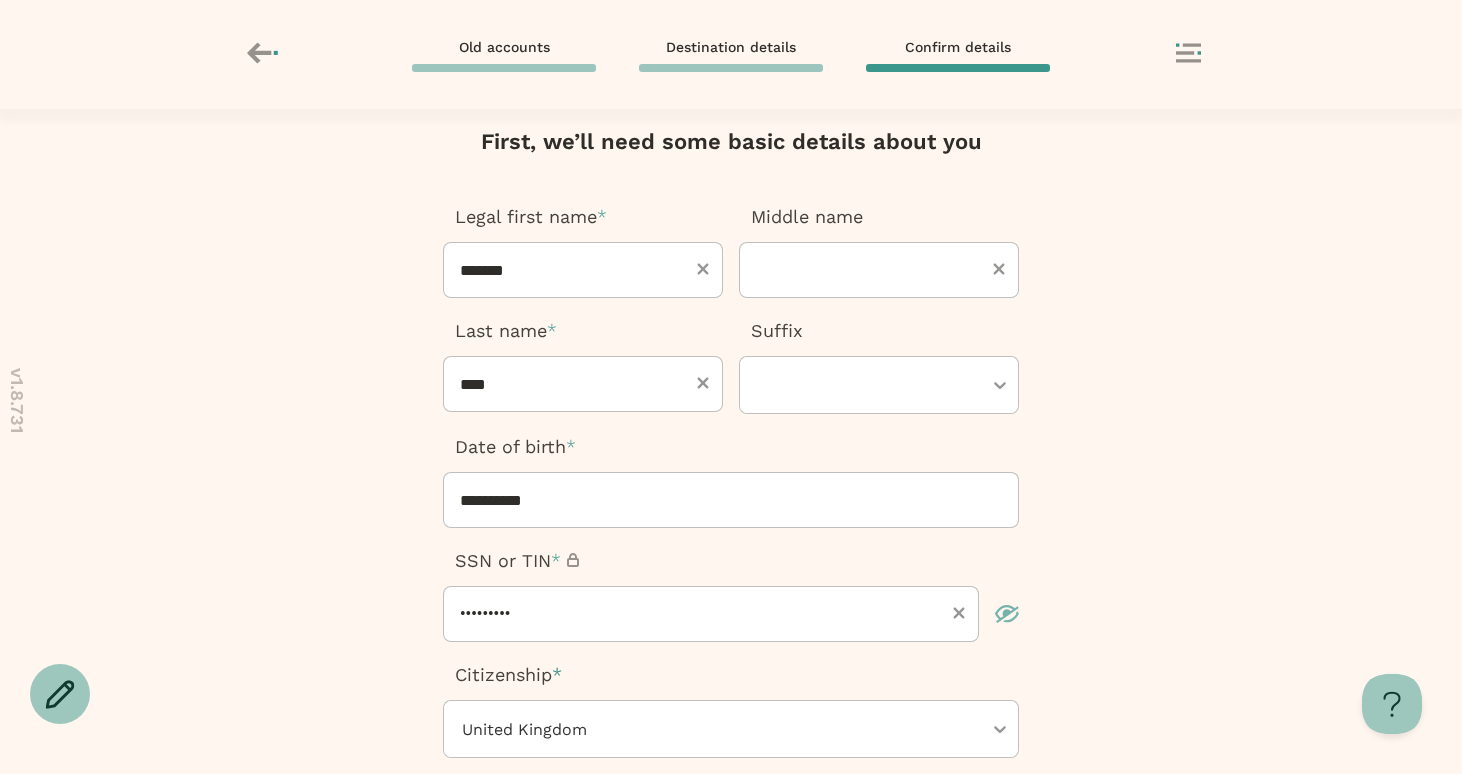 scroll, scrollTop: 316, scrollLeft: 0, axis: vertical 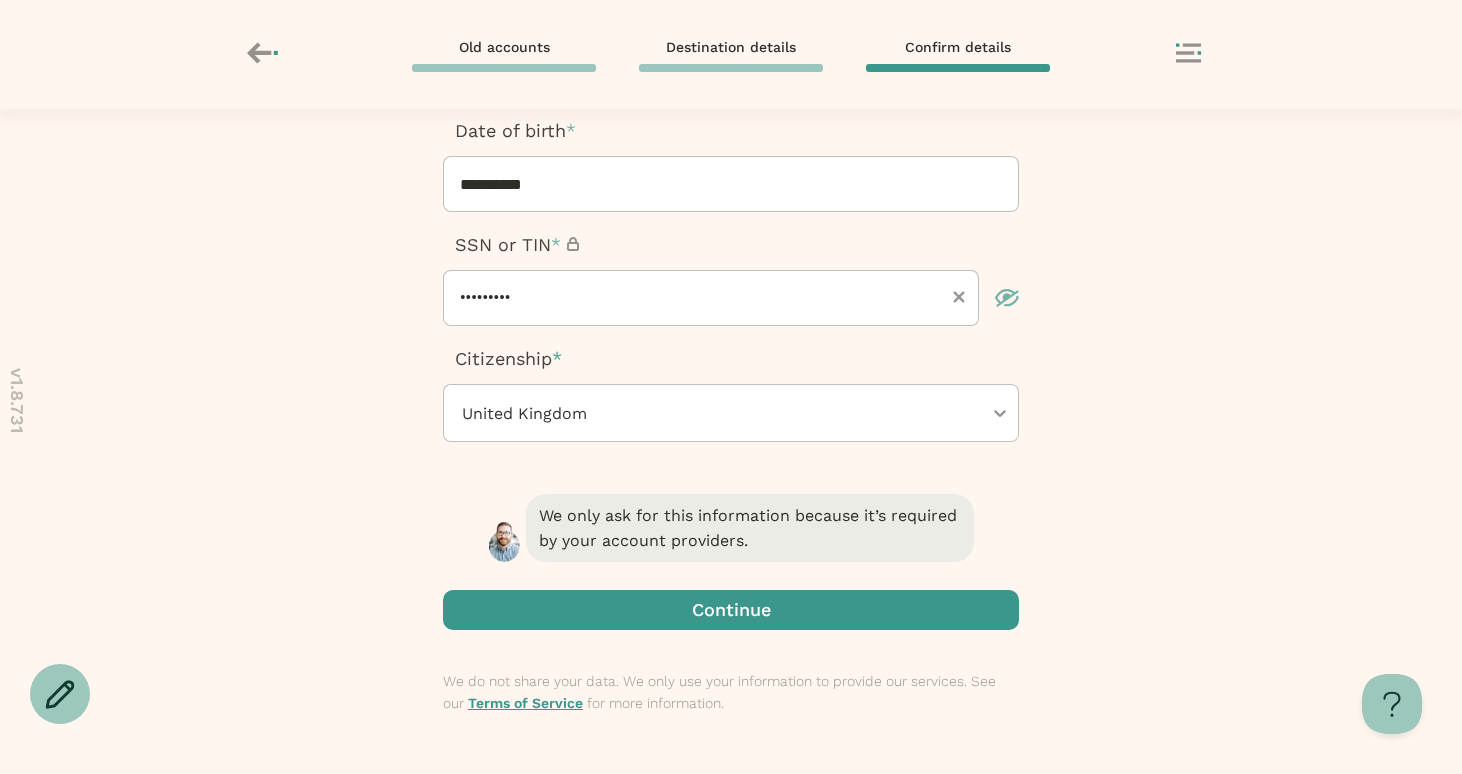 click at bounding box center [731, 610] 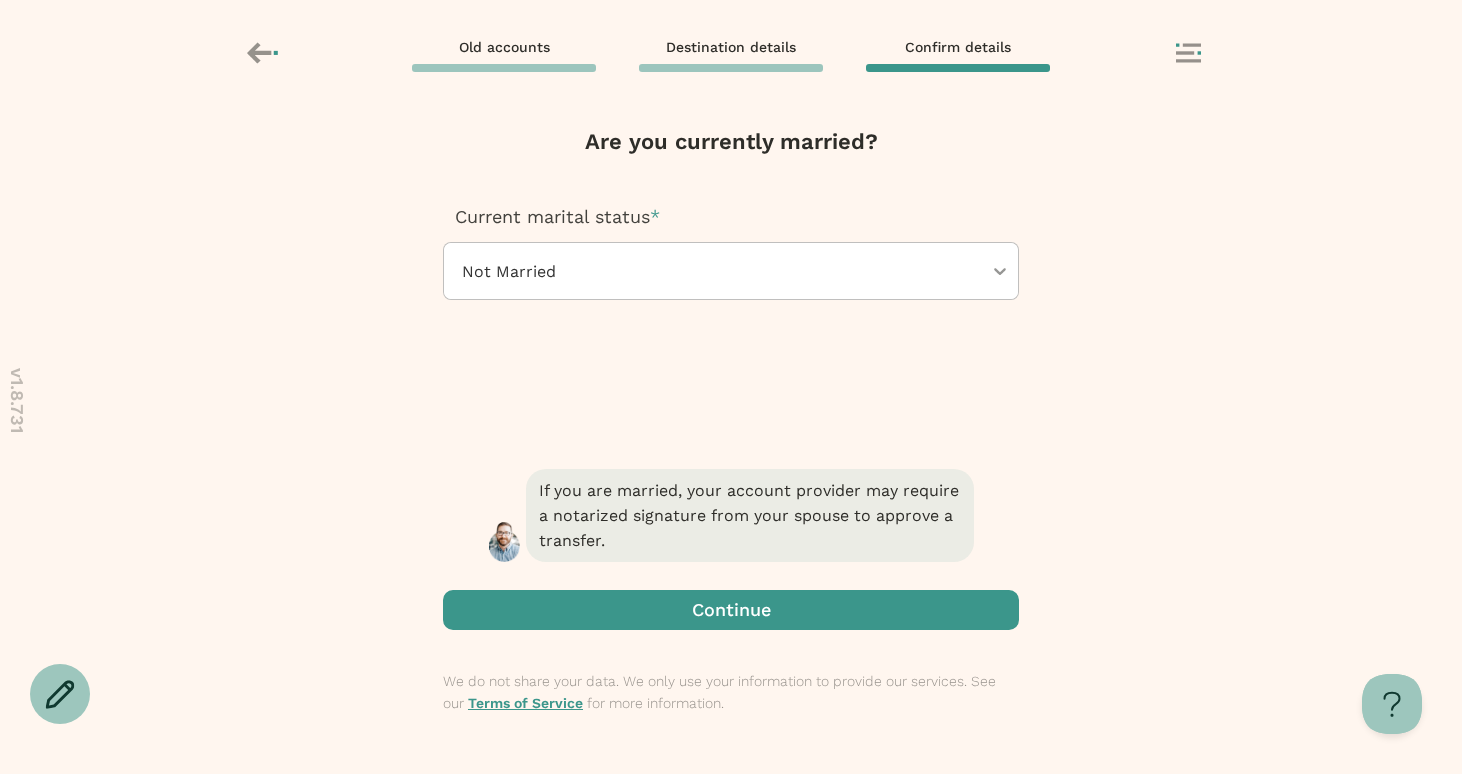 click at bounding box center (731, 610) 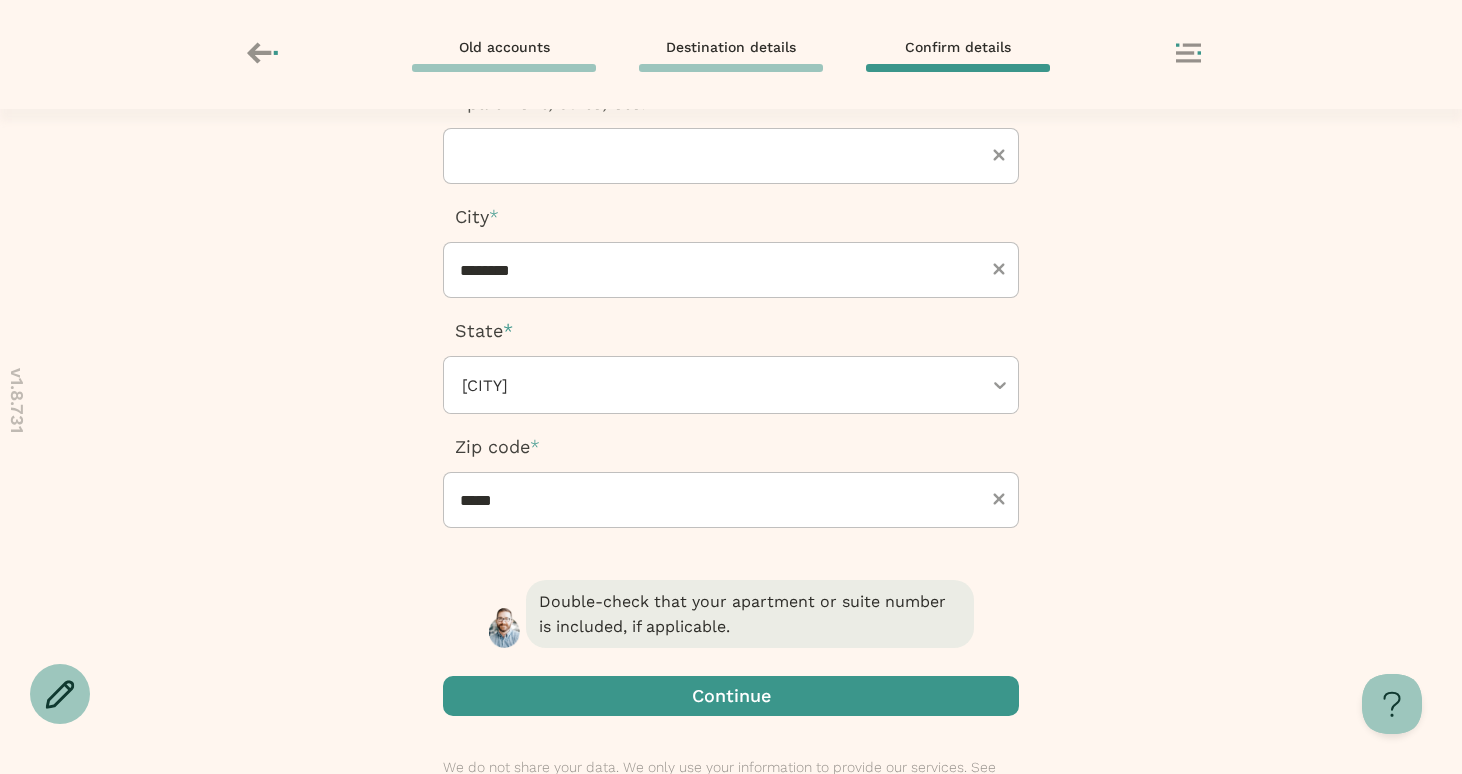 scroll, scrollTop: 316, scrollLeft: 0, axis: vertical 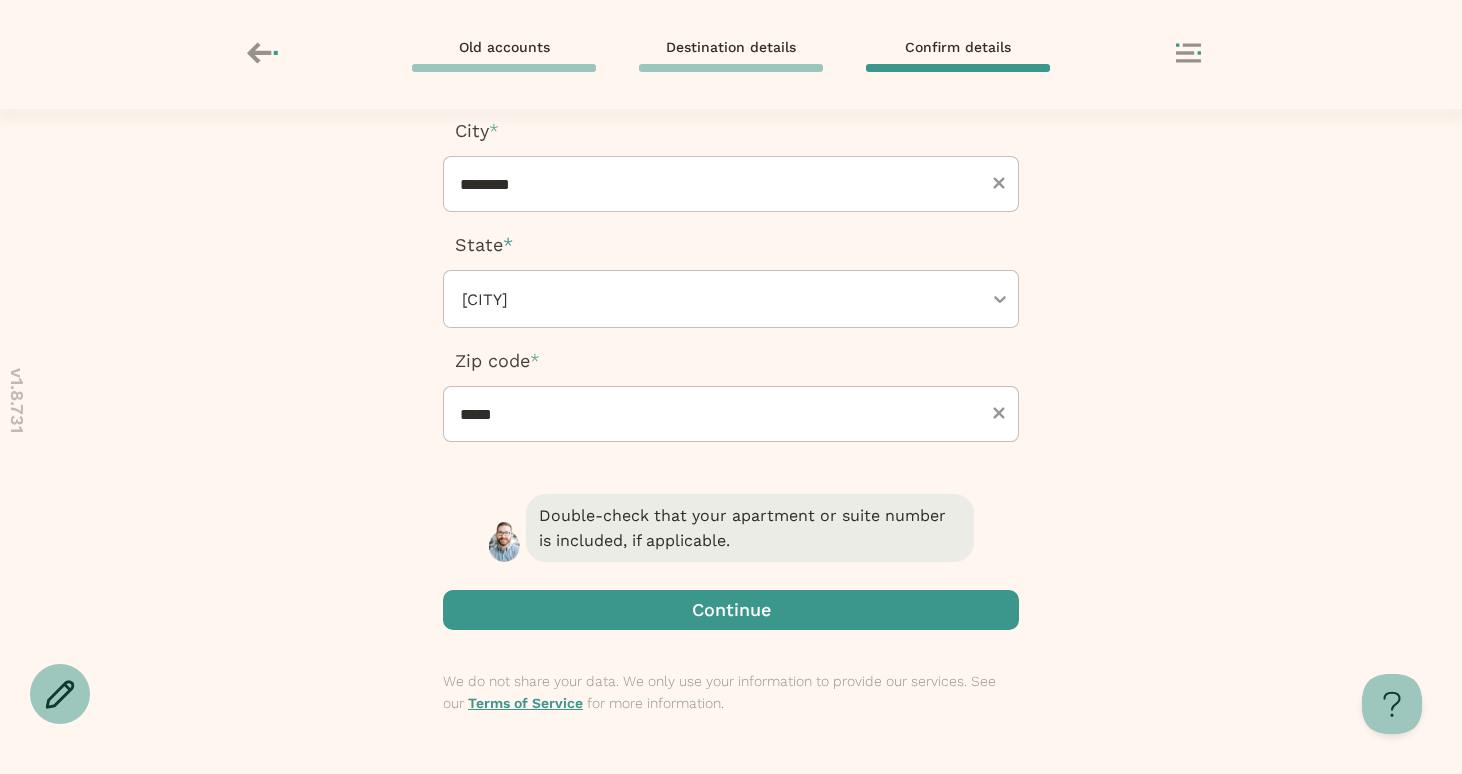 click at bounding box center [731, 610] 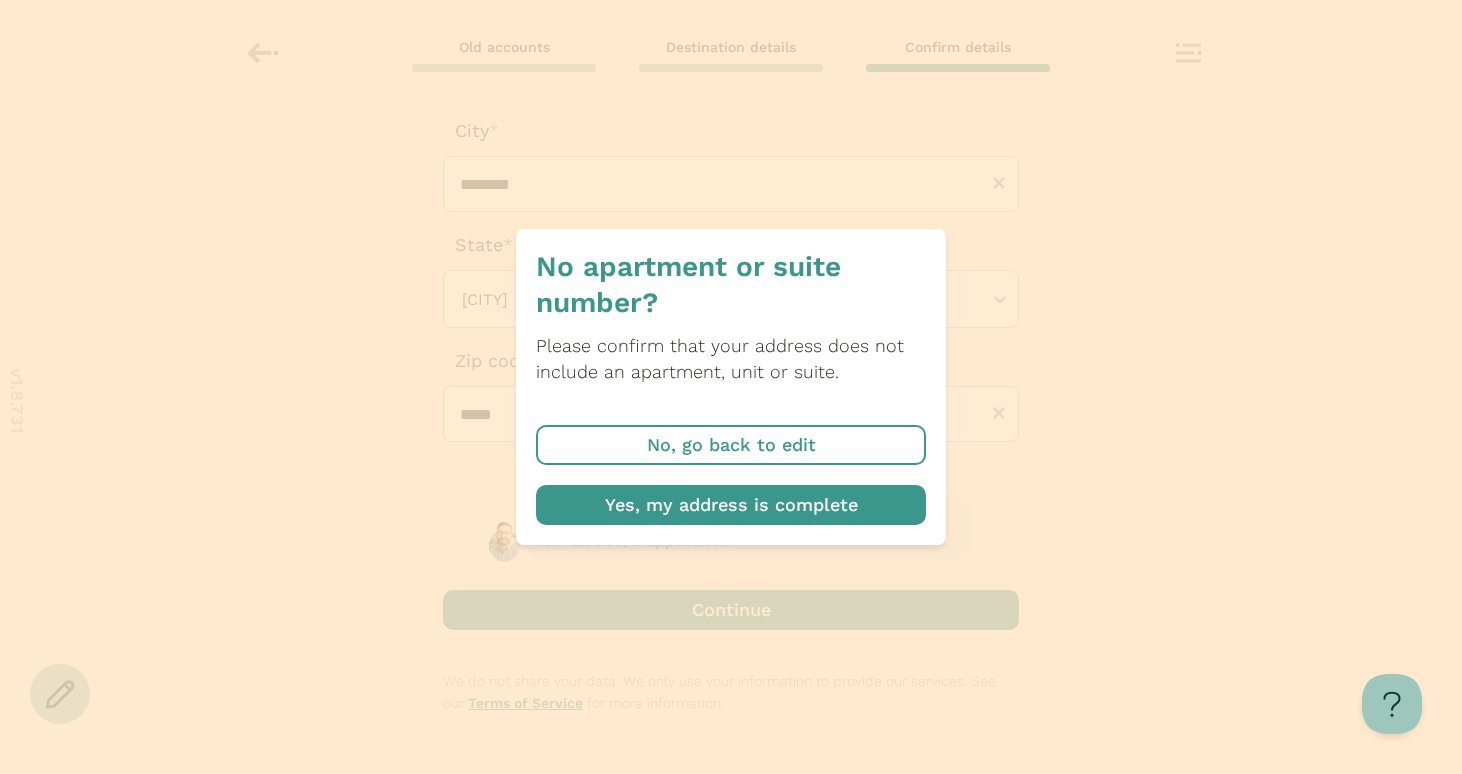 click at bounding box center (731, 505) 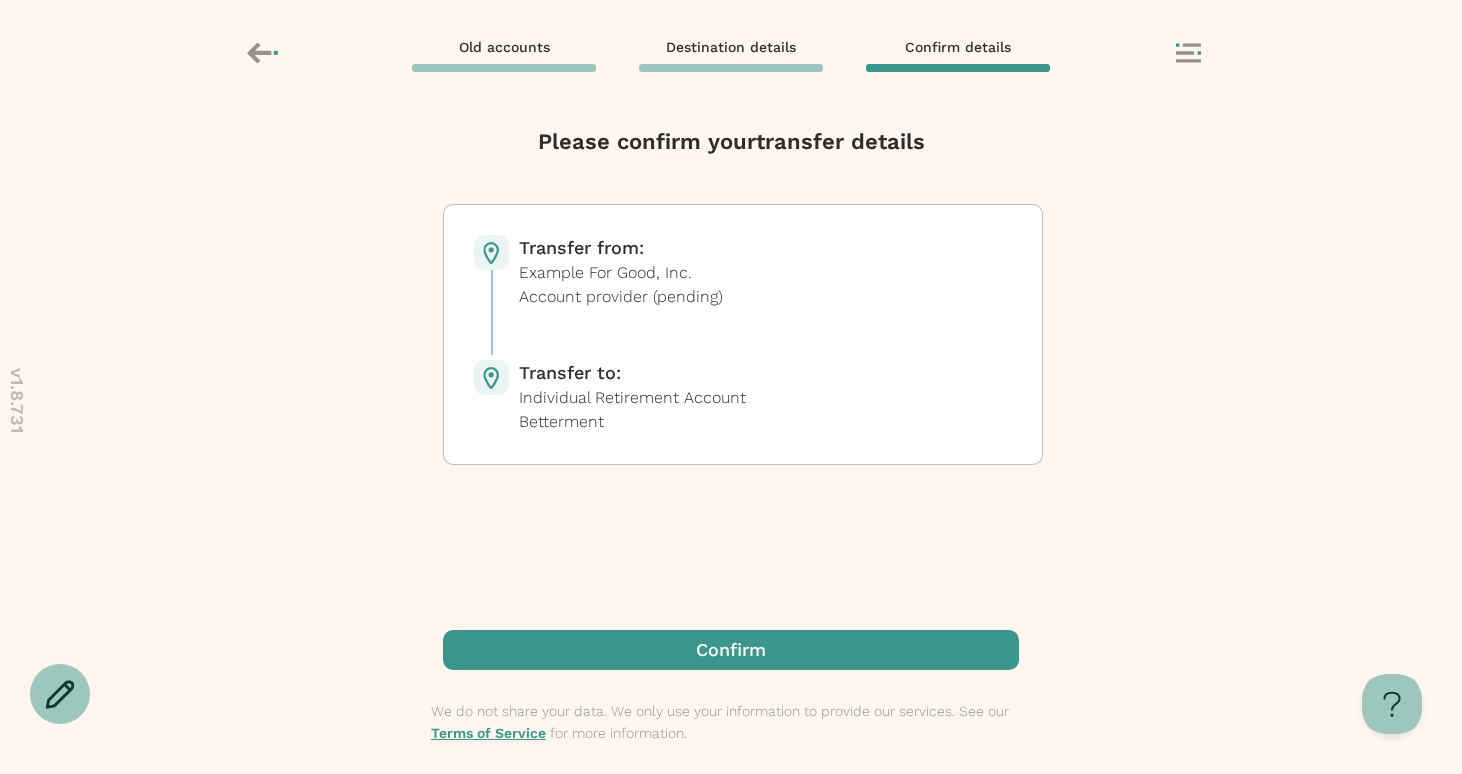 click at bounding box center [731, 650] 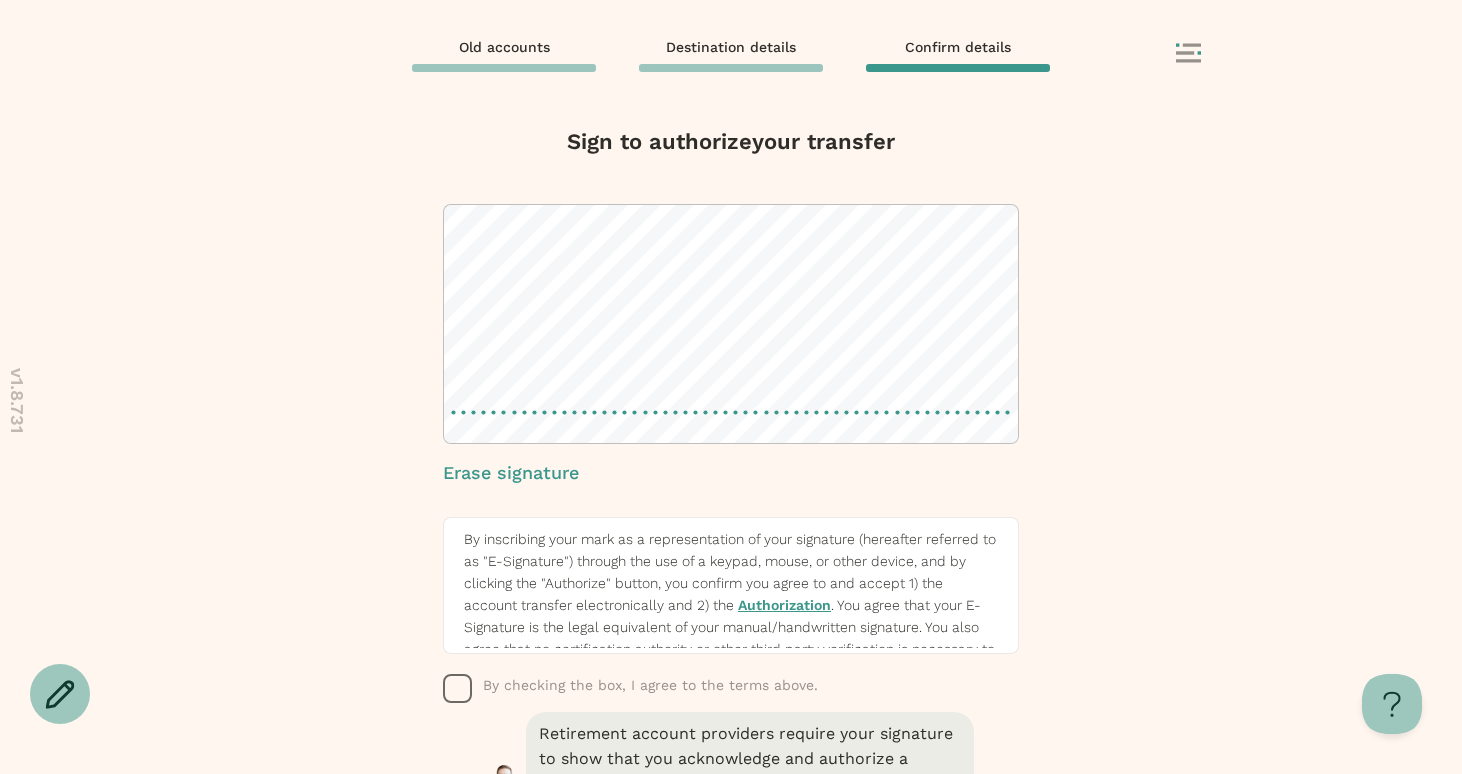 click on "Sign to authorize  your transfer Erase signature By inscribing your mark as a representation of your signature (hereafter referred to as "E-Signature") through the use of a keypad, mouse, or other device, and by clicking the "Authorize" button, you confirm you agree to and accept 1) the account transfer electronically and 2) the   Authorization . You agree that your E-Signature is the legal equivalent of your manual/handwritten signature. You also agree that no certification authority or other third party verification is necessary to validate your E-Signature and that the lack of such certification or third party verification will not in any way affect the enforceability of your E-Signature or any resulting contract among relevant parties. You also represent that you are authorized to provide this E-Signature for your account with Manifest. By checking the box, I agree to the terms above. Authorize" at bounding box center (731, 450) 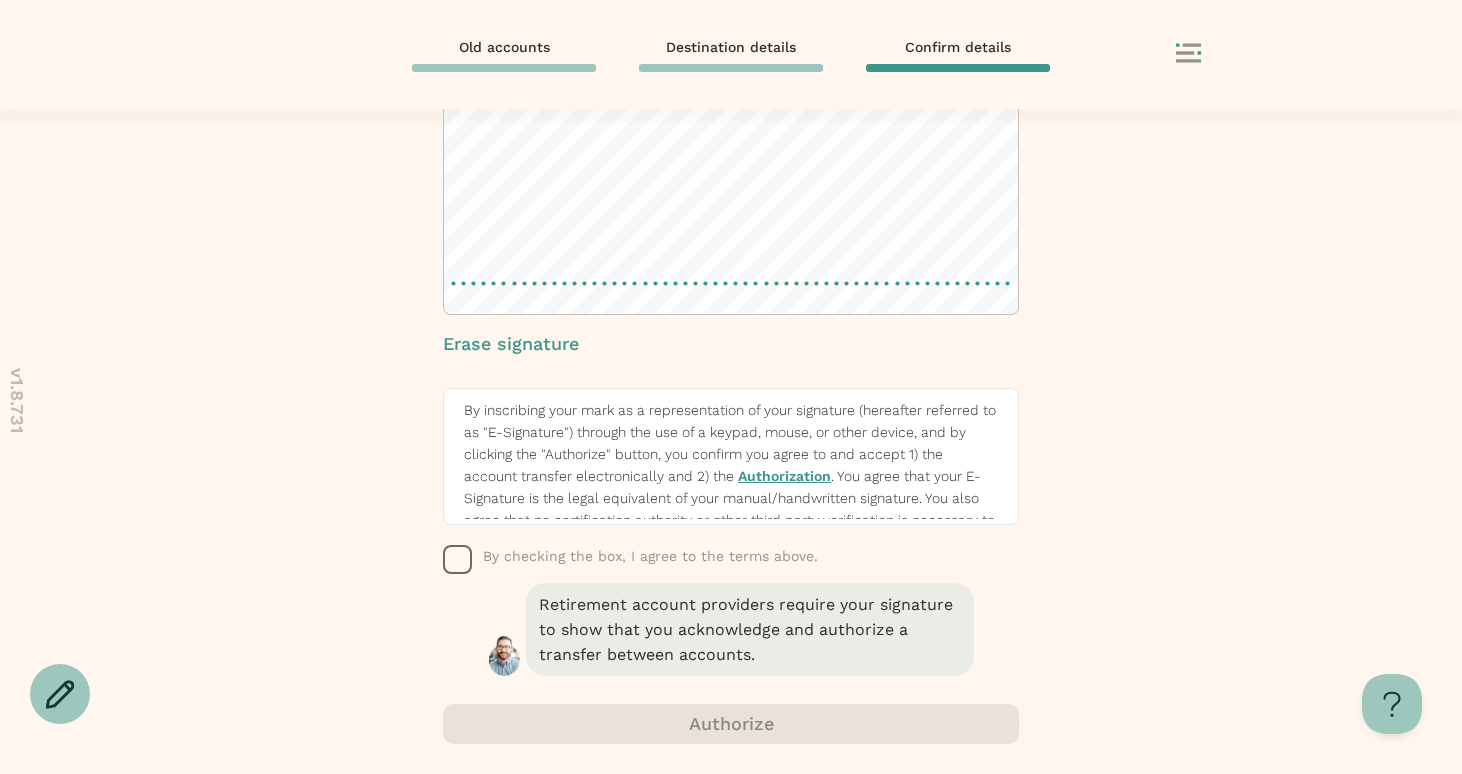 click 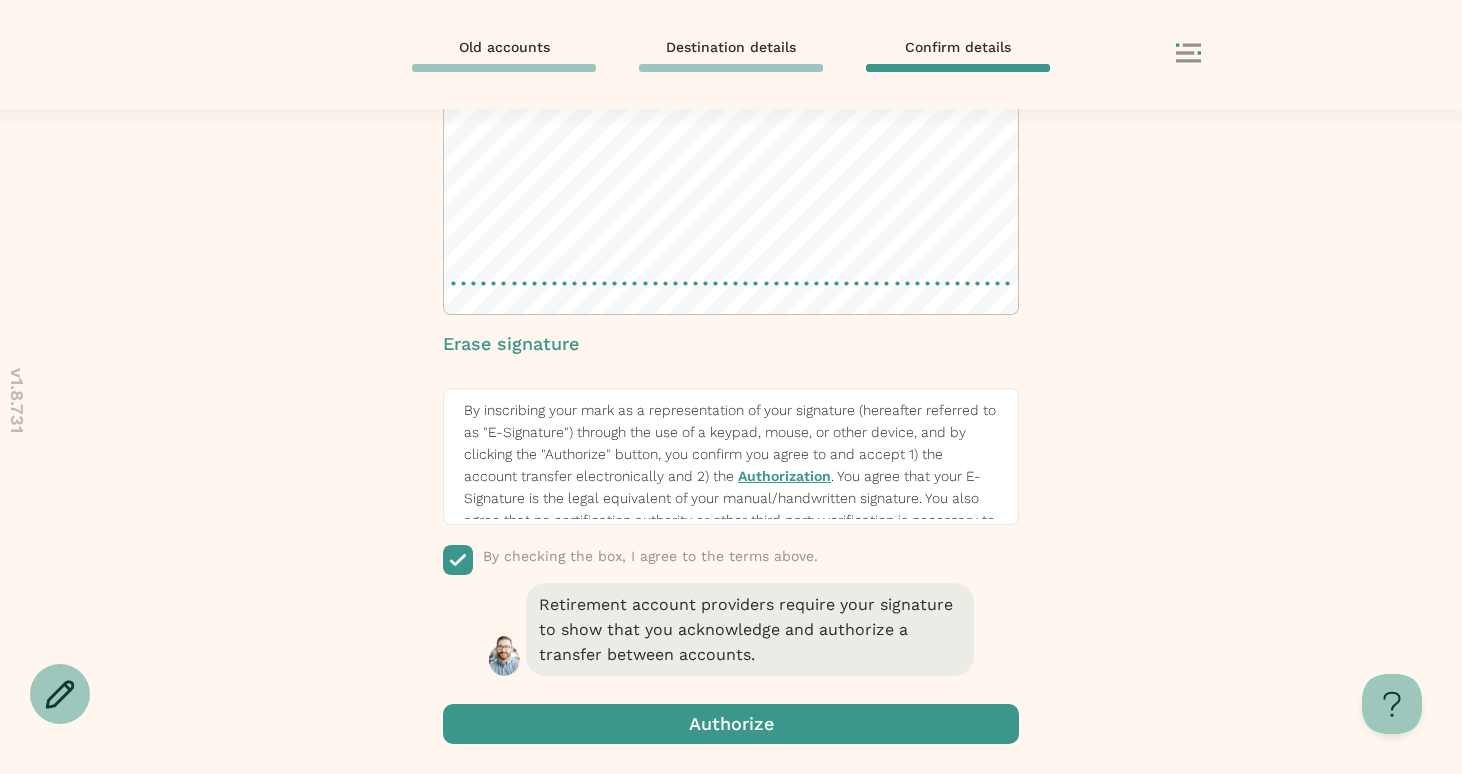 click at bounding box center [731, 724] 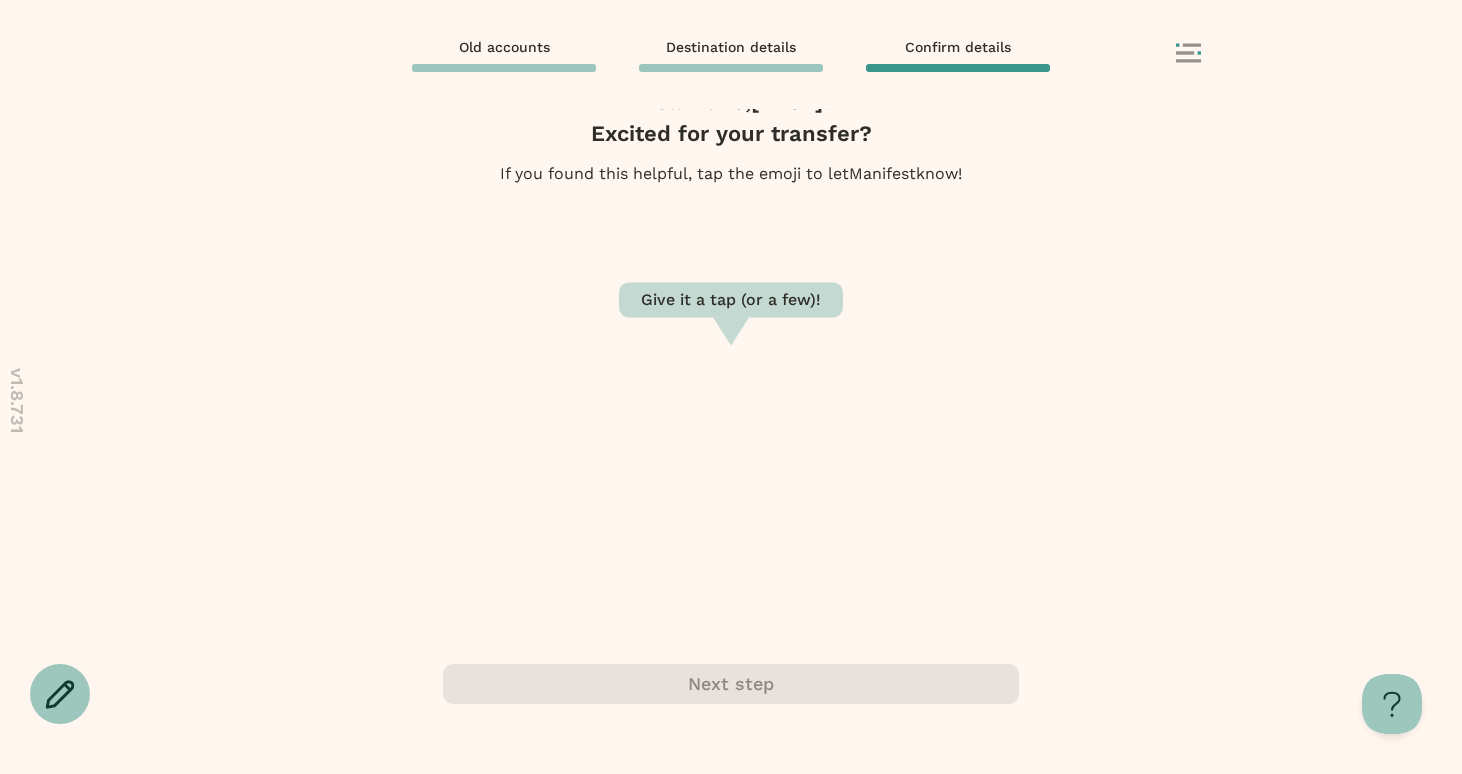 scroll, scrollTop: 0, scrollLeft: 0, axis: both 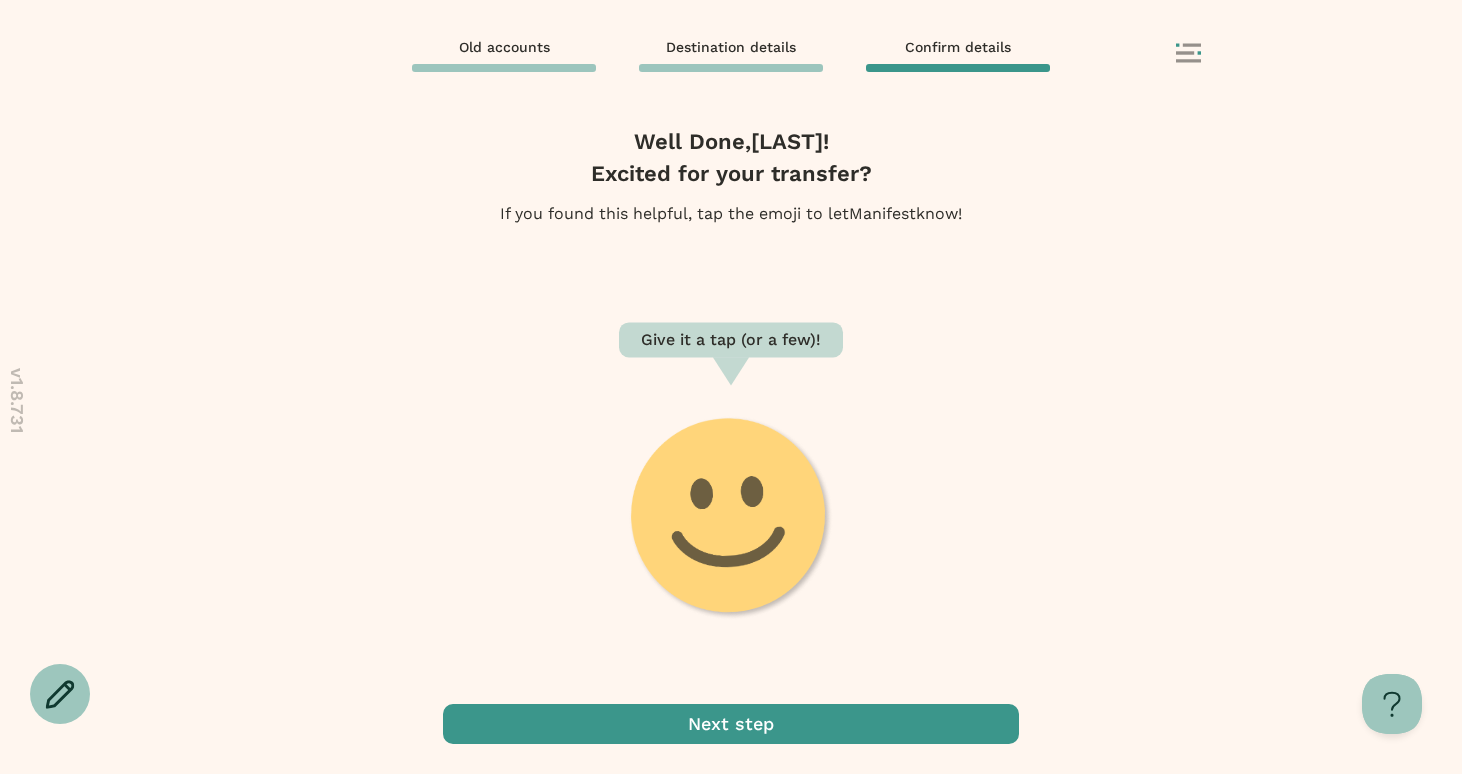 click at bounding box center (731, 724) 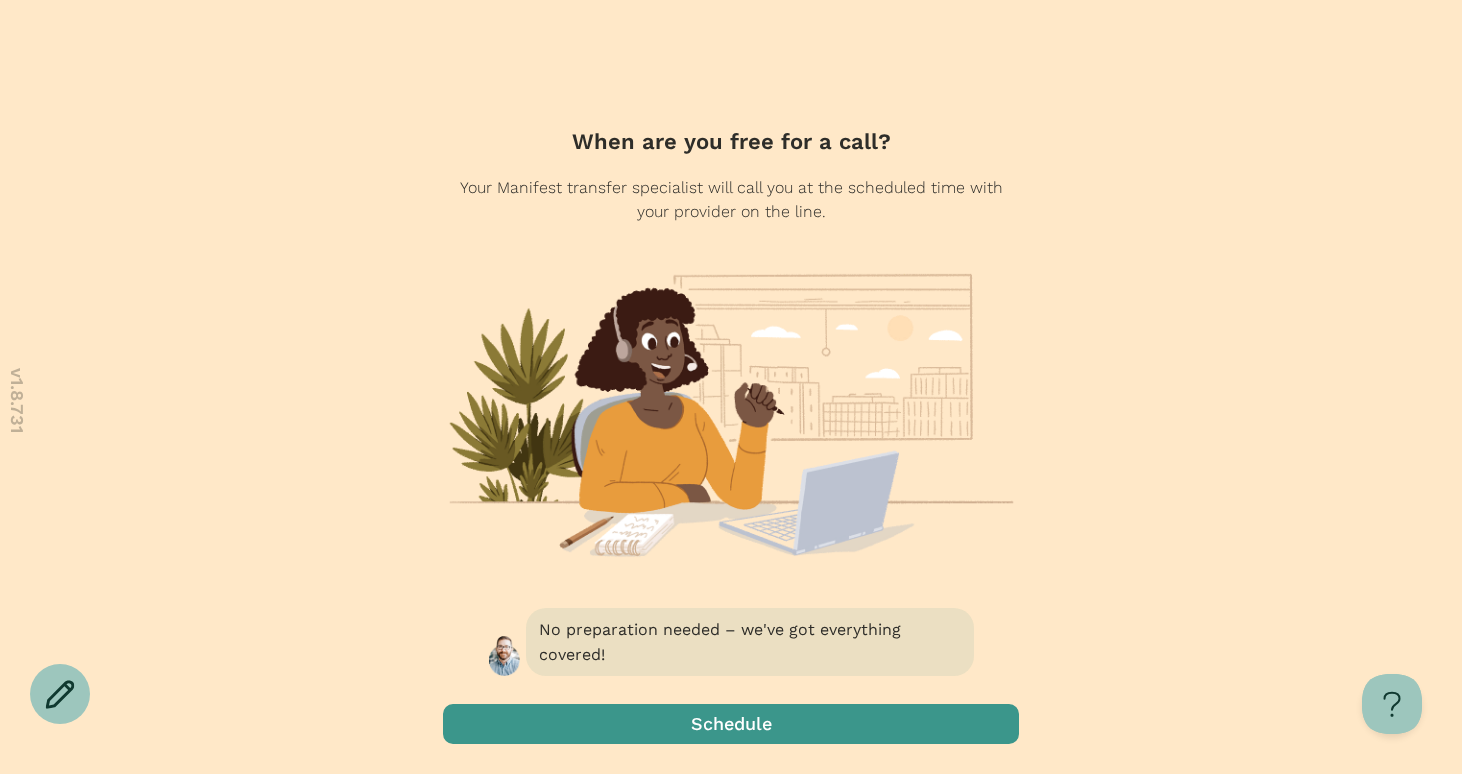click at bounding box center (731, 724) 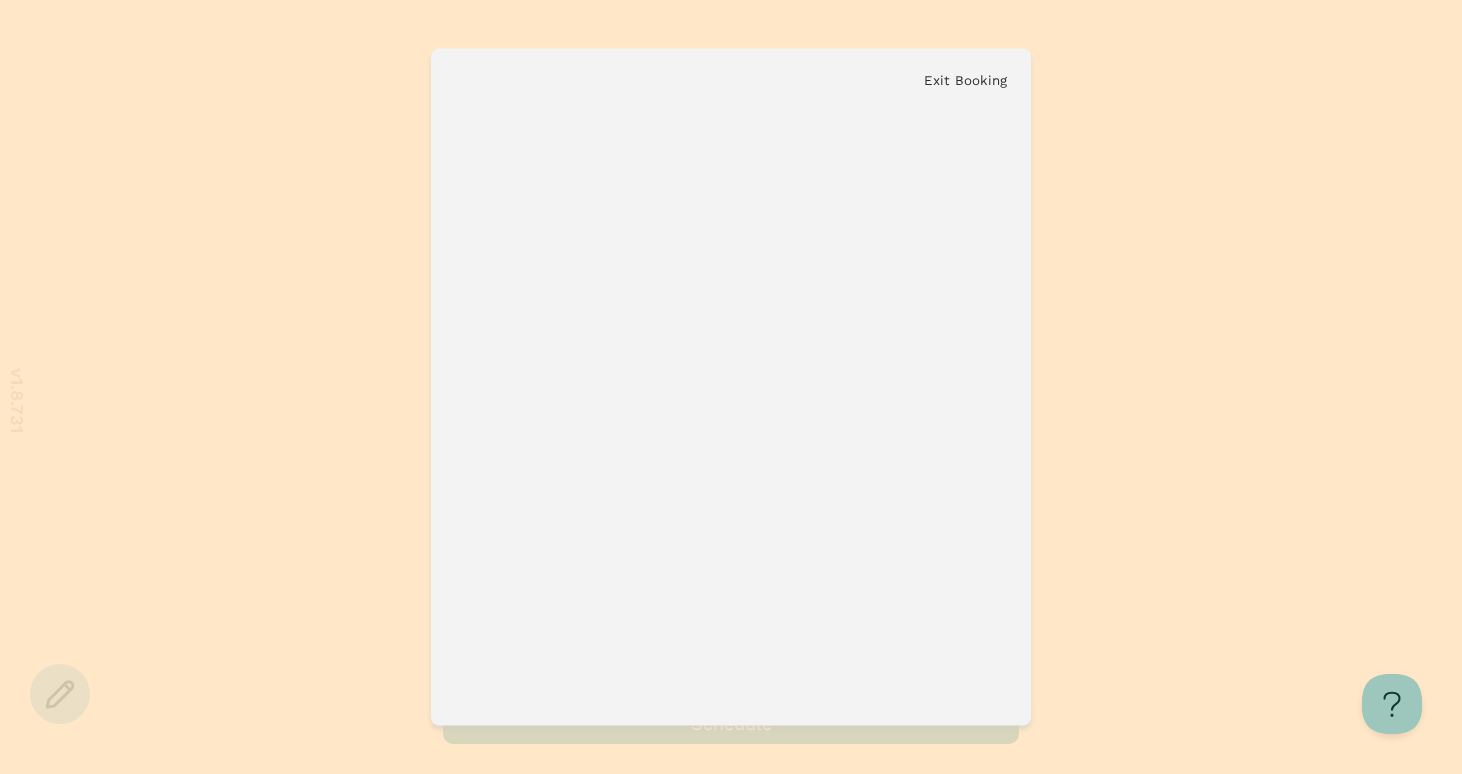 click on "Exit Booking" at bounding box center (965, 80) 